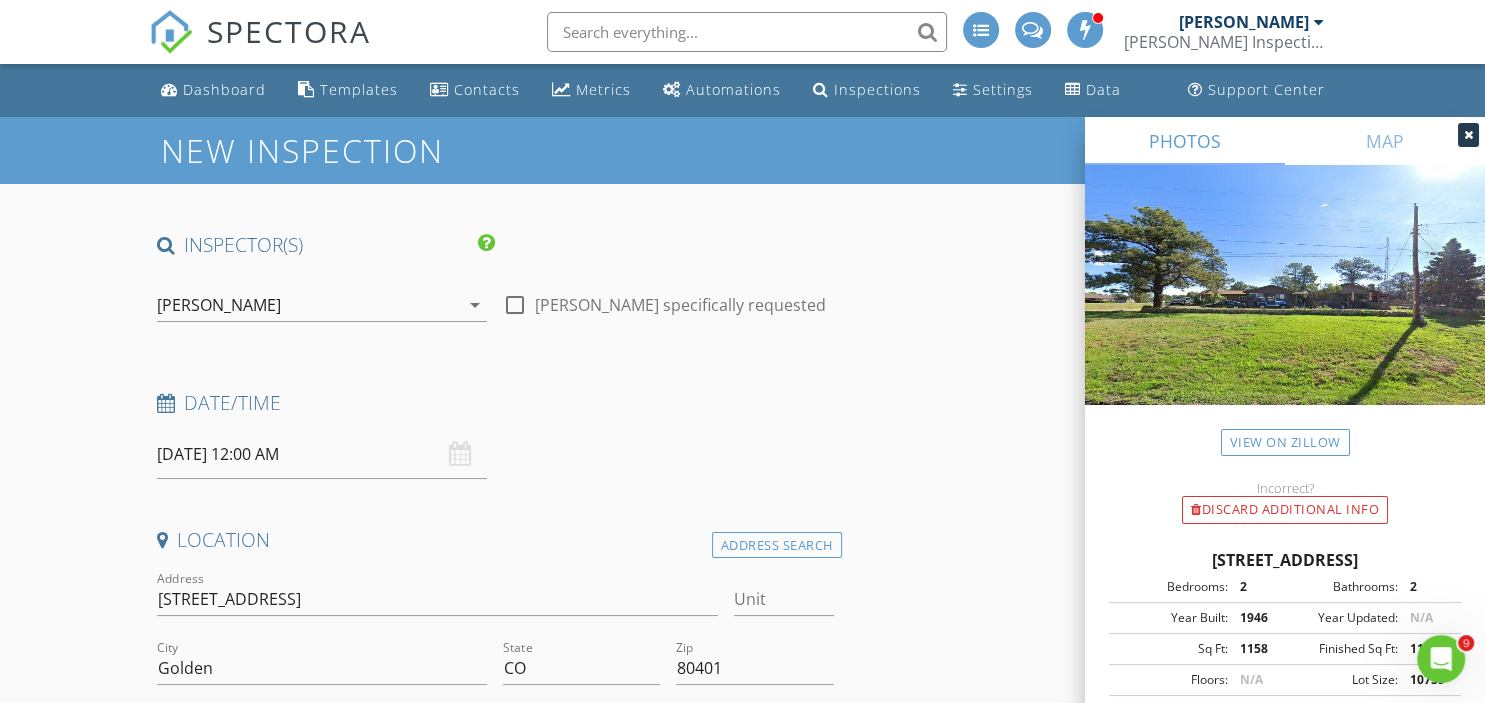 scroll, scrollTop: 0, scrollLeft: 0, axis: both 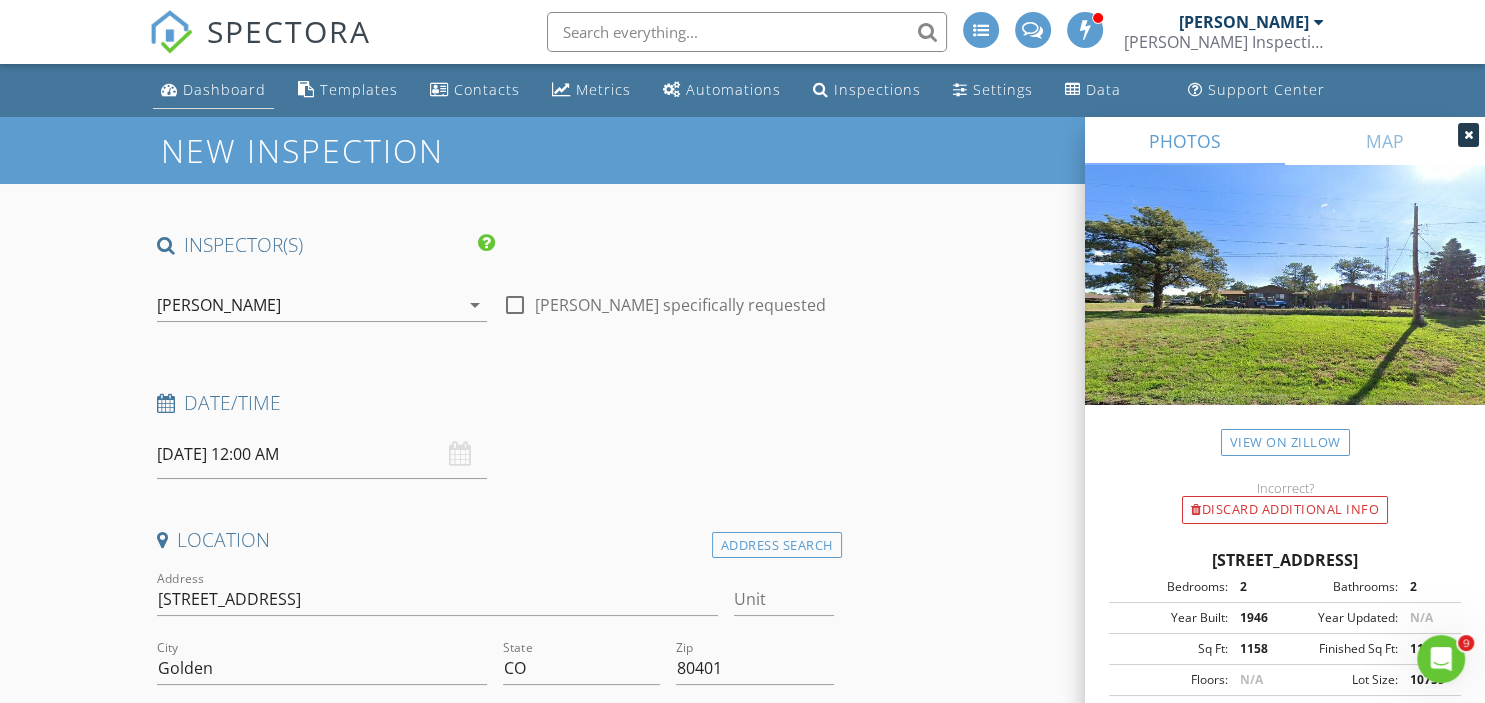 click on "Dashboard" at bounding box center [224, 89] 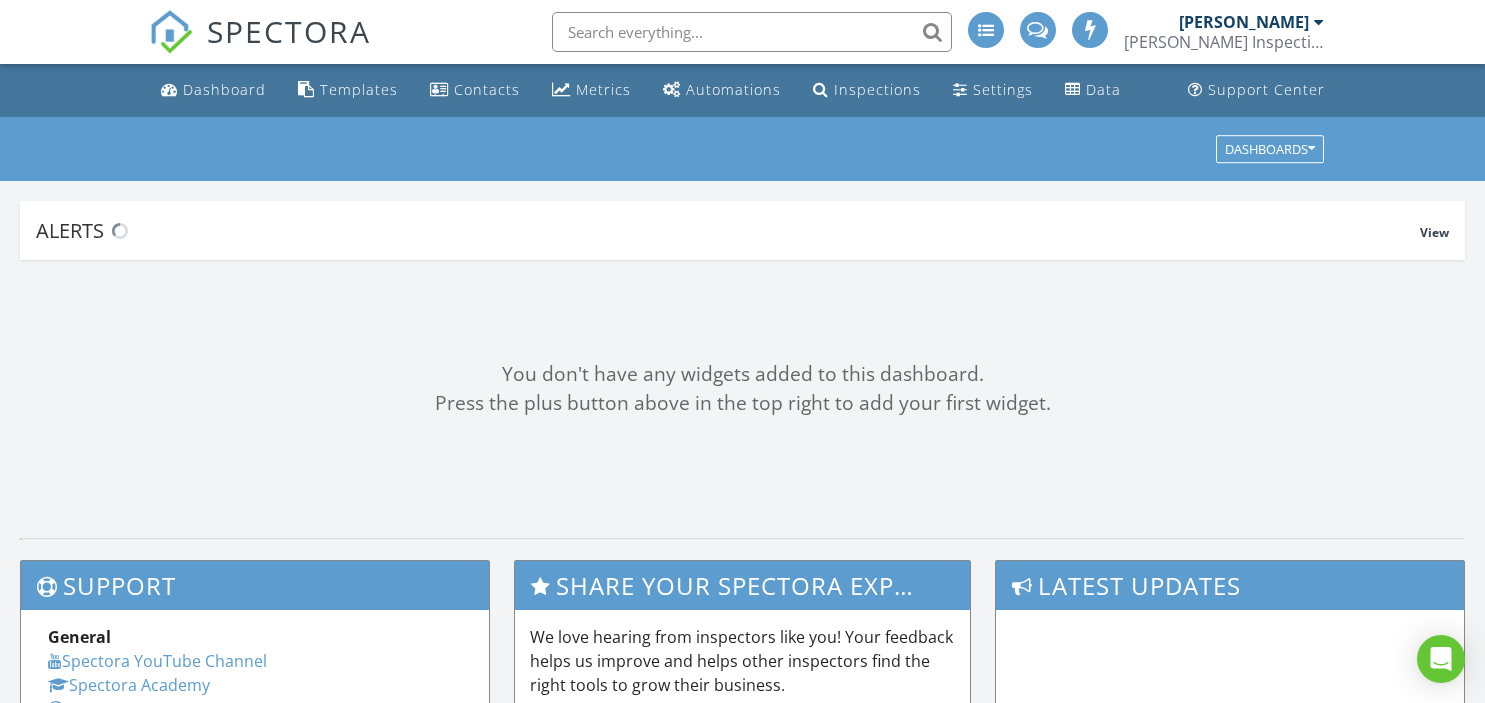 scroll, scrollTop: 0, scrollLeft: 0, axis: both 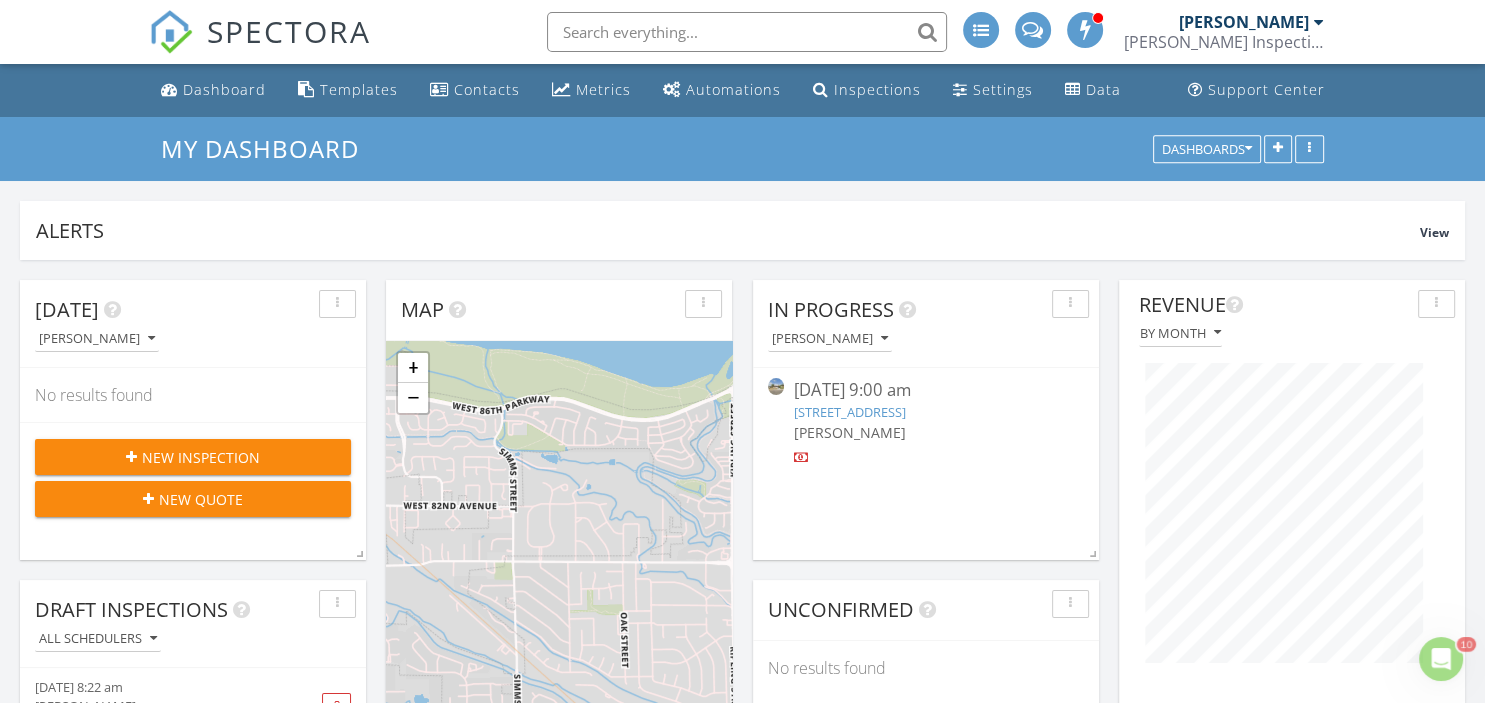 click on "7715 Durango St, Denver, CO 80221" at bounding box center [850, 412] 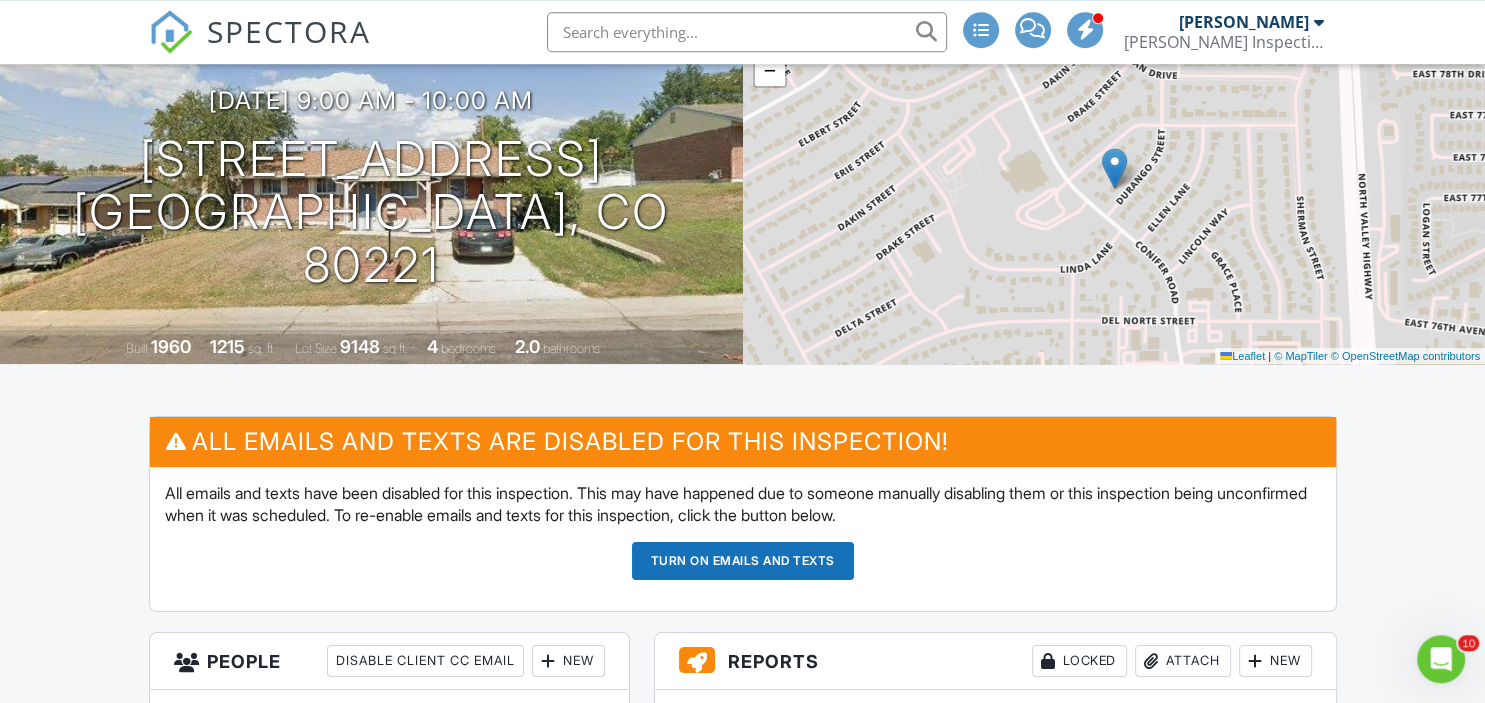 scroll, scrollTop: 308, scrollLeft: 0, axis: vertical 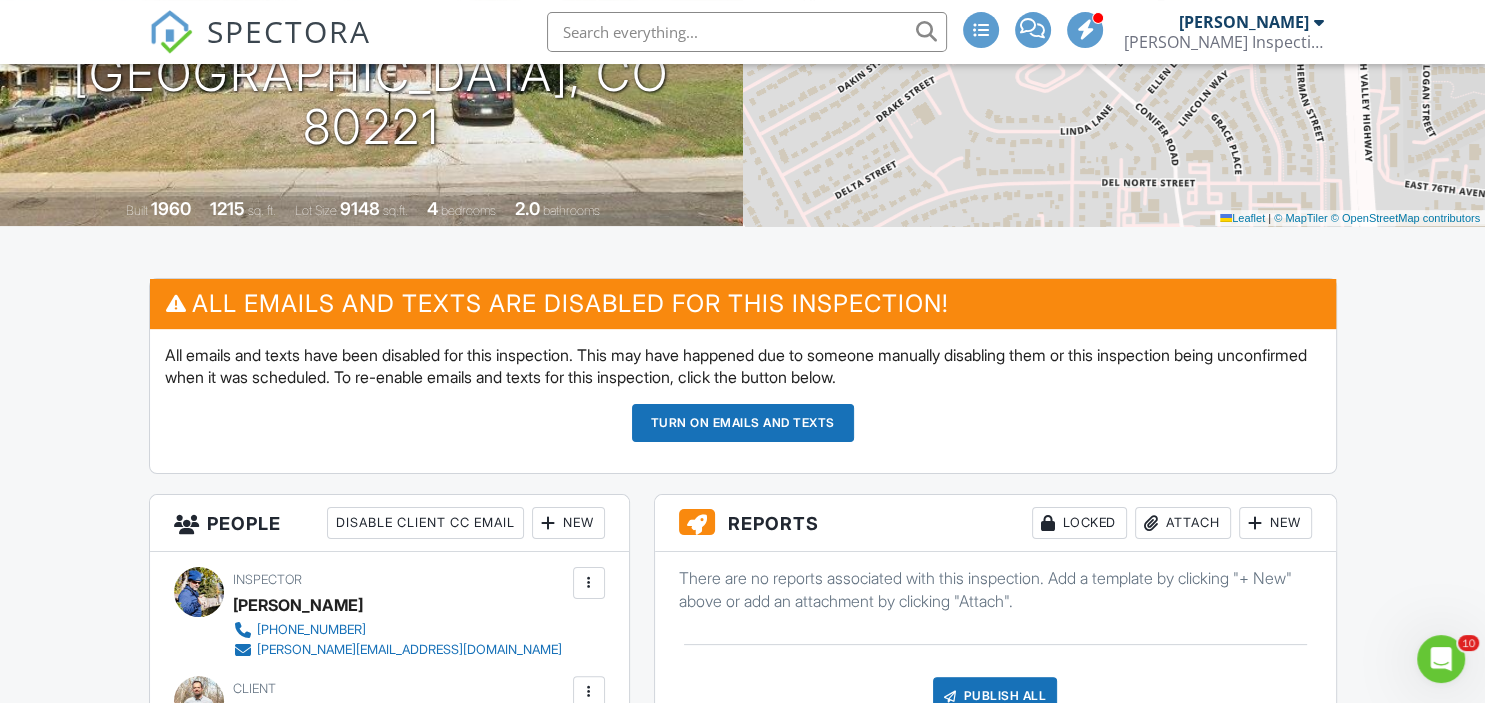 click on "SPECTORA" at bounding box center (289, 31) 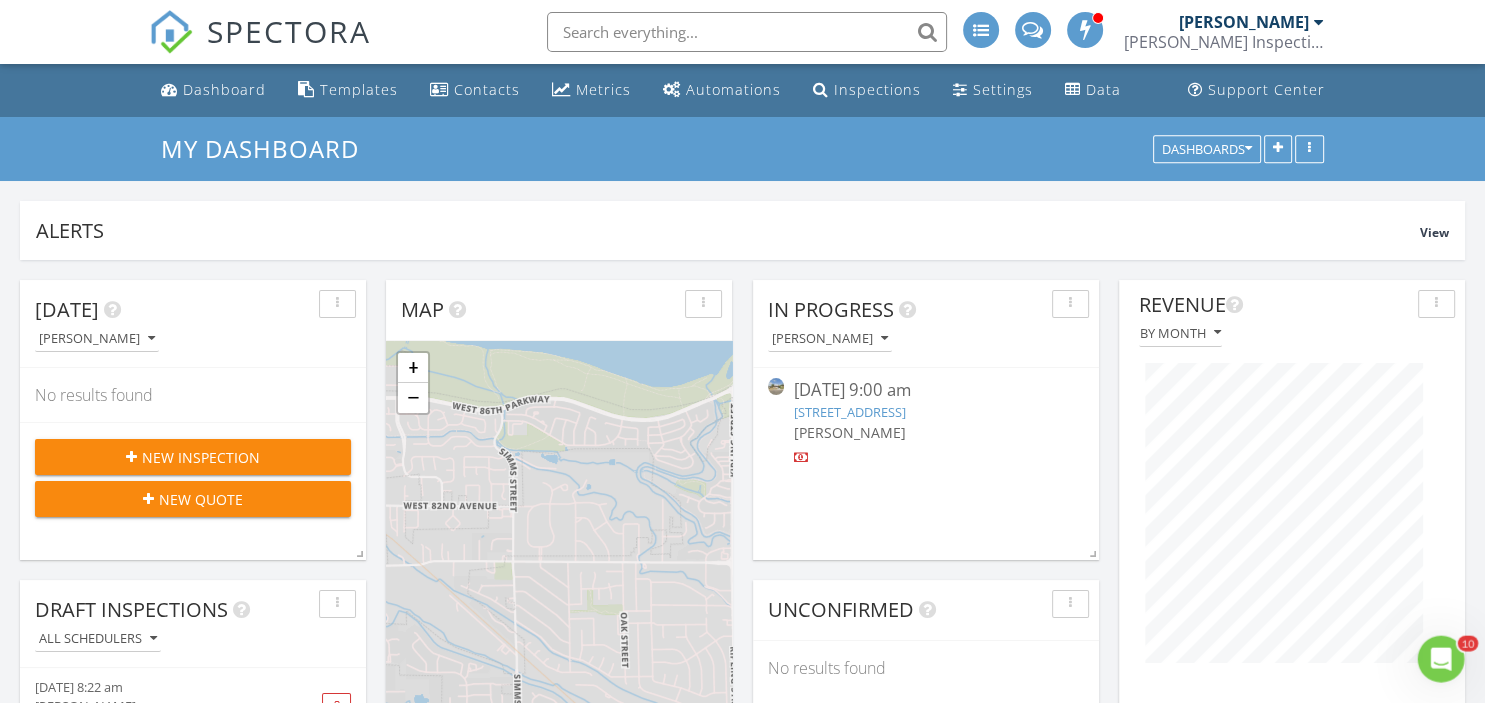 scroll, scrollTop: 0, scrollLeft: 0, axis: both 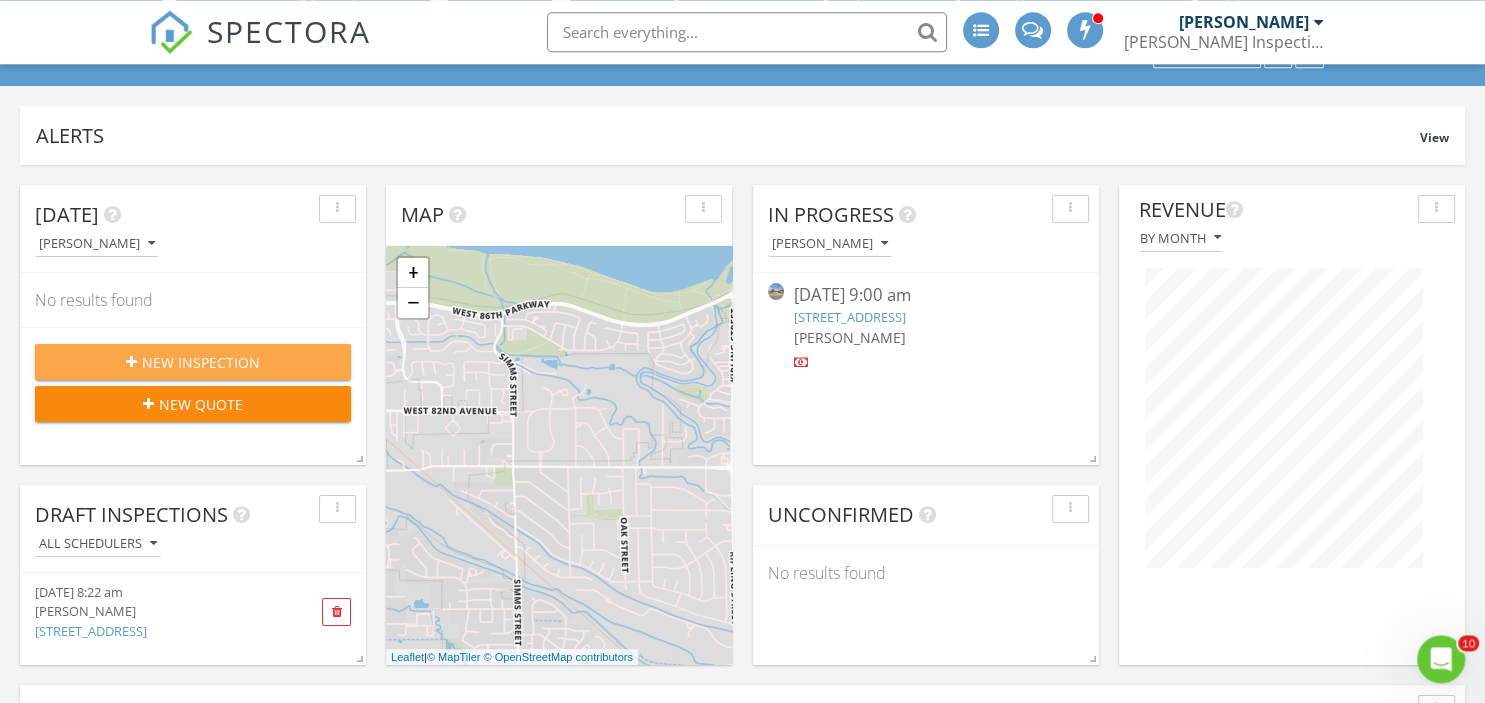 click on "New Inspection" at bounding box center (193, 362) 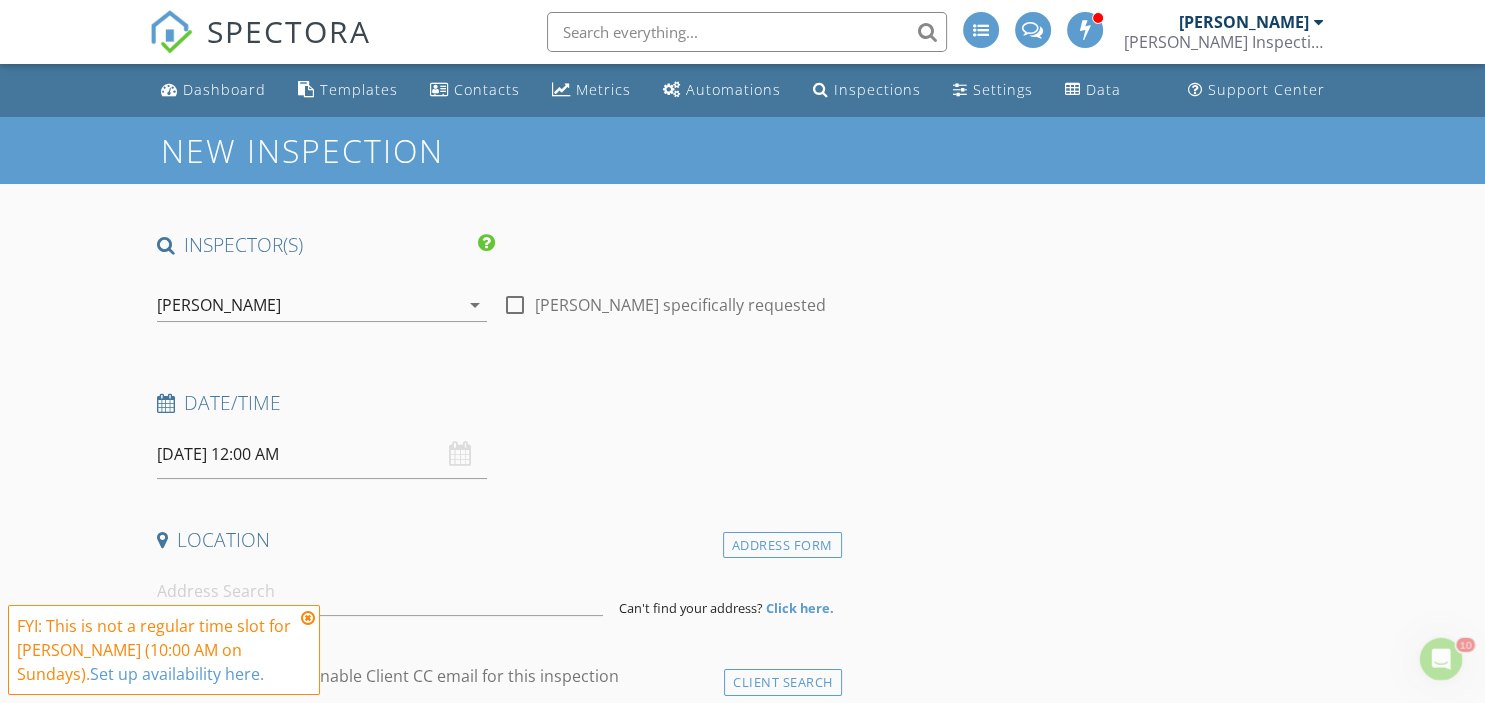 scroll, scrollTop: 0, scrollLeft: 0, axis: both 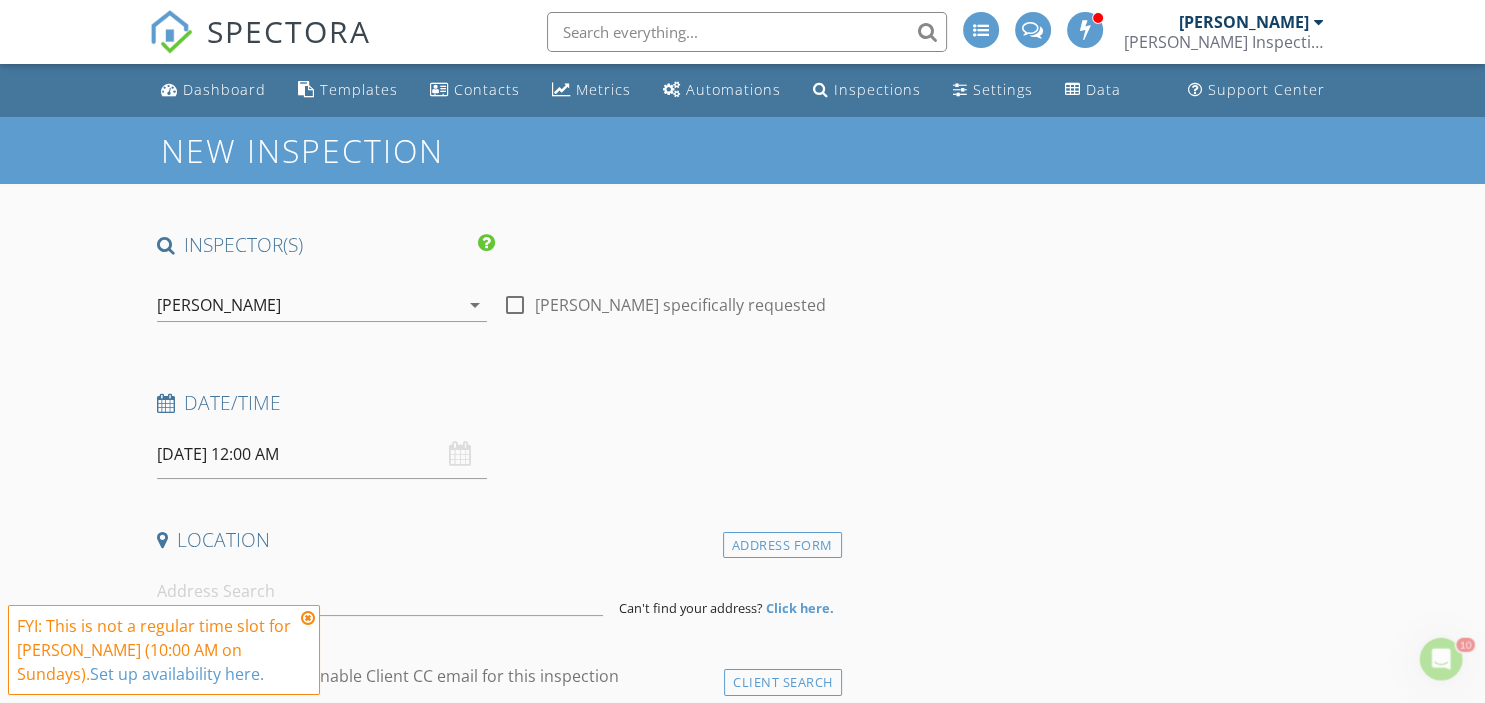 click on "[DATE] 12:00 AM" at bounding box center [322, 454] 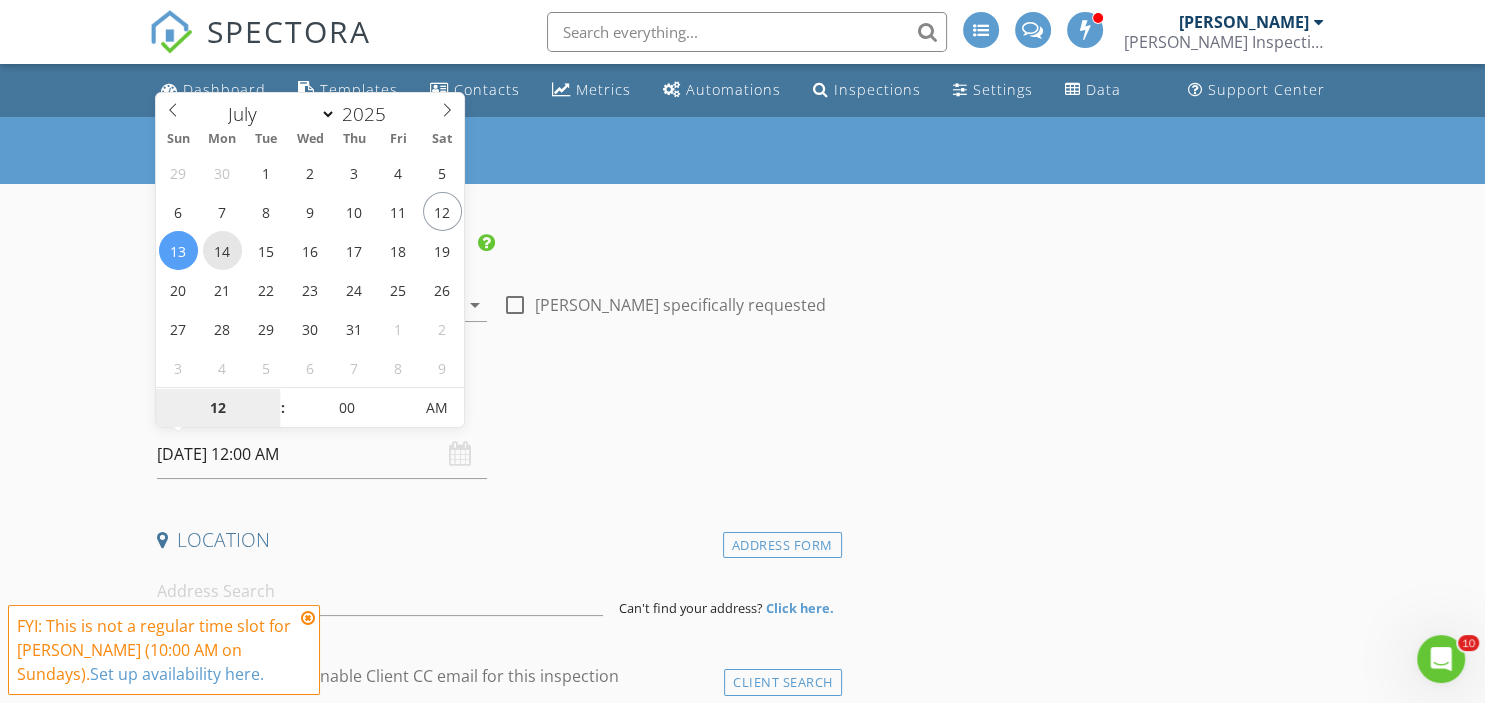 type on "[DATE] 12:00 AM" 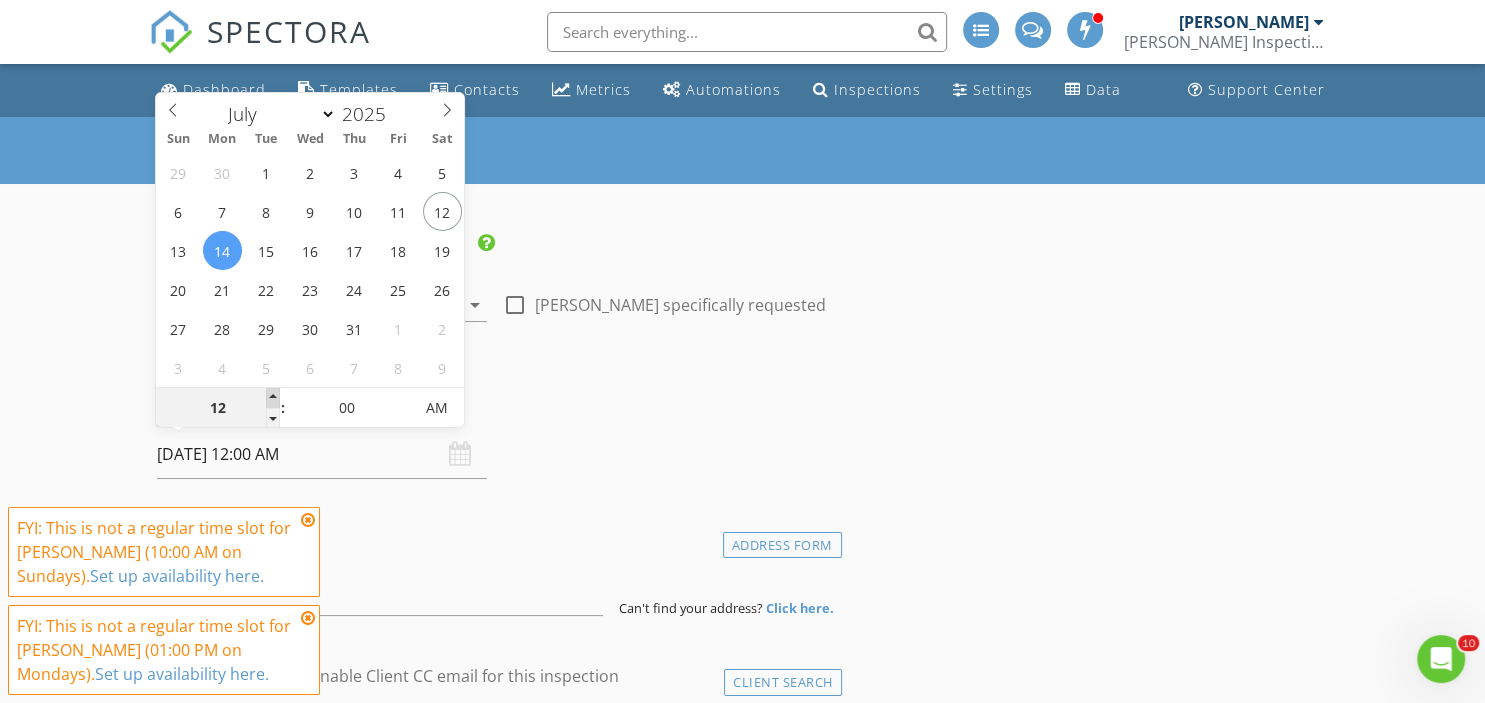 type on "01" 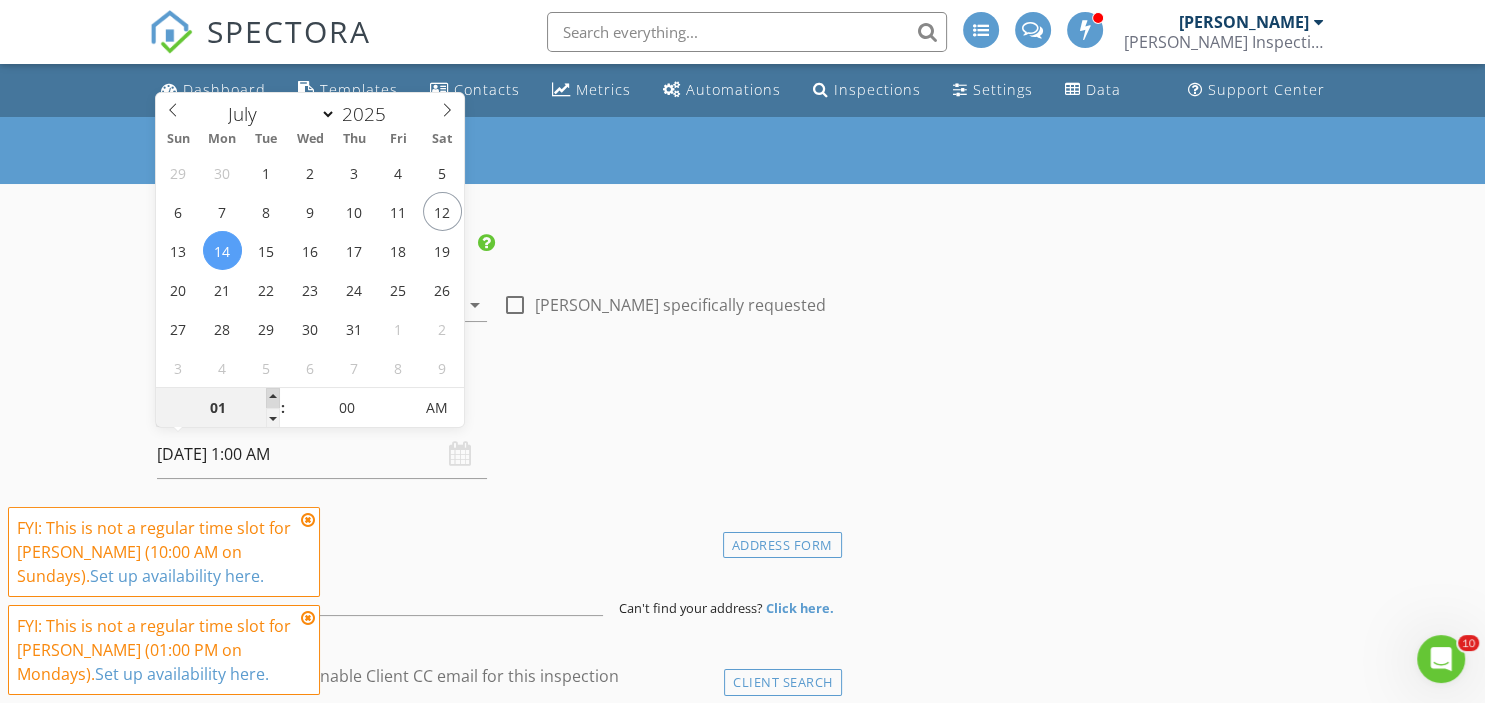 click at bounding box center (273, 398) 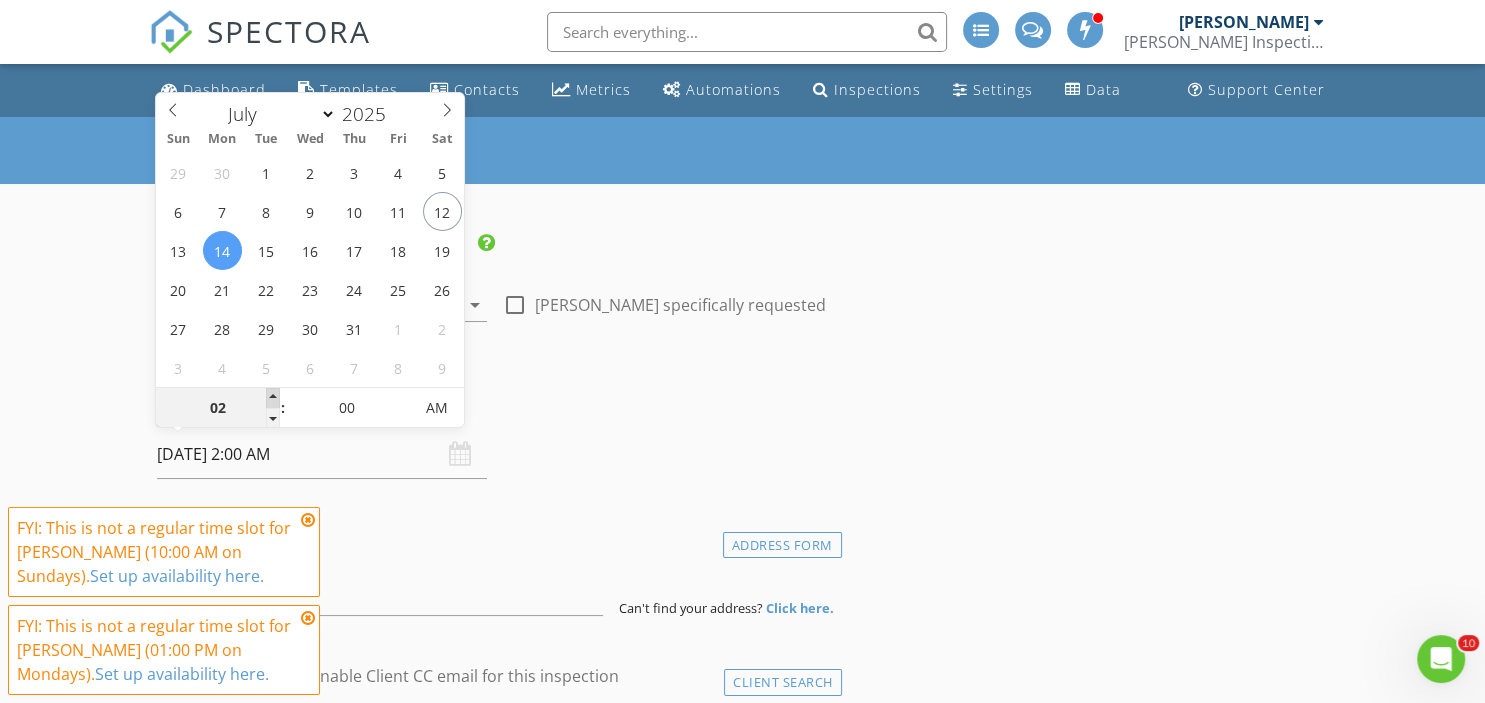 click at bounding box center [273, 398] 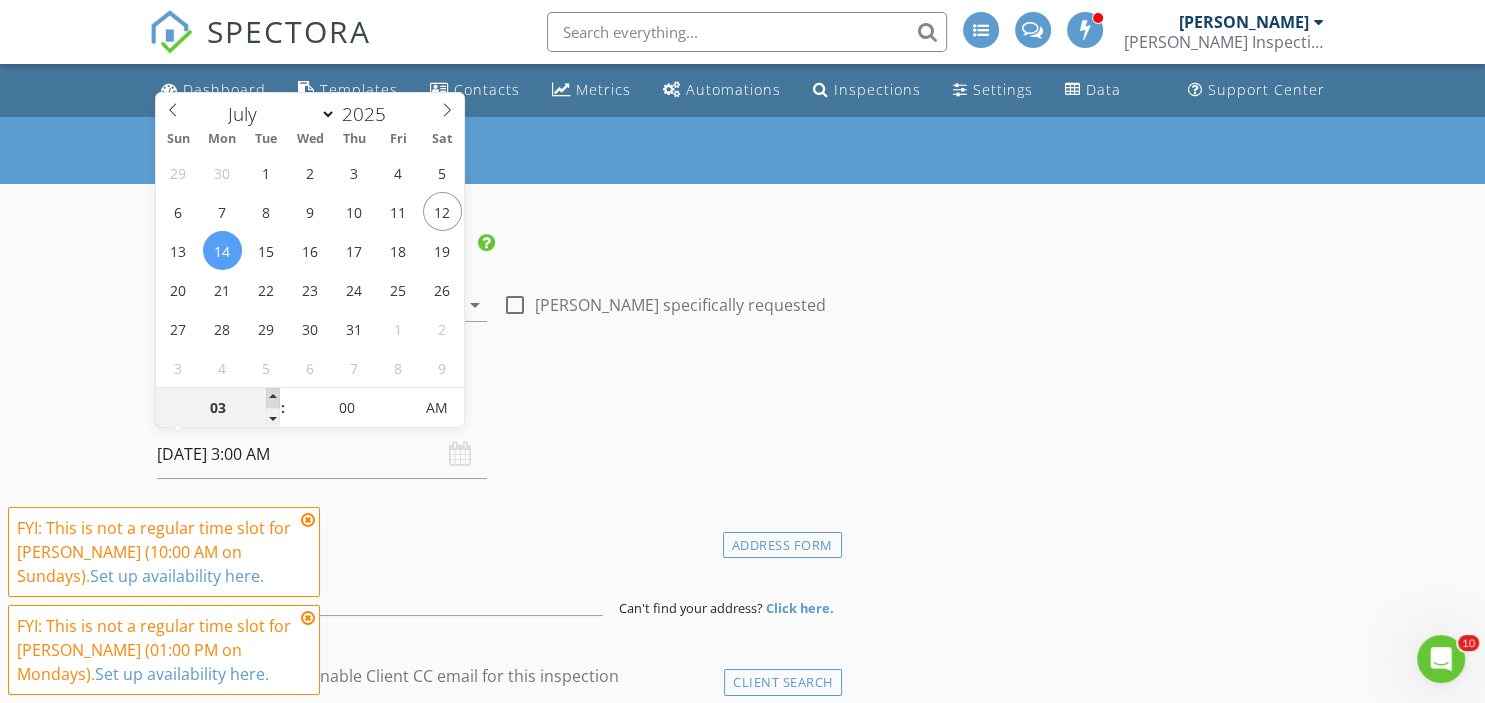 click at bounding box center [273, 398] 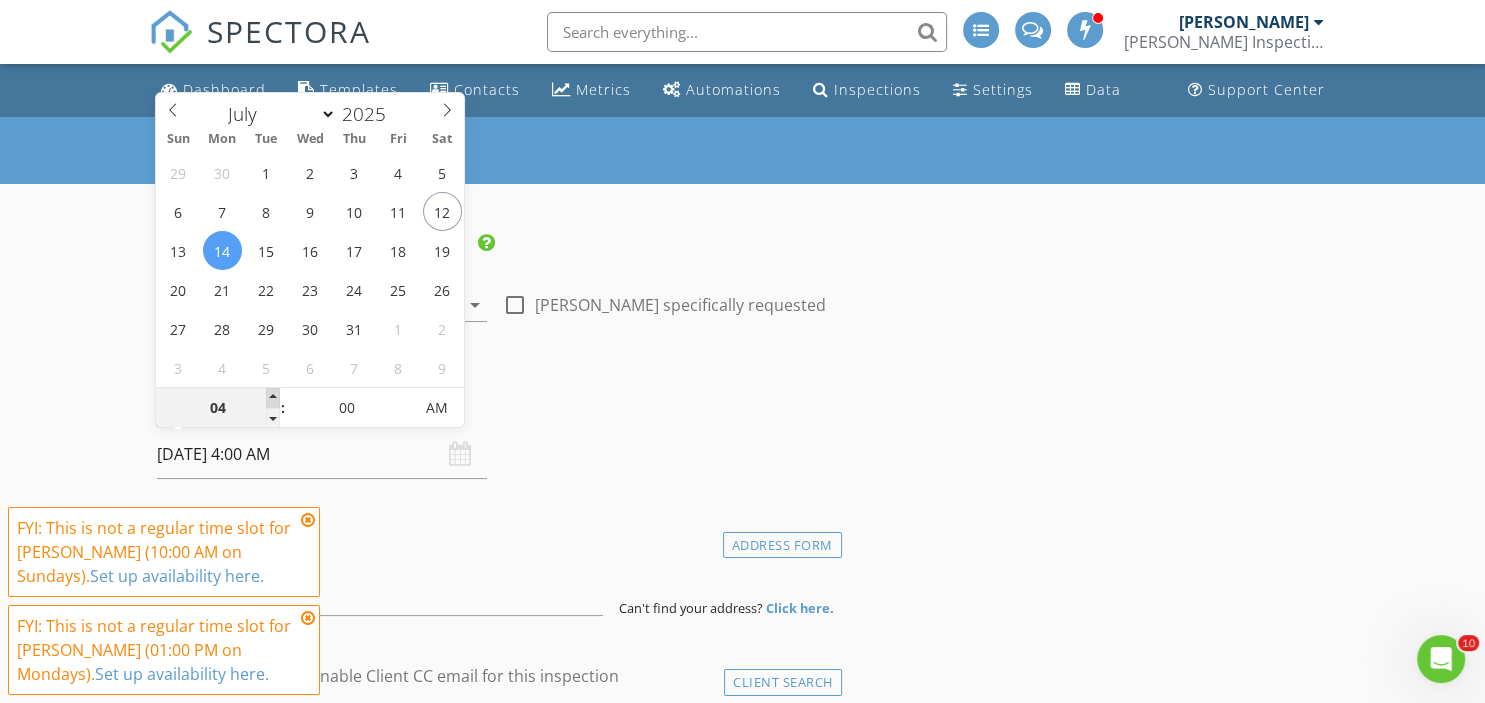 click at bounding box center (273, 398) 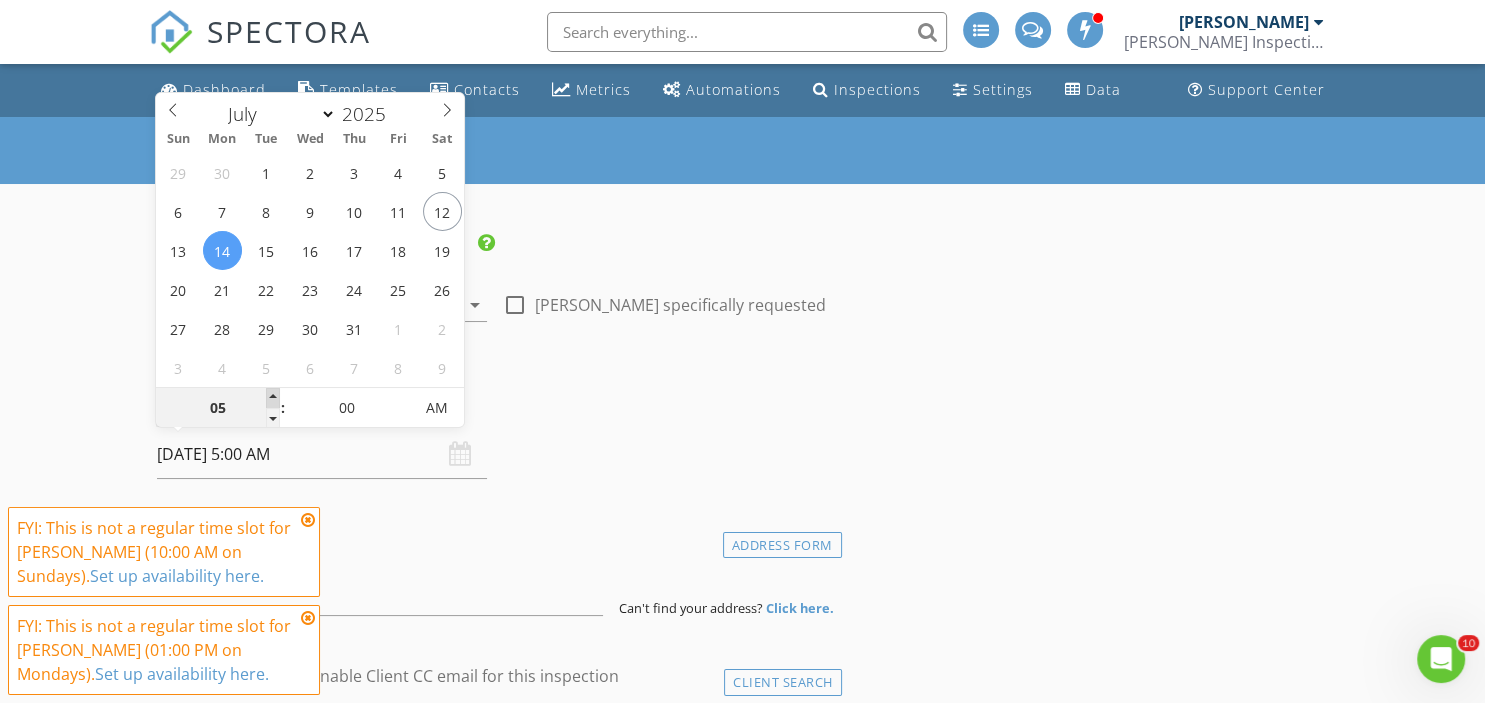 click at bounding box center (273, 398) 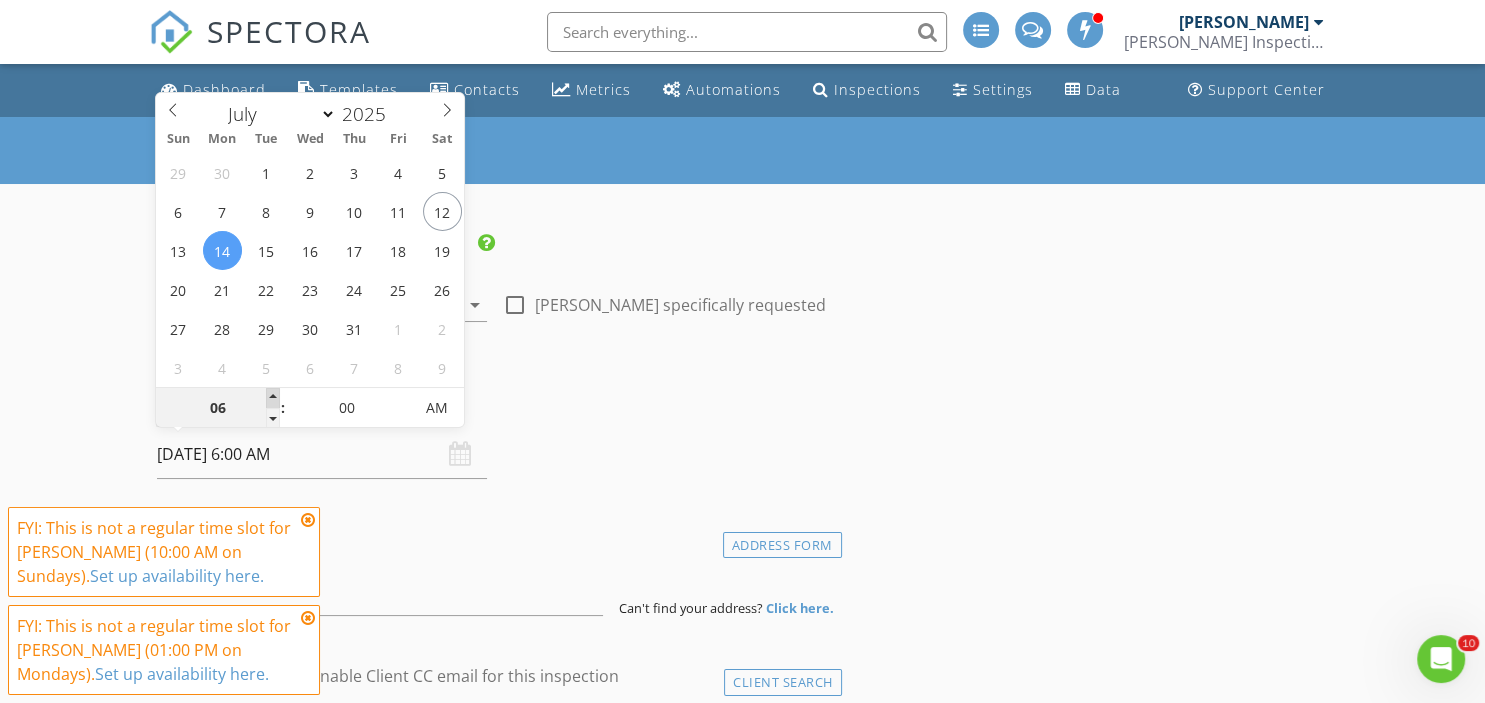 click at bounding box center (273, 398) 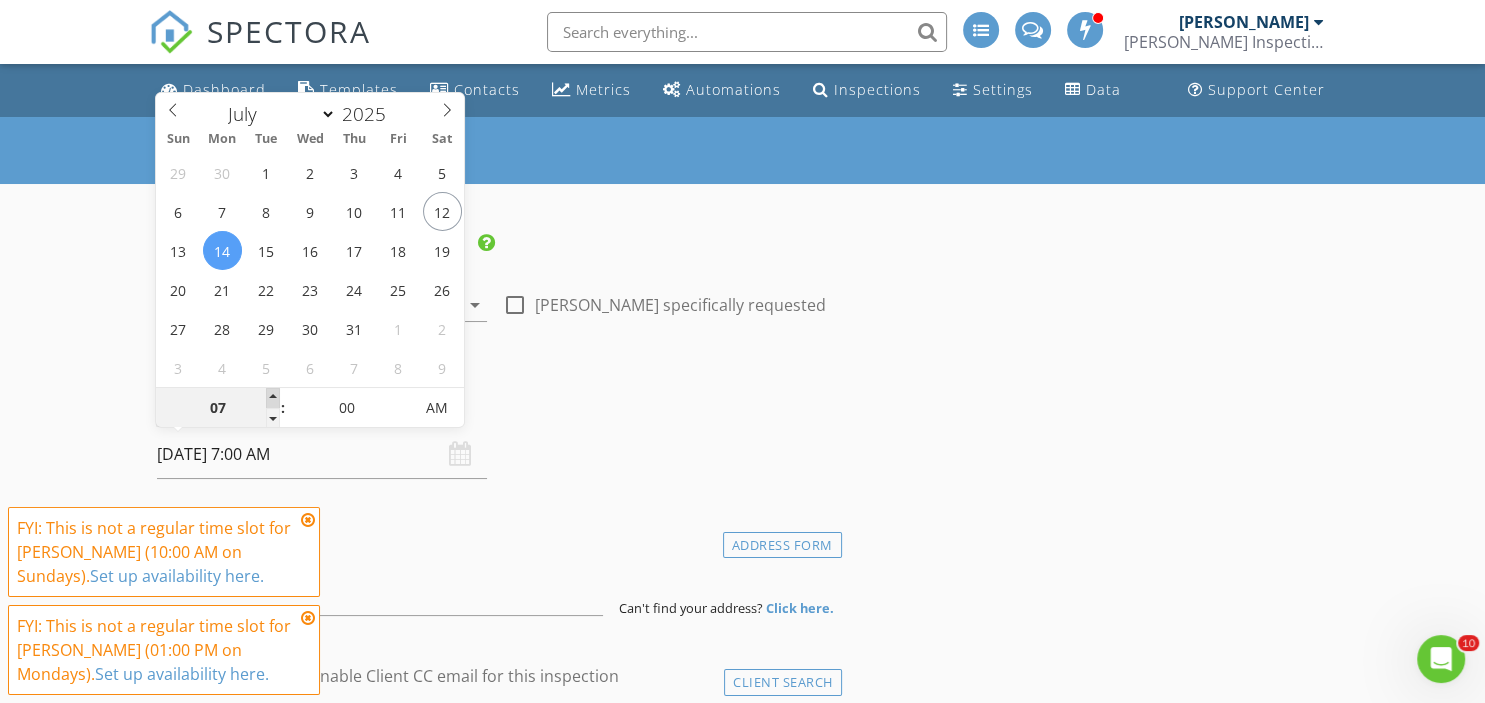 click at bounding box center [273, 398] 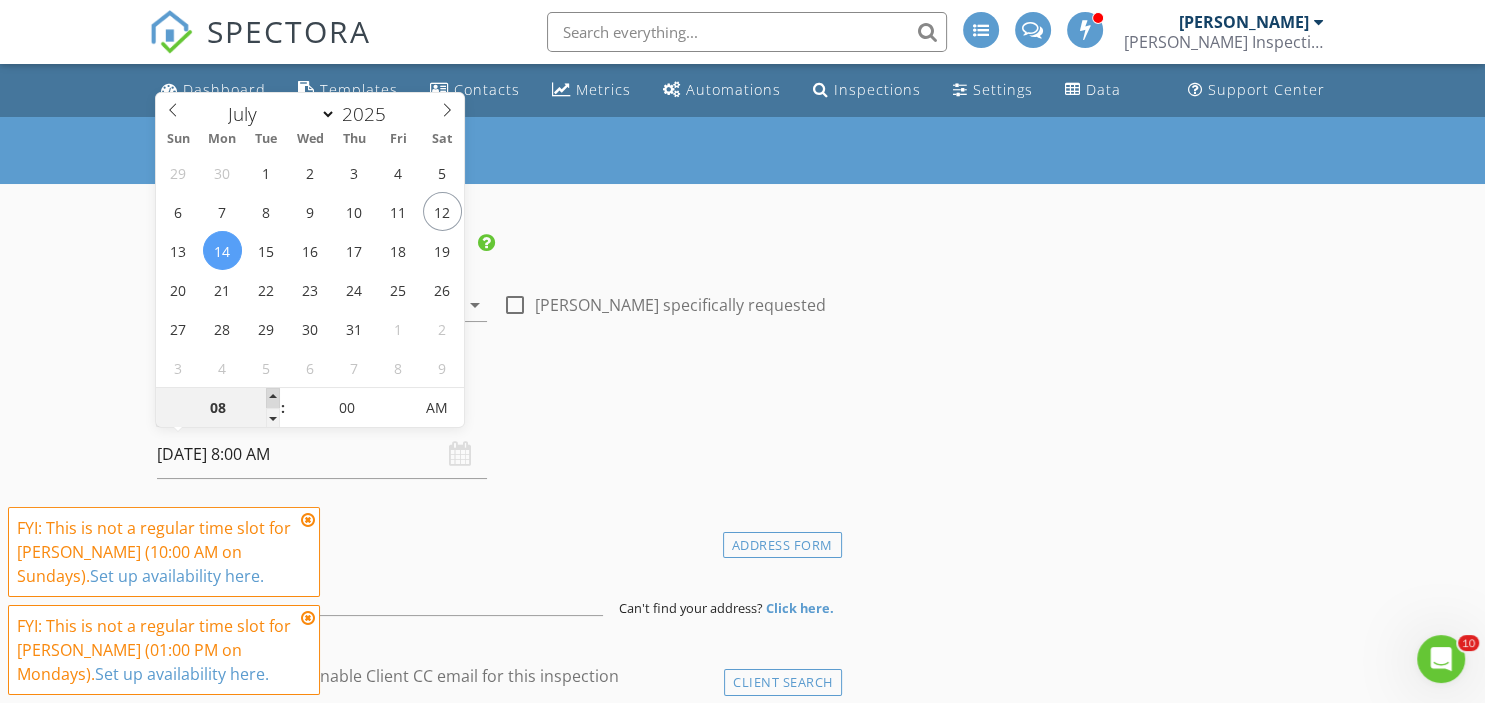 click at bounding box center [273, 398] 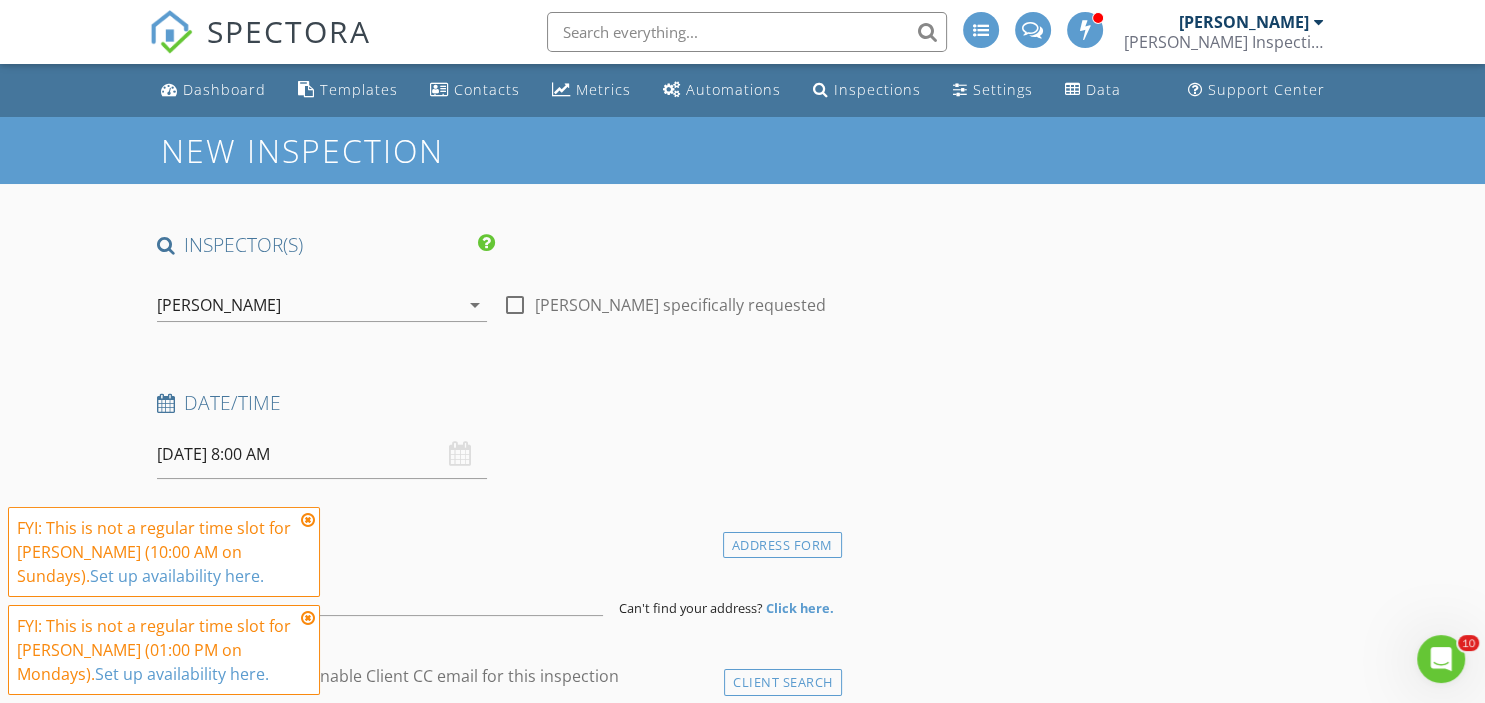 click at bounding box center (308, 520) 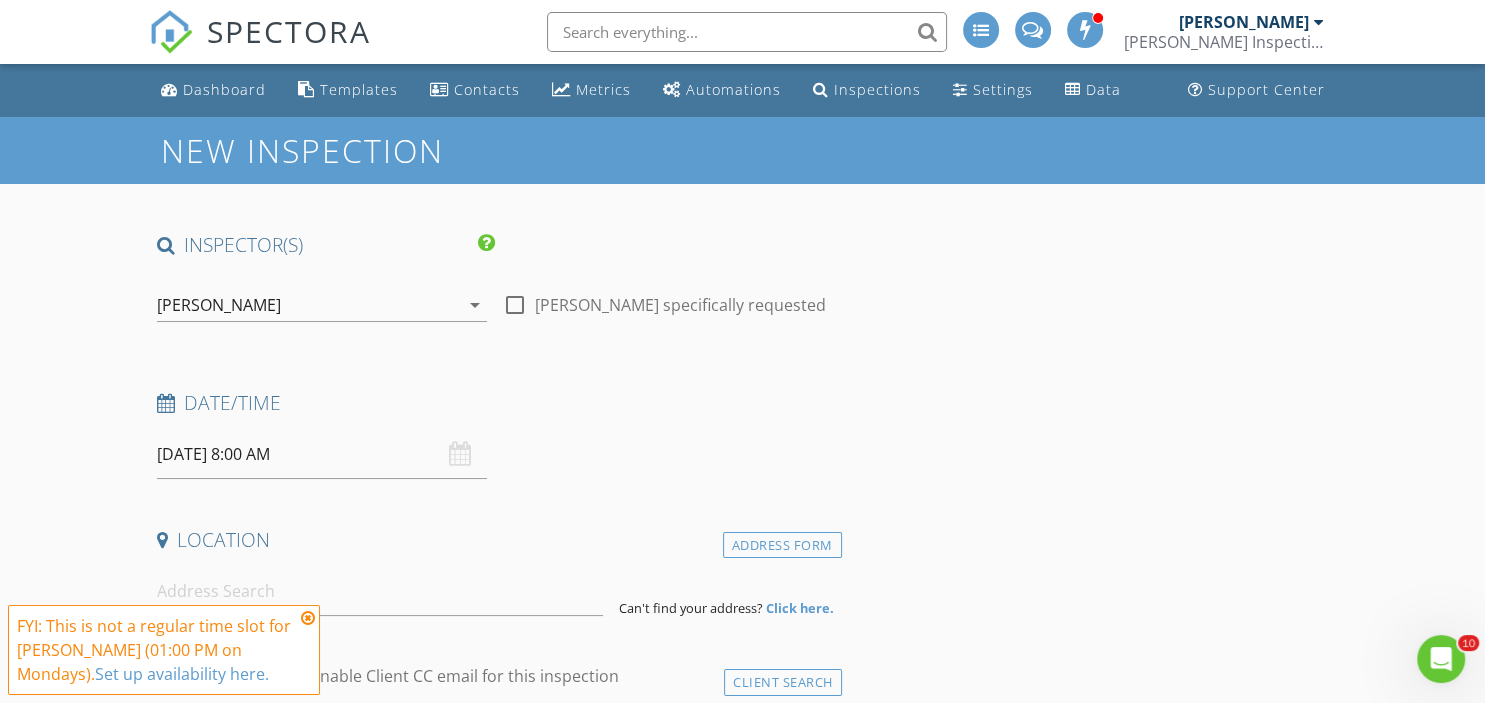 click at bounding box center (308, 618) 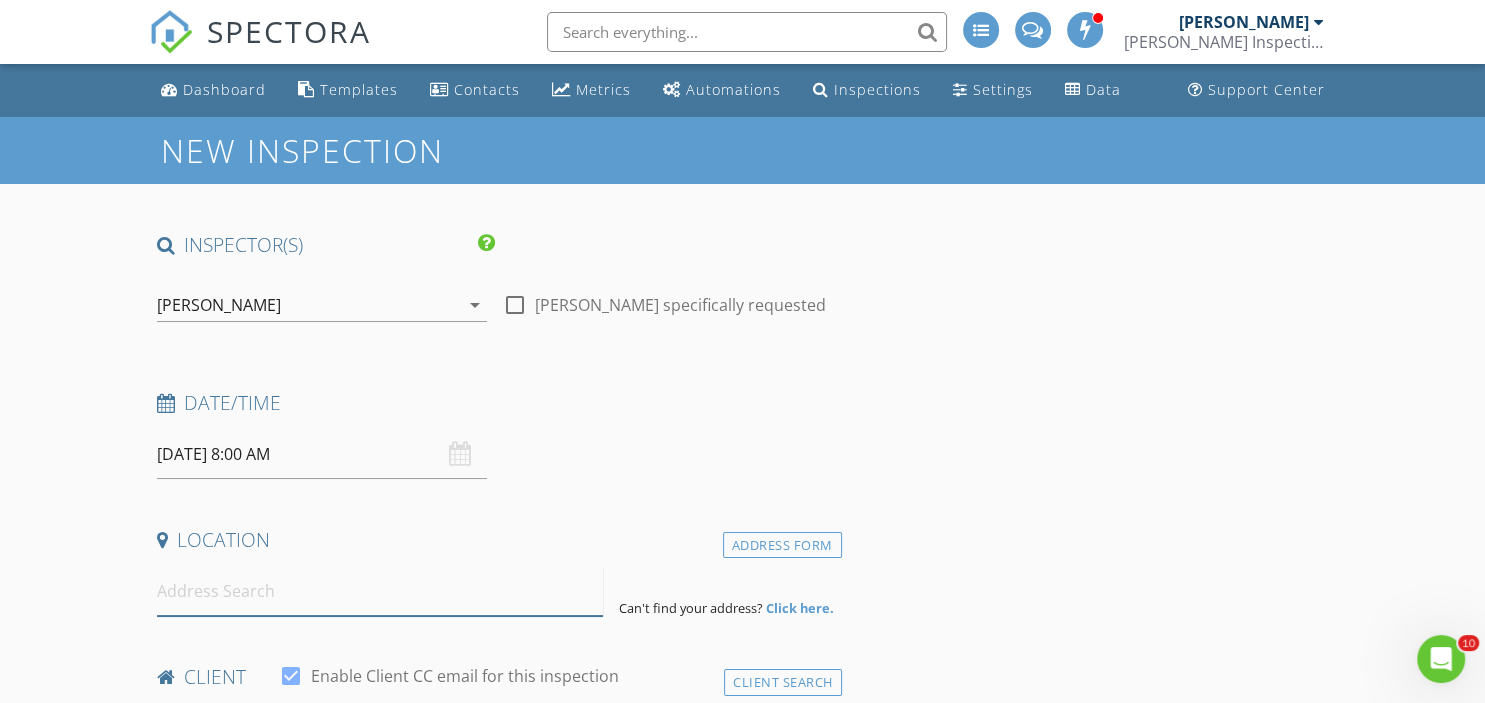 click at bounding box center (380, 591) 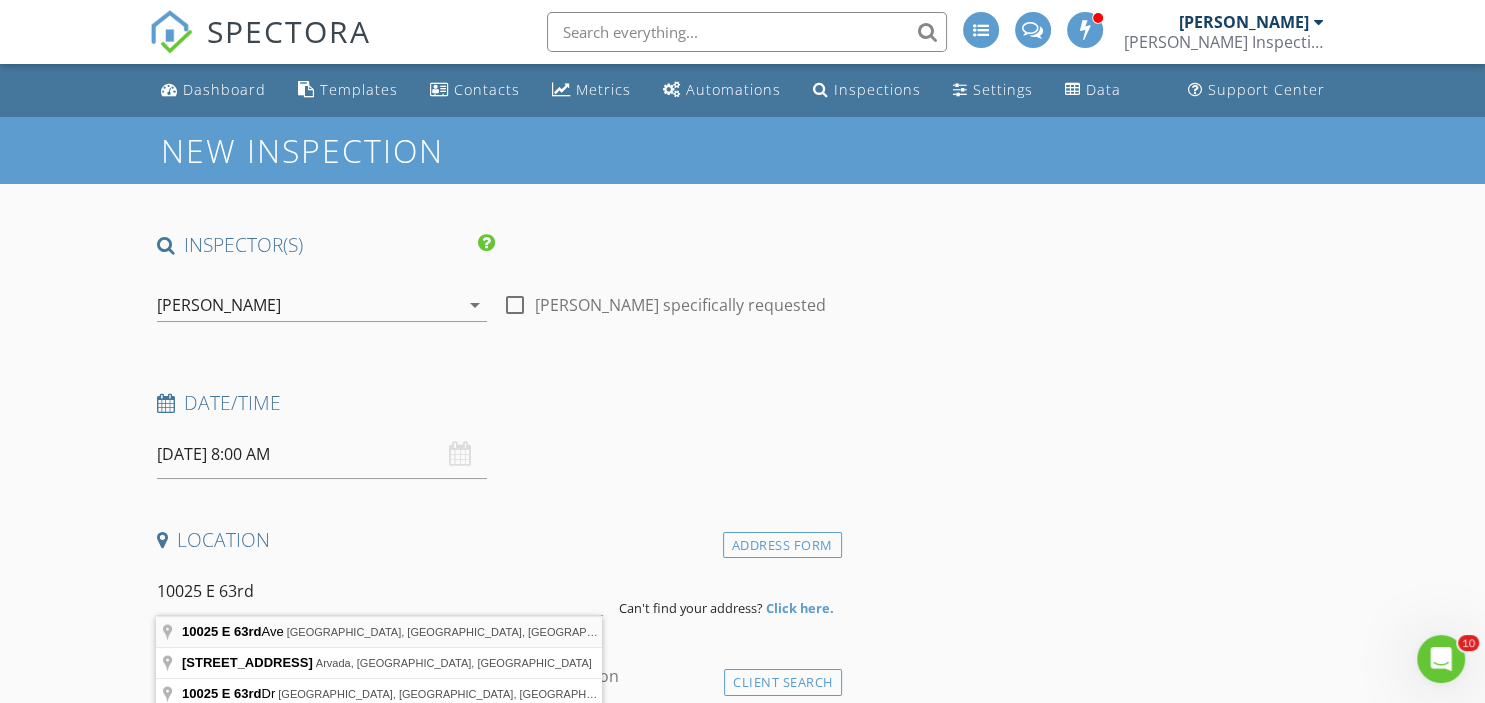type on "10025 E 63rd Ave, Denver, CO, USA" 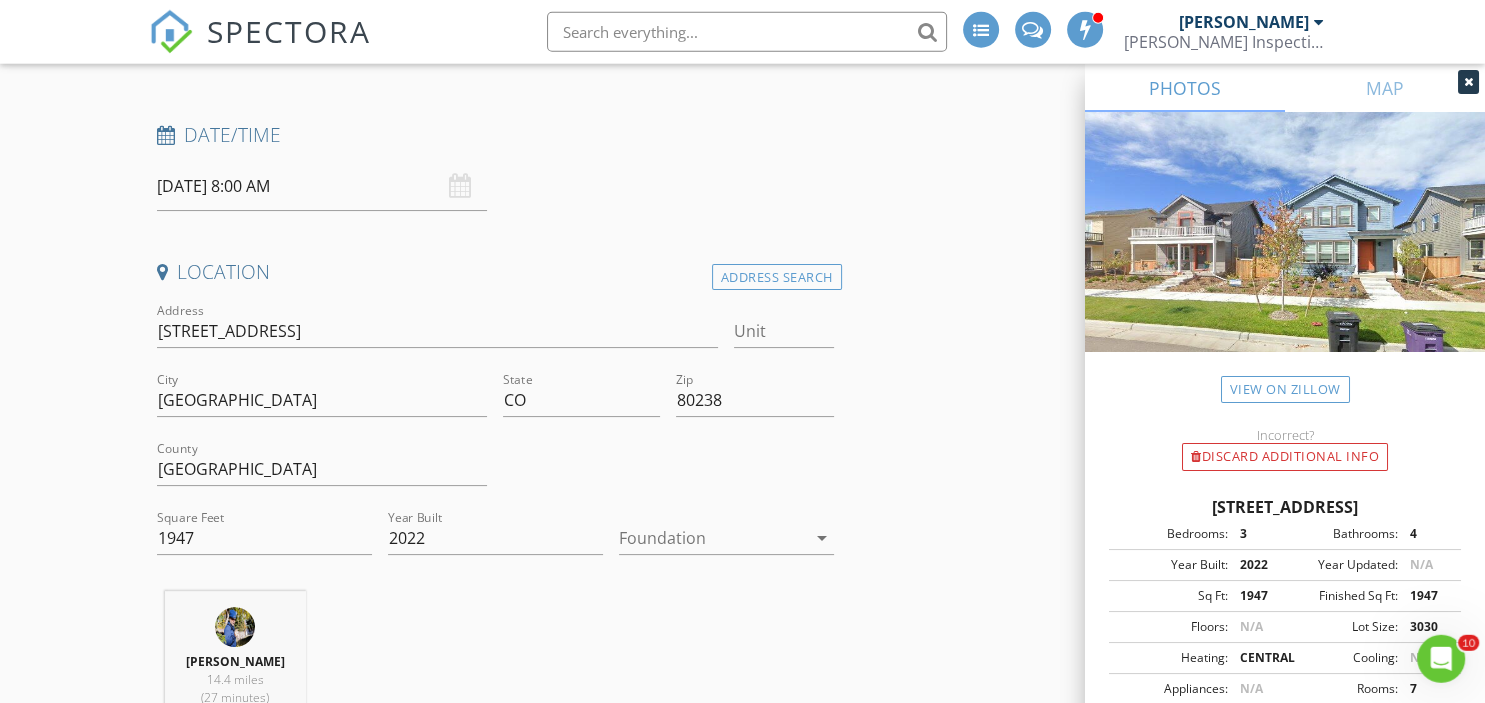 scroll, scrollTop: 271, scrollLeft: 0, axis: vertical 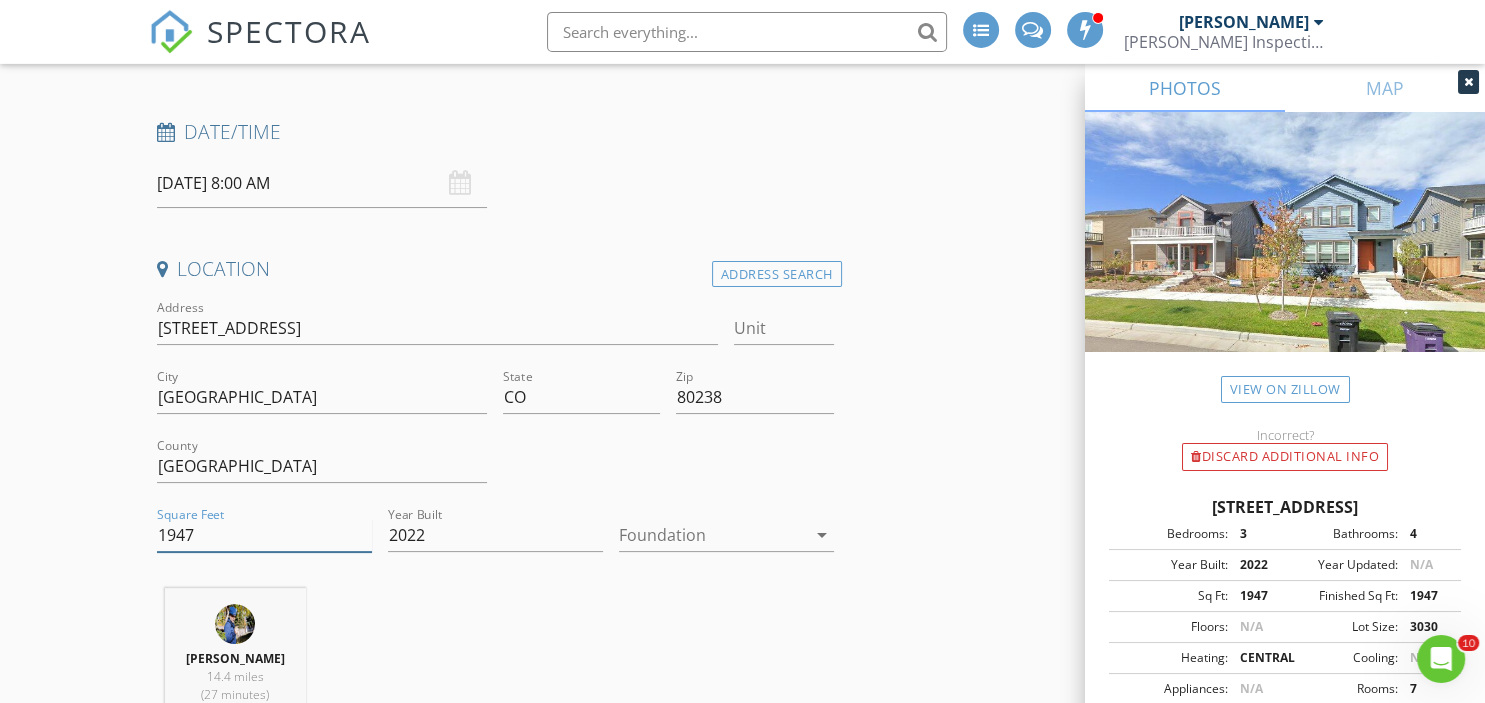 click on "1947" at bounding box center [264, 535] 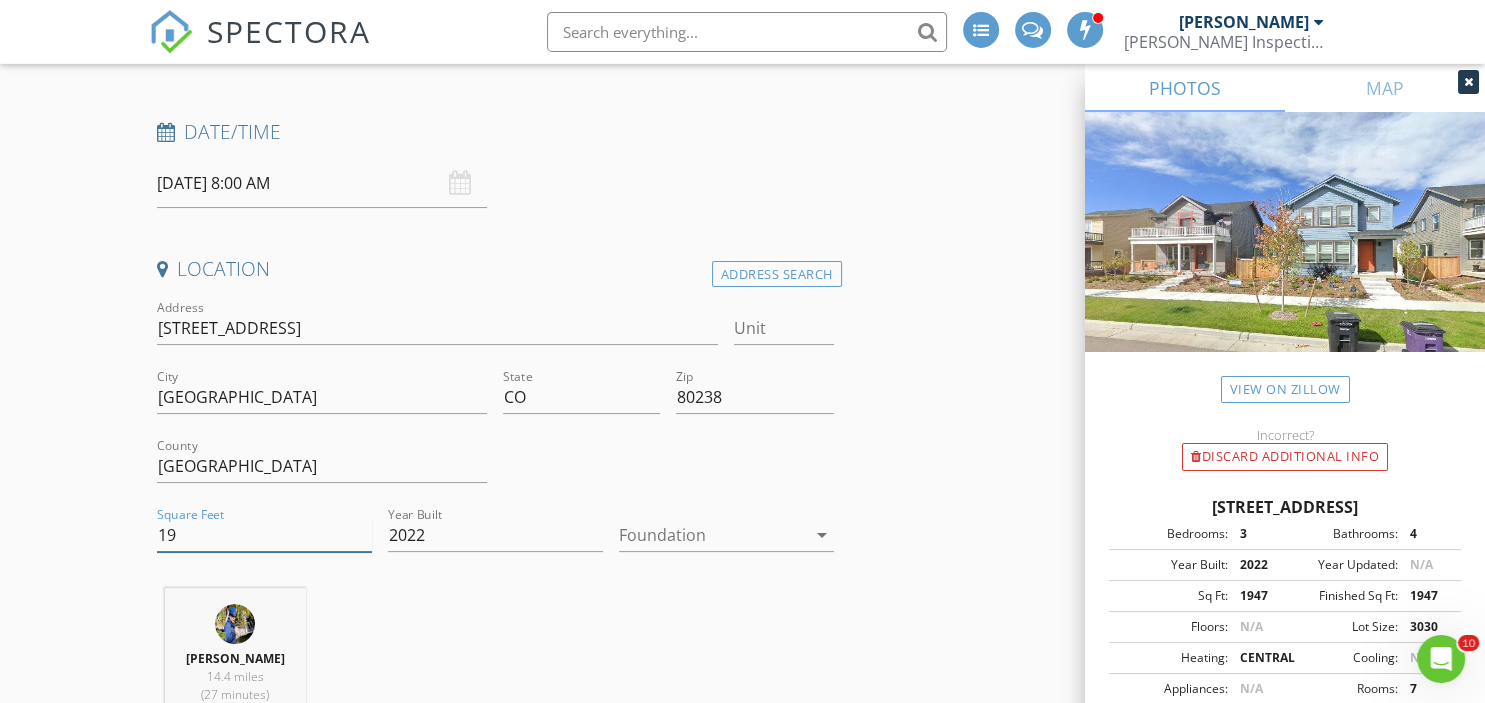 type on "1" 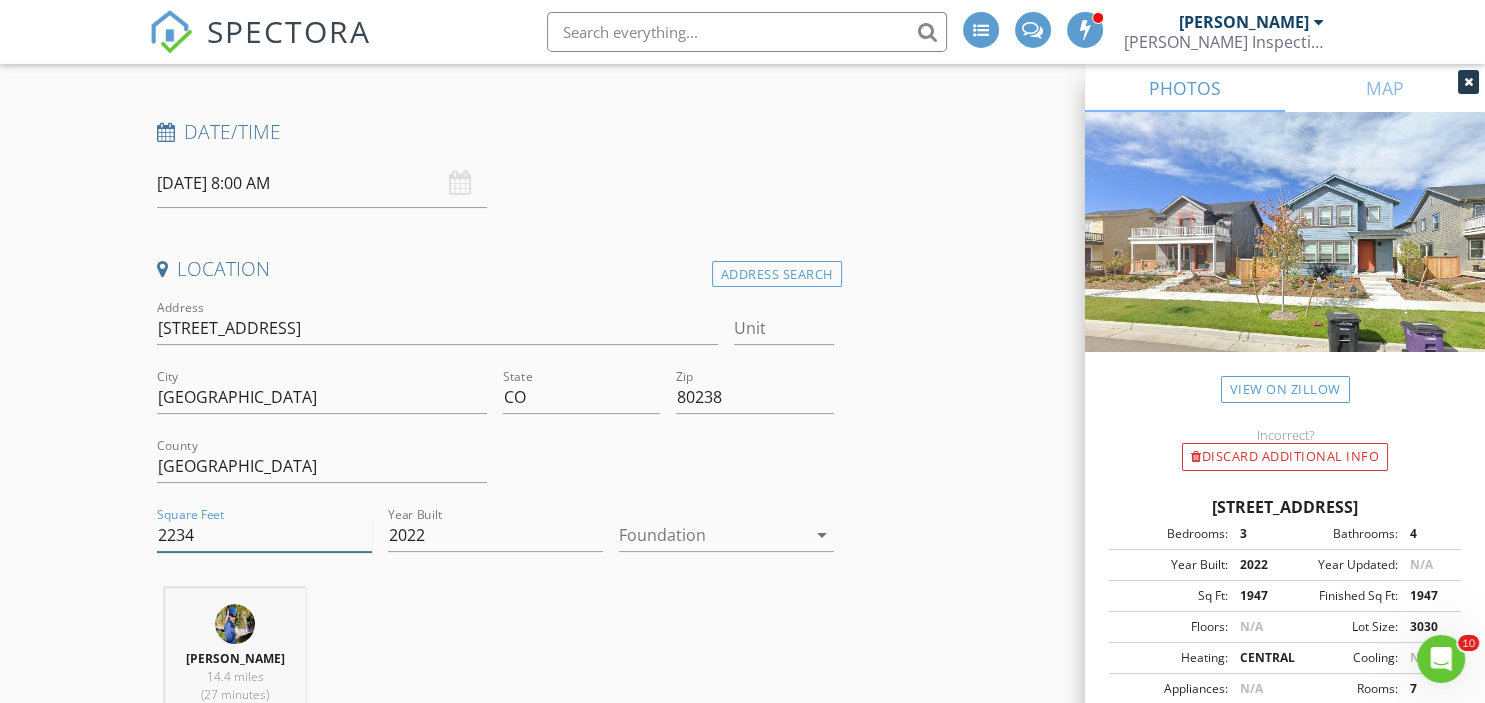 type on "2234" 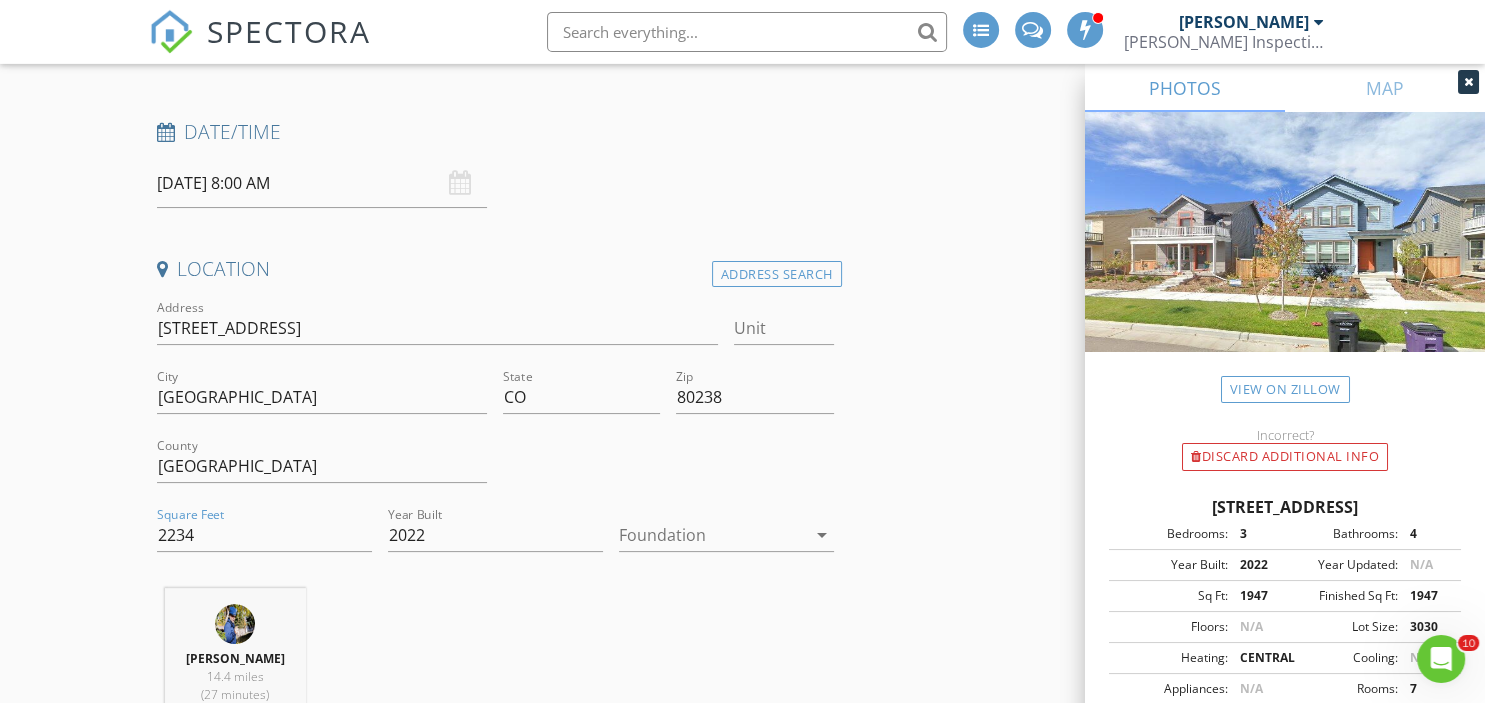 click at bounding box center (712, 535) 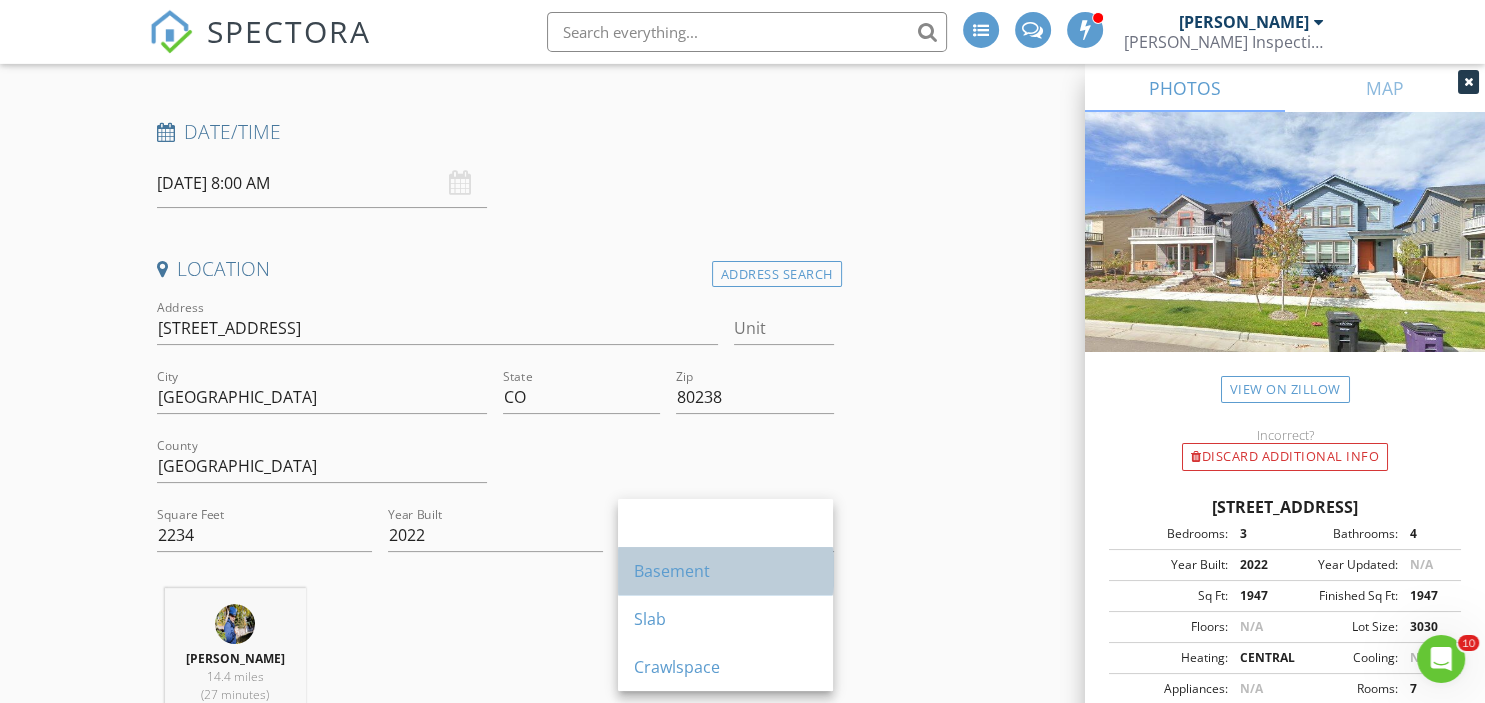 click on "Basement" at bounding box center (725, 571) 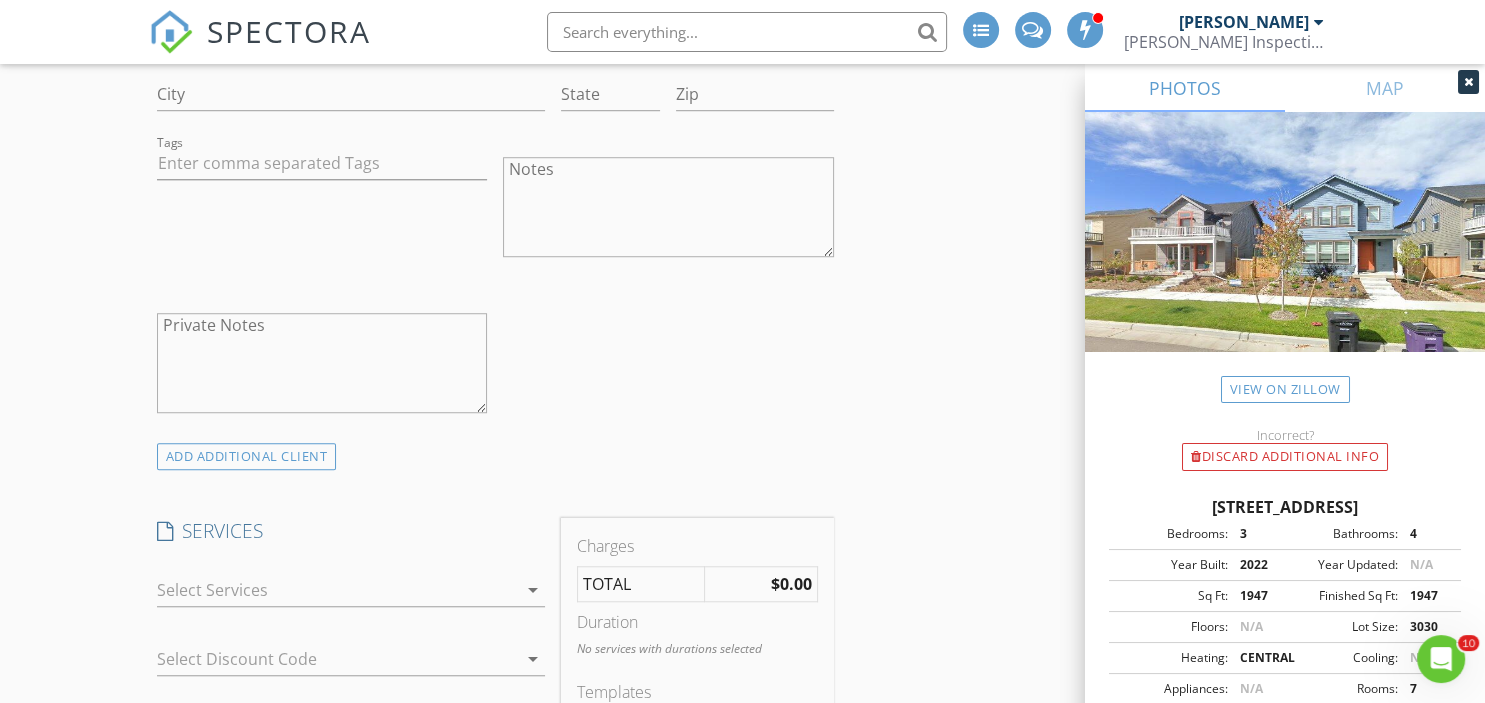 scroll, scrollTop: 1429, scrollLeft: 0, axis: vertical 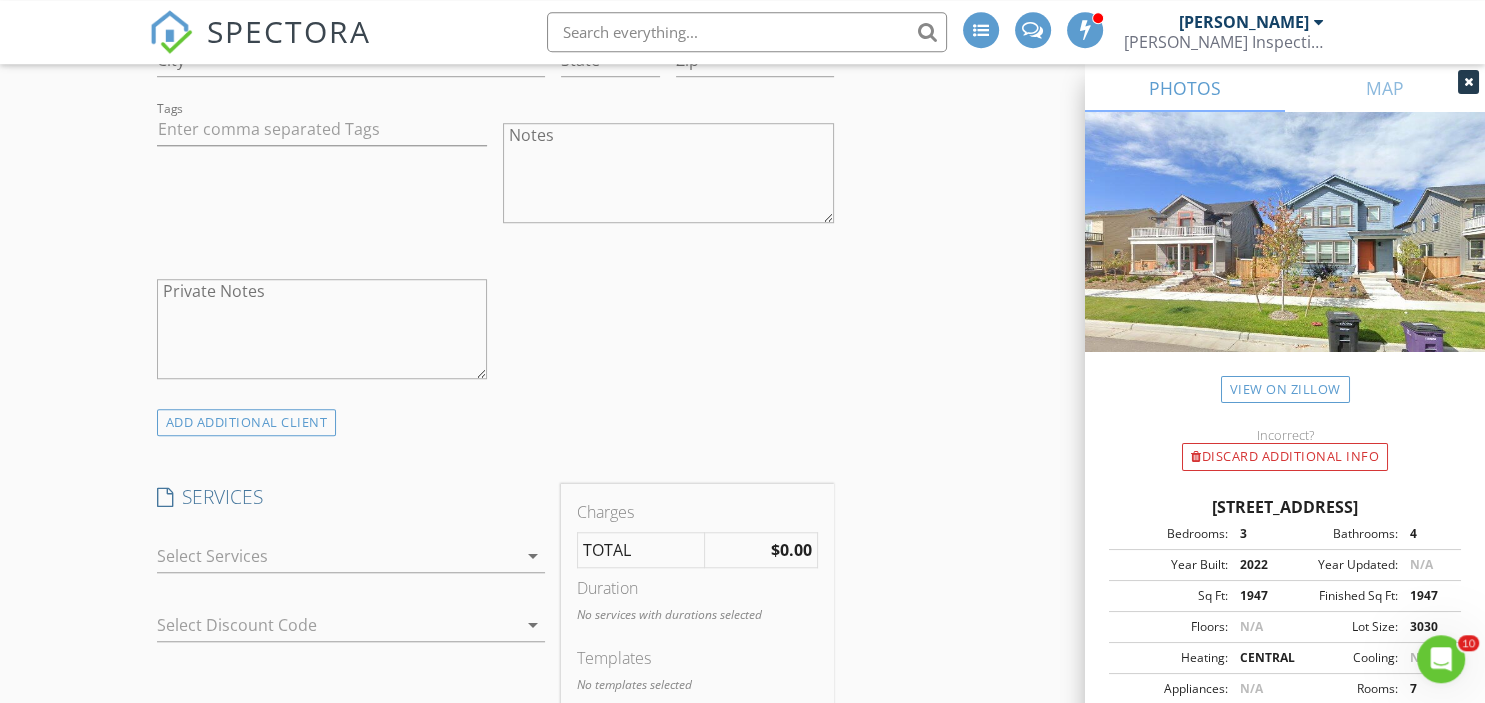 click at bounding box center [337, 556] 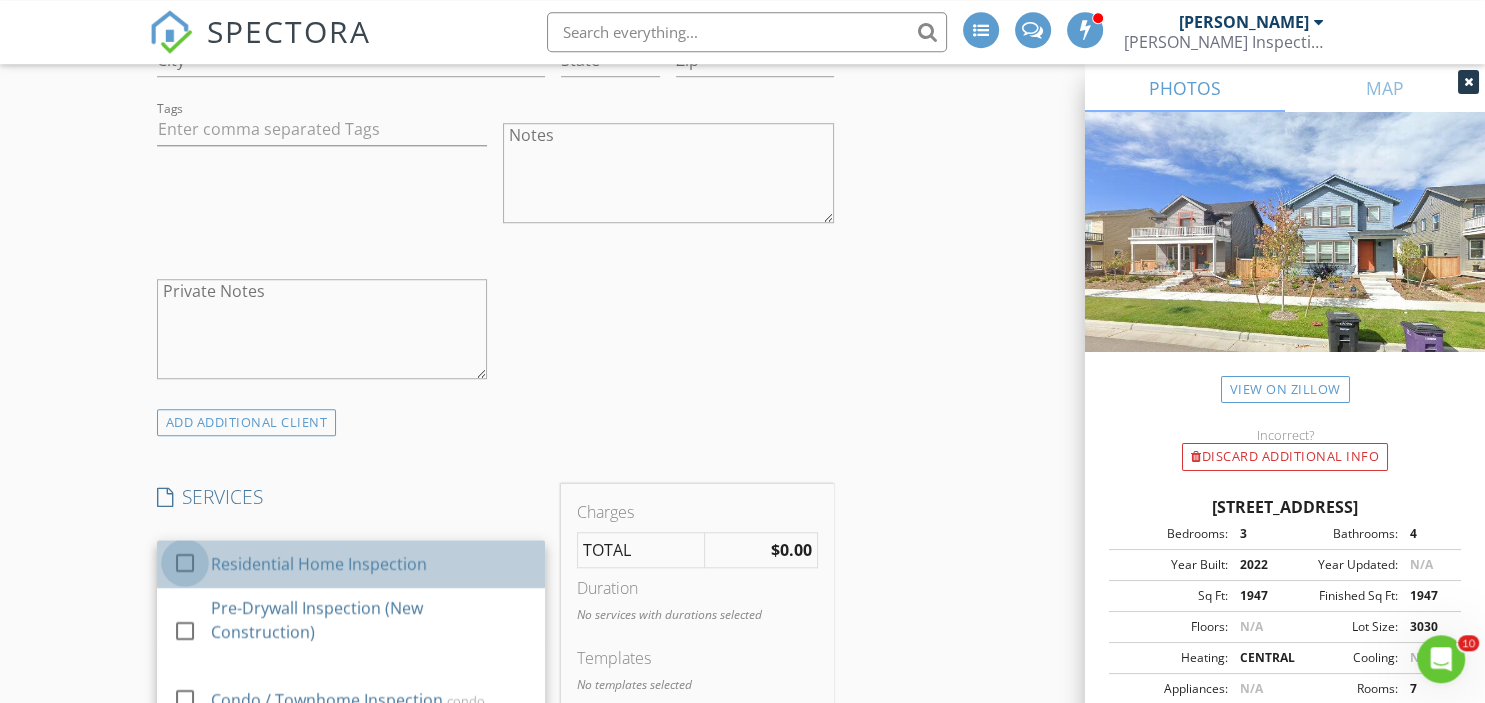 click at bounding box center (185, 563) 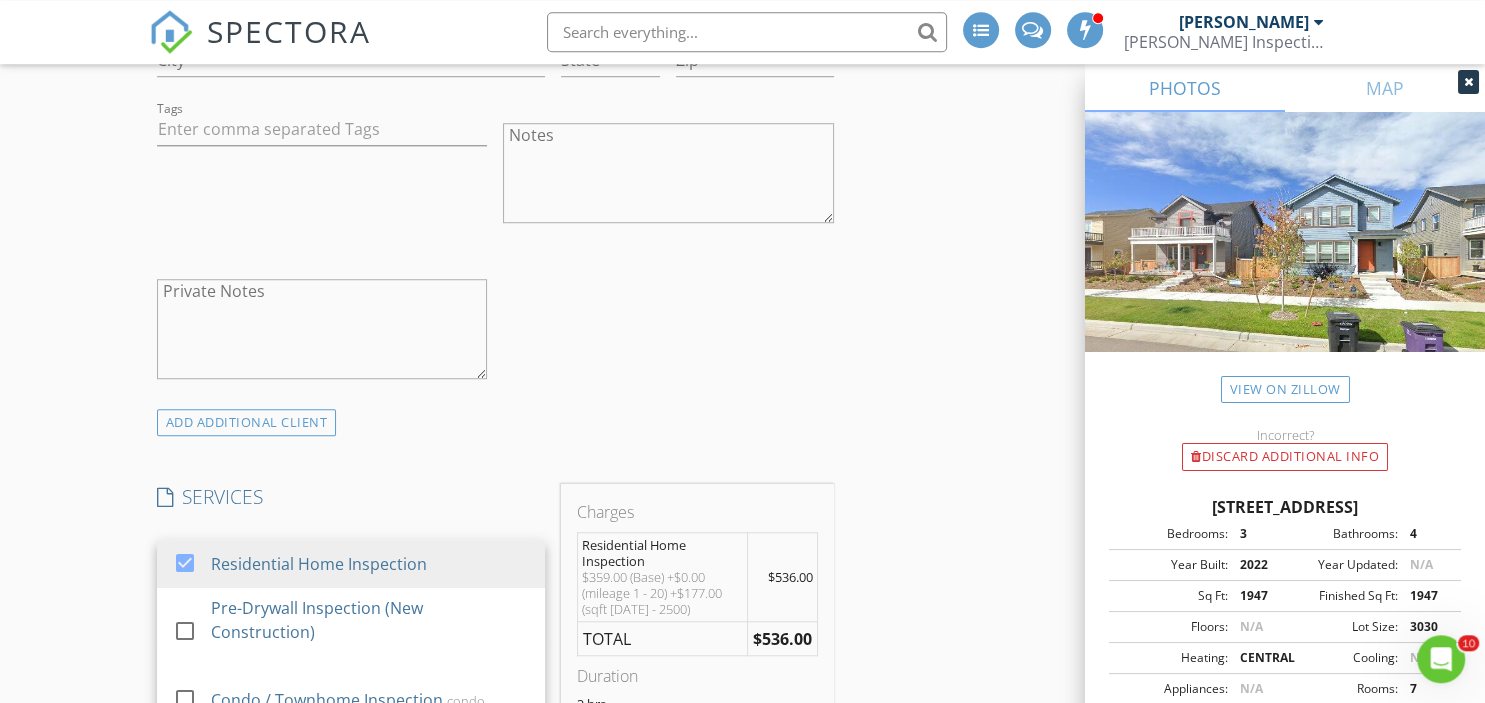 click on "INSPECTOR(S)
check_box   Stephen Stauss   PRIMARY   Stephen Stauss arrow_drop_down   check_box_outline_blank Stephen Stauss specifically requested
Date/Time
07/14/2025 8:00 AM
Location
Address Search       Address 10025 E 63rd Ave   Unit   City Denver   State CO   Zip 80238   County Denver     Square Feet 2234   Year Built 2022   Foundation Basement arrow_drop_down     Stephen Stauss     14.4 miles     (27 minutes)
client
check_box Enable Client CC email for this inspection   Client Search     check_box_outline_blank Client is a Company/Organization     First Name   Last Name   Email   CC Email   Phone   Address   City   State   Zip     Tags         Notes   Private Notes
ADD ADDITIONAL client
SERVICES
check_box   Residential Home Inspection    check_box_outline_blank" at bounding box center (495, 793) 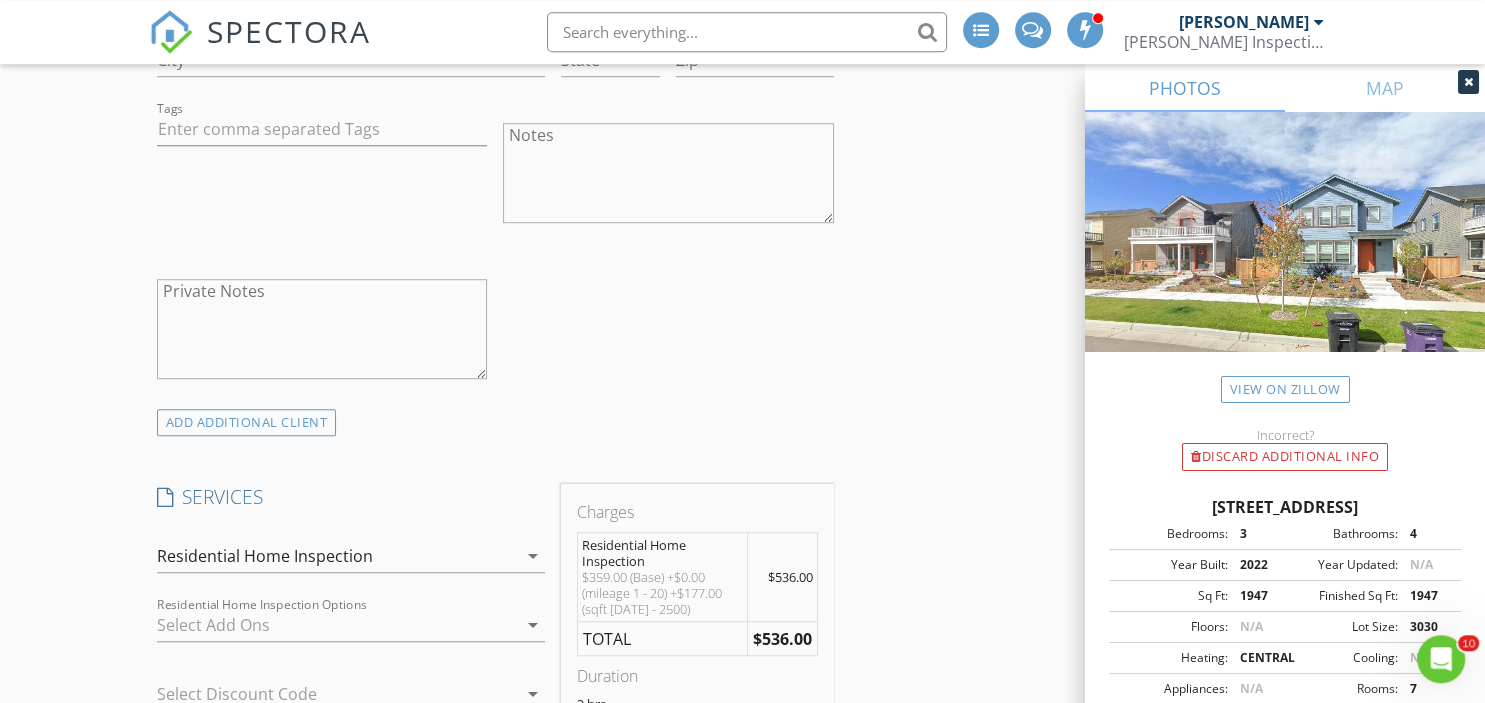 click at bounding box center (337, 625) 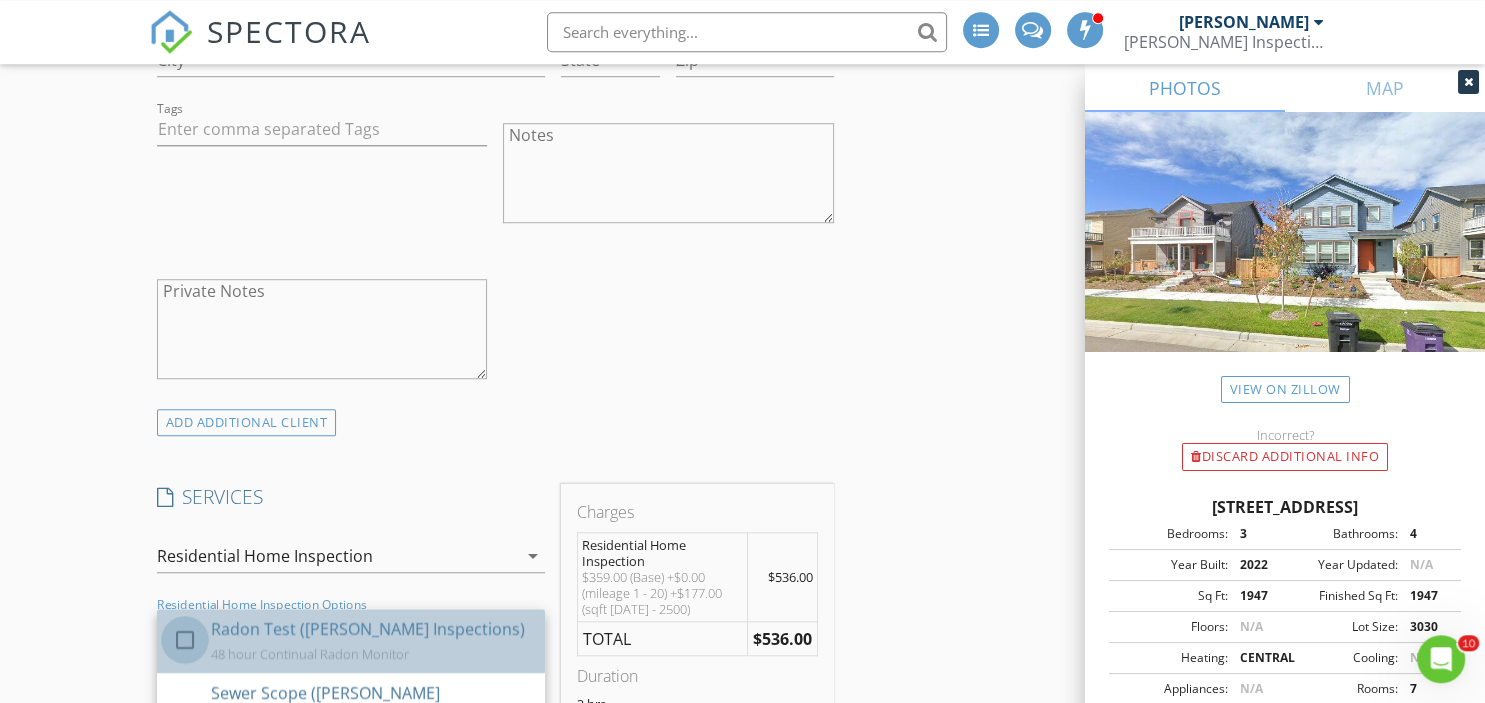 click at bounding box center [185, 640] 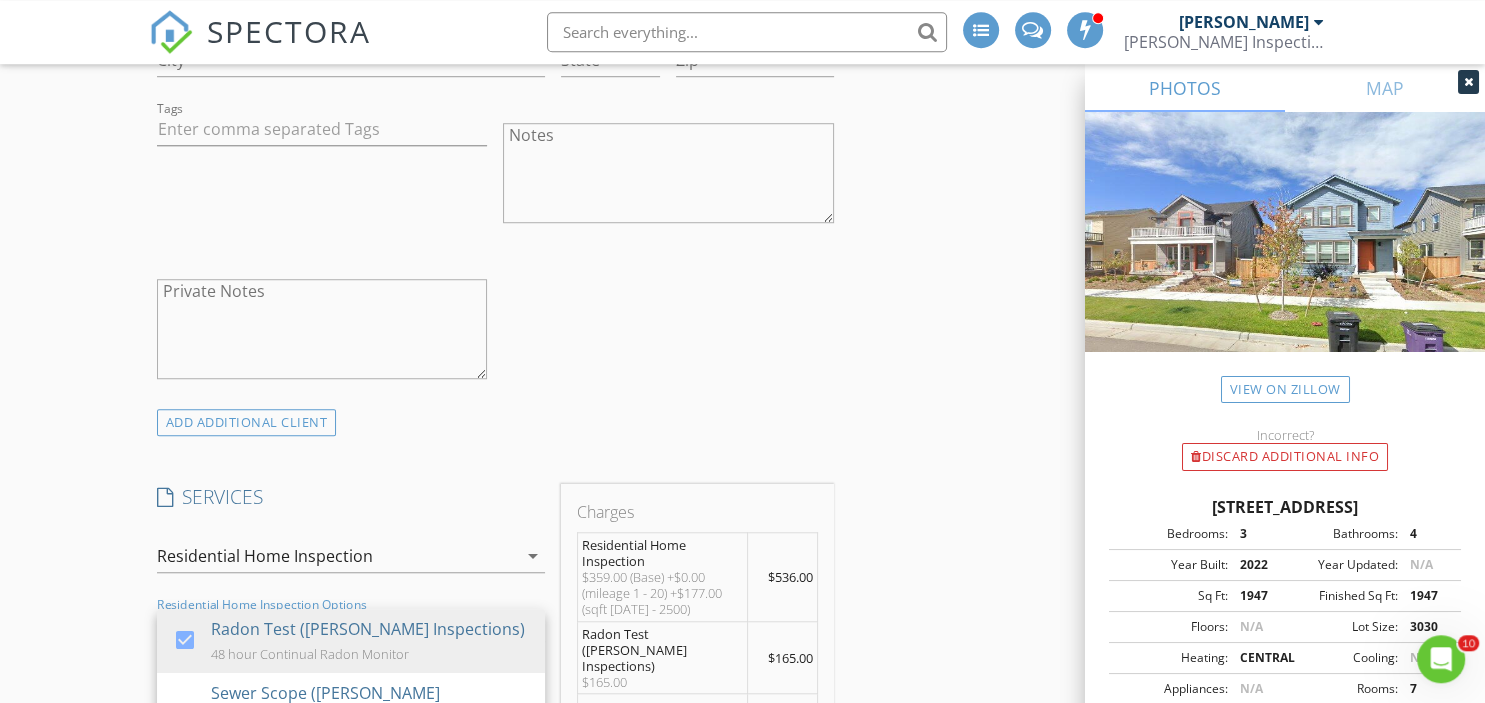 scroll, scrollTop: 1513, scrollLeft: 0, axis: vertical 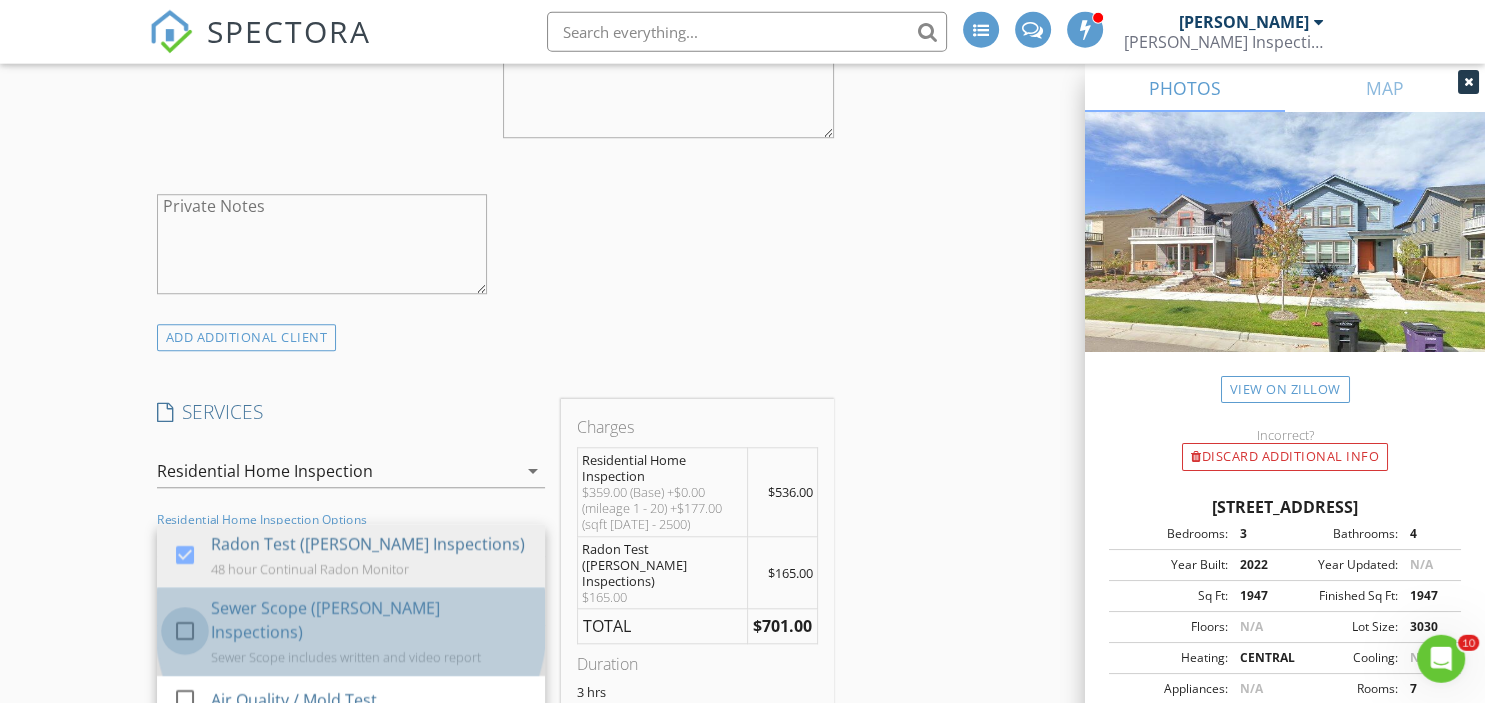 click at bounding box center (185, 632) 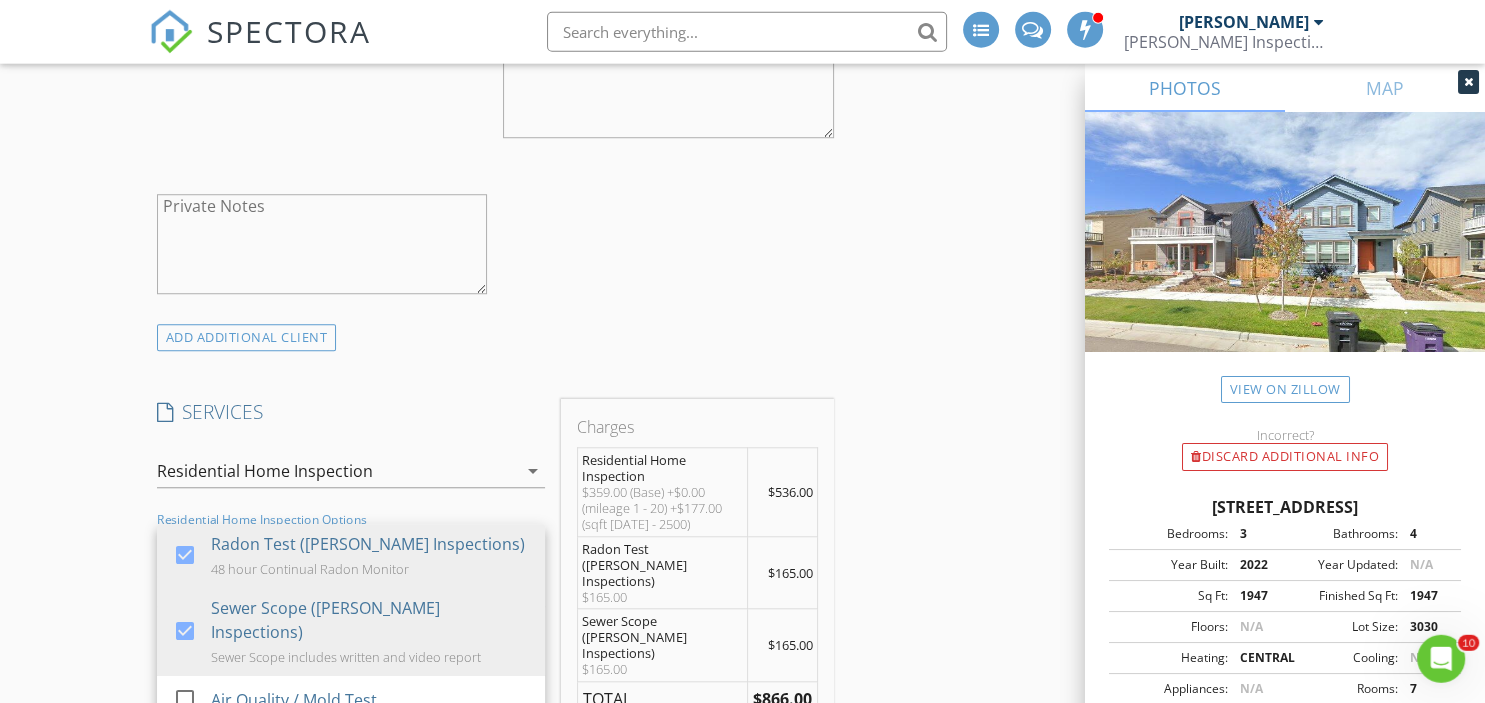 click on "ADD ADDITIONAL client" at bounding box center (495, 338) 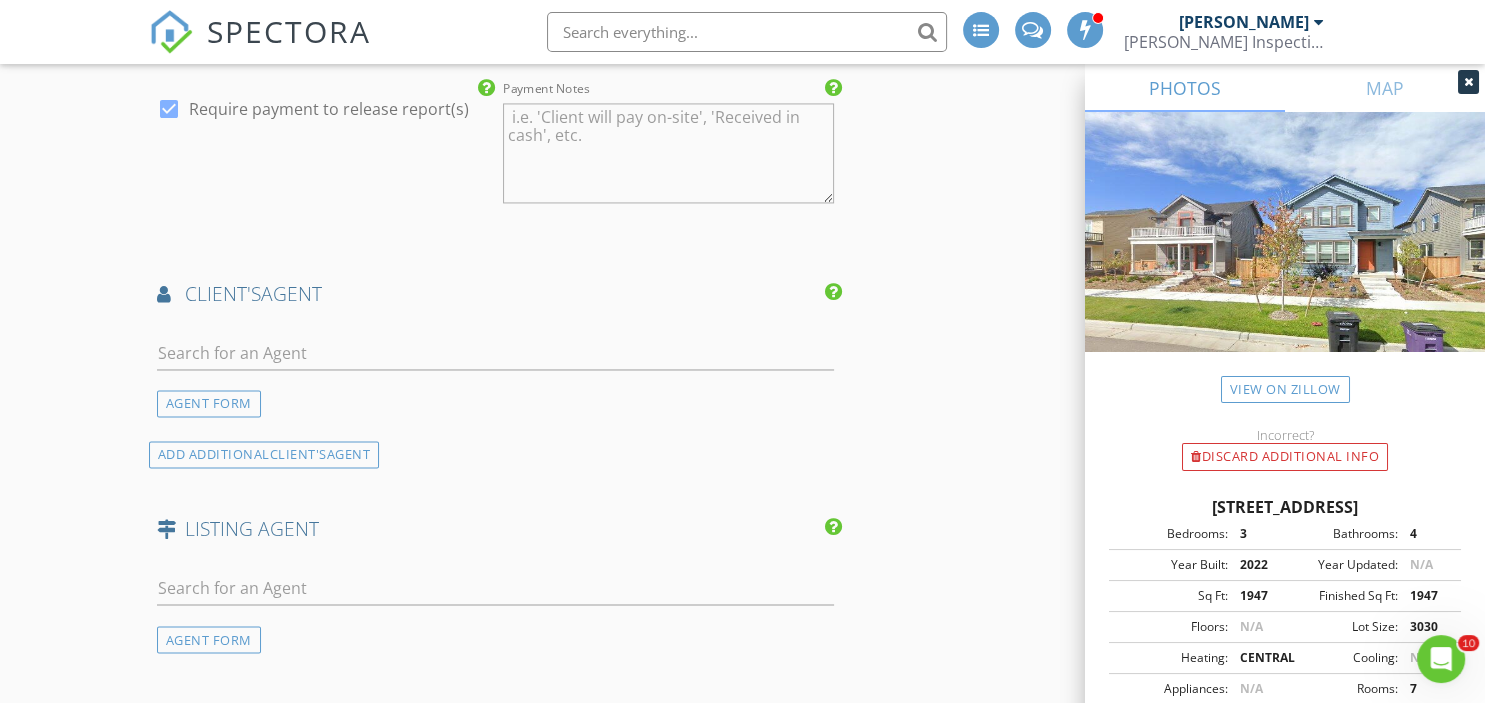 scroll, scrollTop: 3188, scrollLeft: 0, axis: vertical 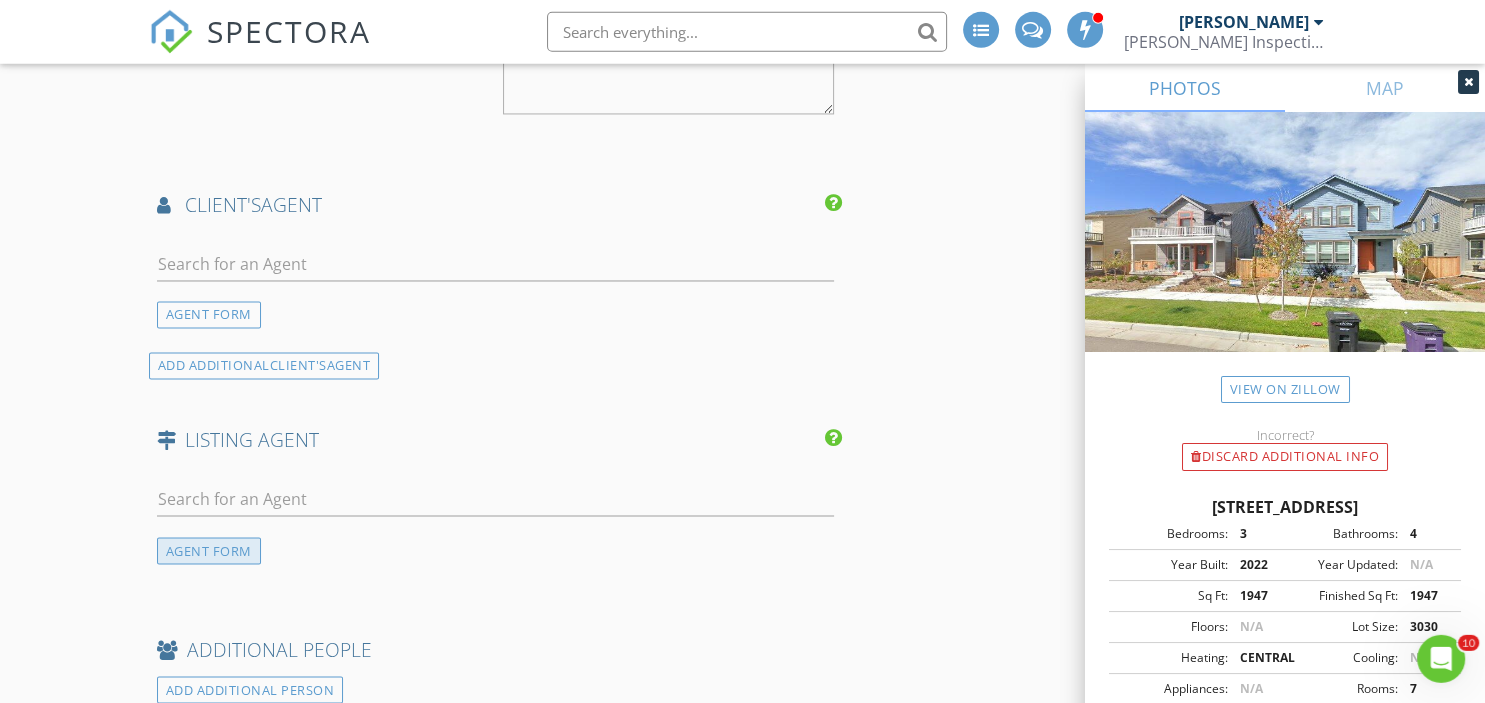 click on "AGENT FORM" at bounding box center [209, 551] 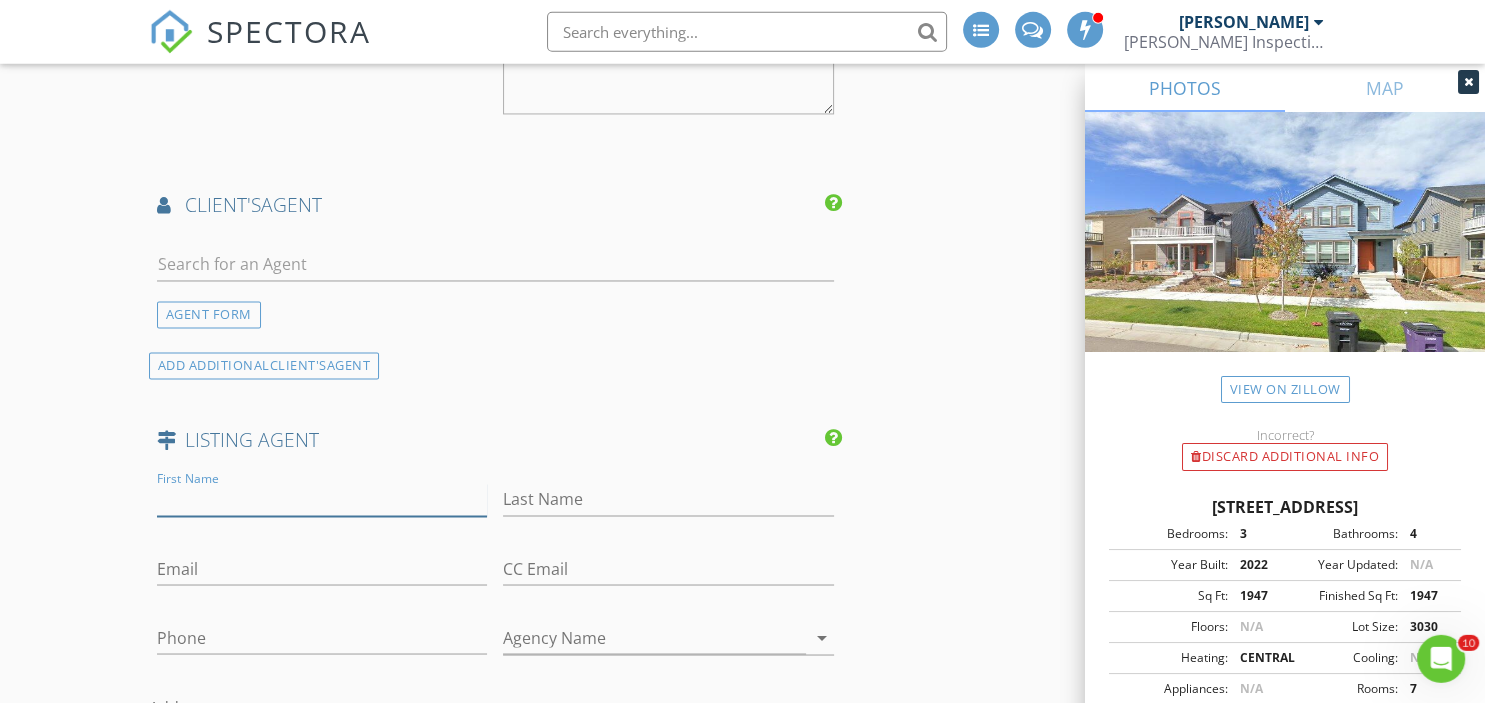 paste on "Jaime Long 314-623-7194 j.long@compass.com,  Compass - Denver" 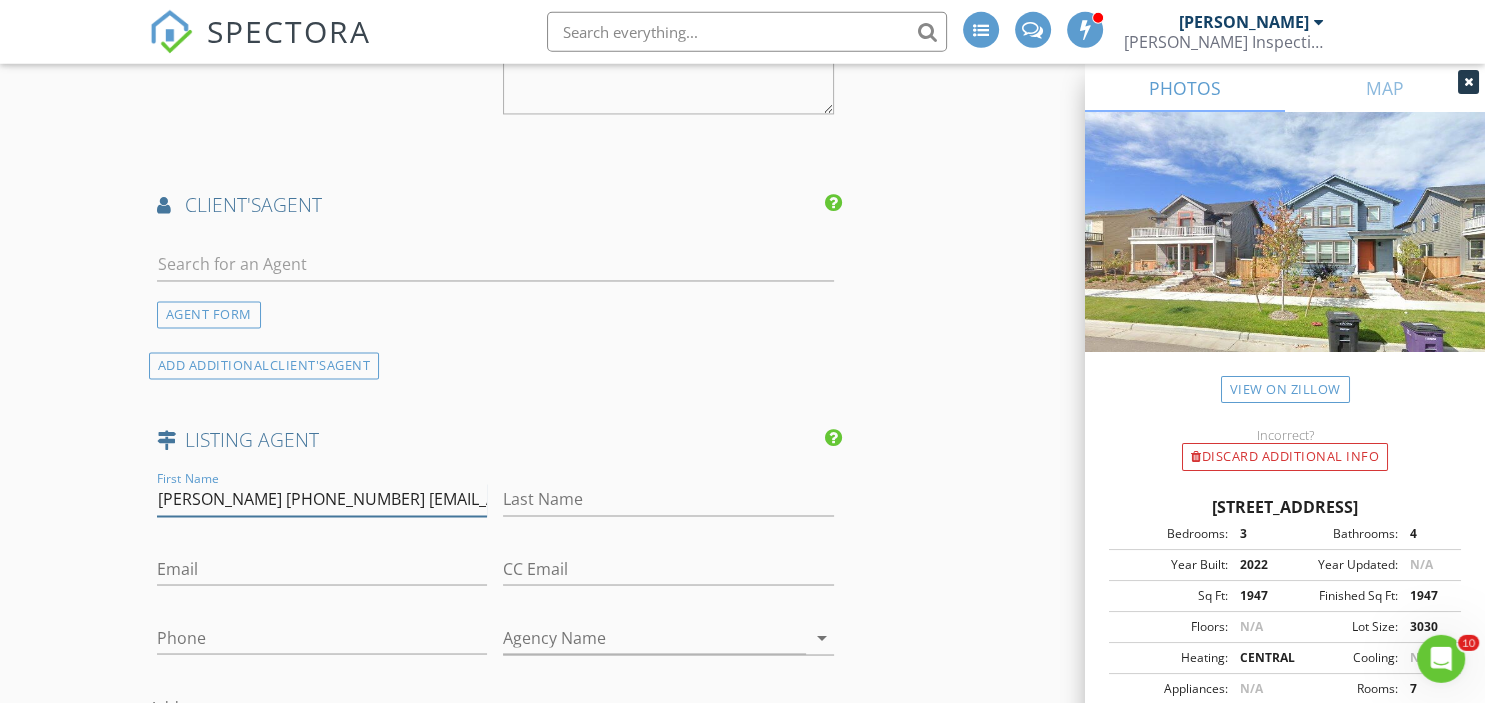 scroll, scrollTop: 0, scrollLeft: 167, axis: horizontal 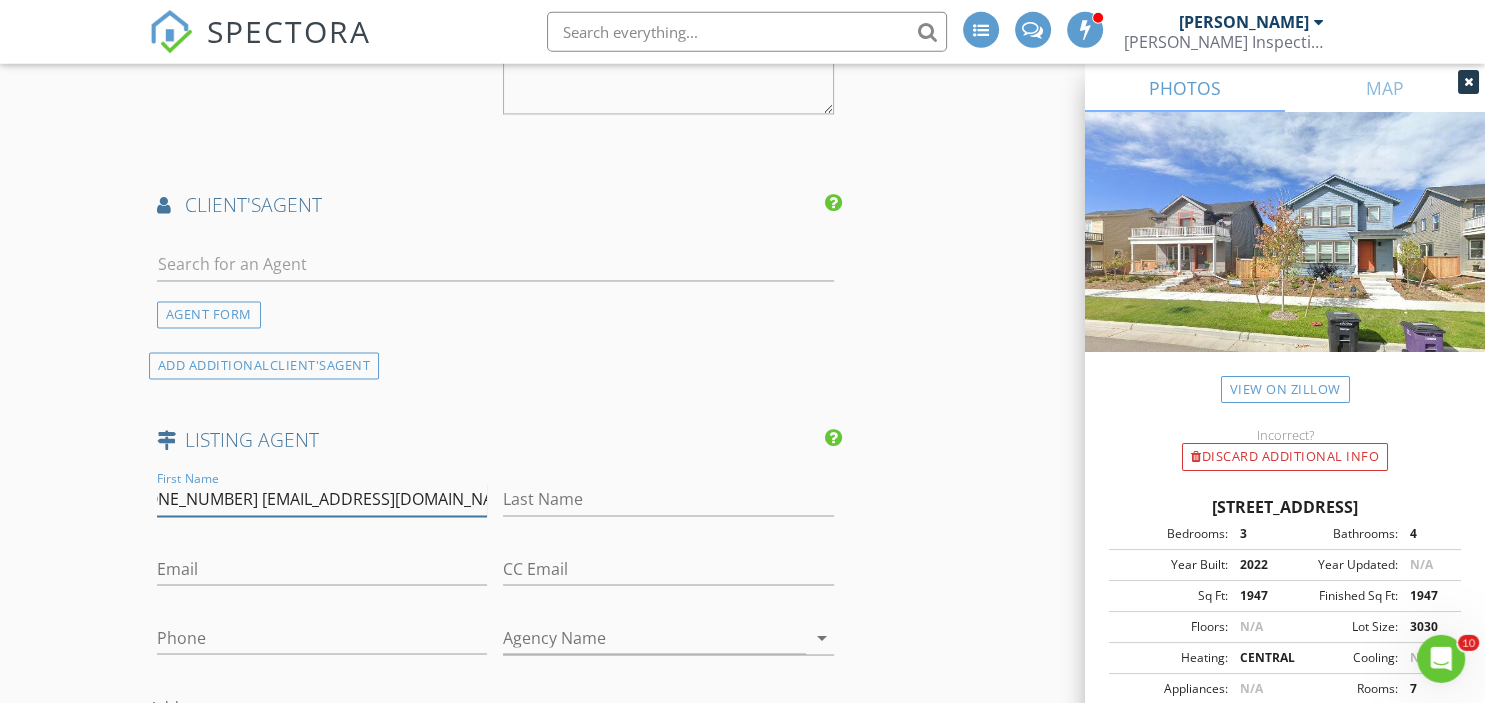 drag, startPoint x: 352, startPoint y: 465, endPoint x: 545, endPoint y: 472, distance: 193.1269 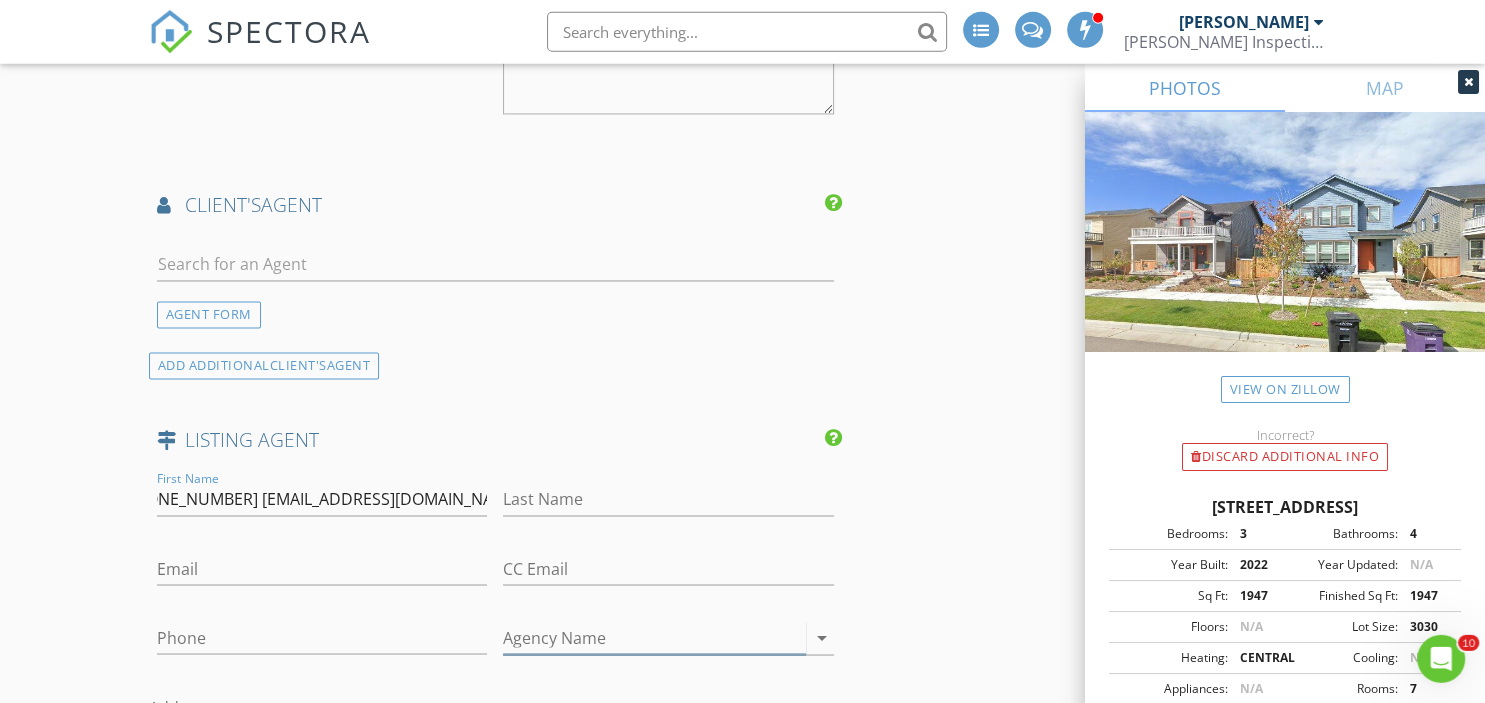 type on "Jaime Long 314-623-7194 j.long@compass.com," 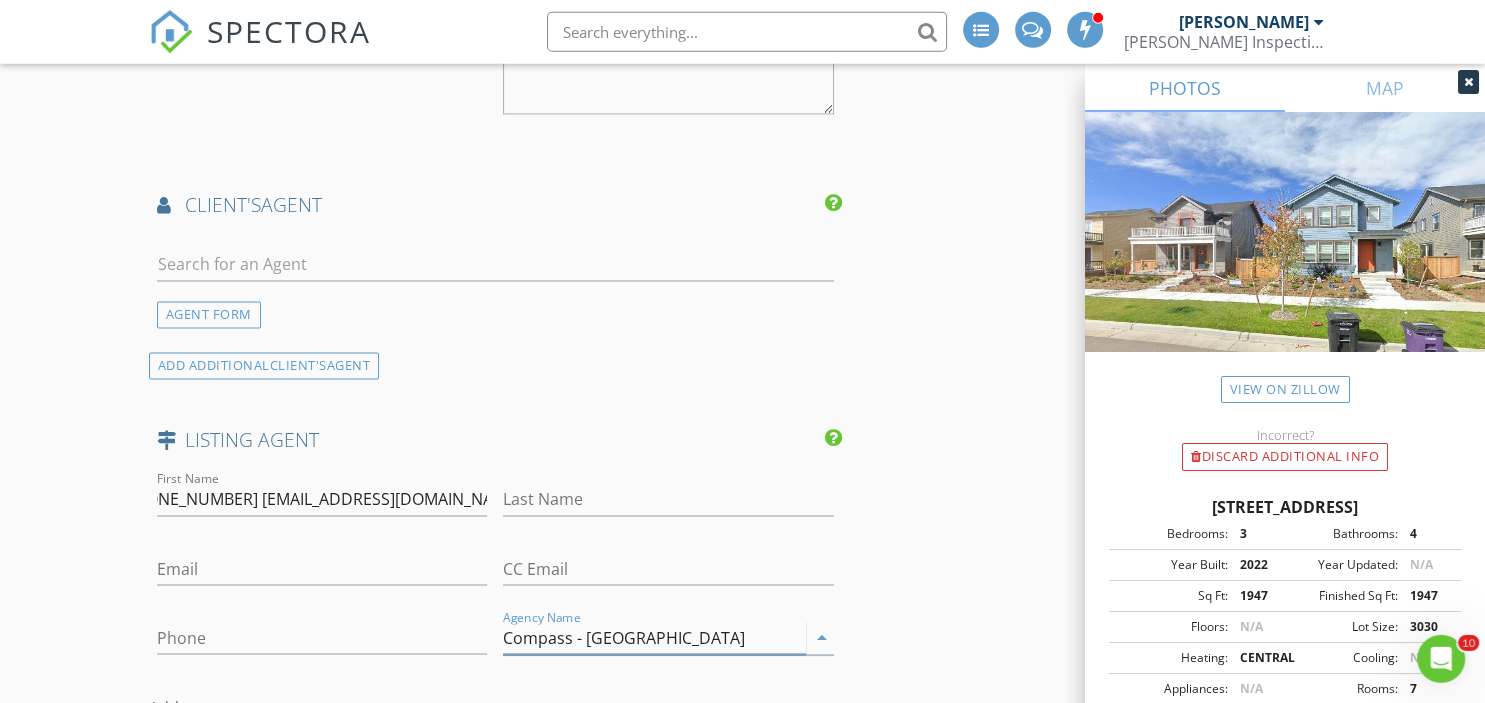 scroll, scrollTop: 0, scrollLeft: 23, axis: horizontal 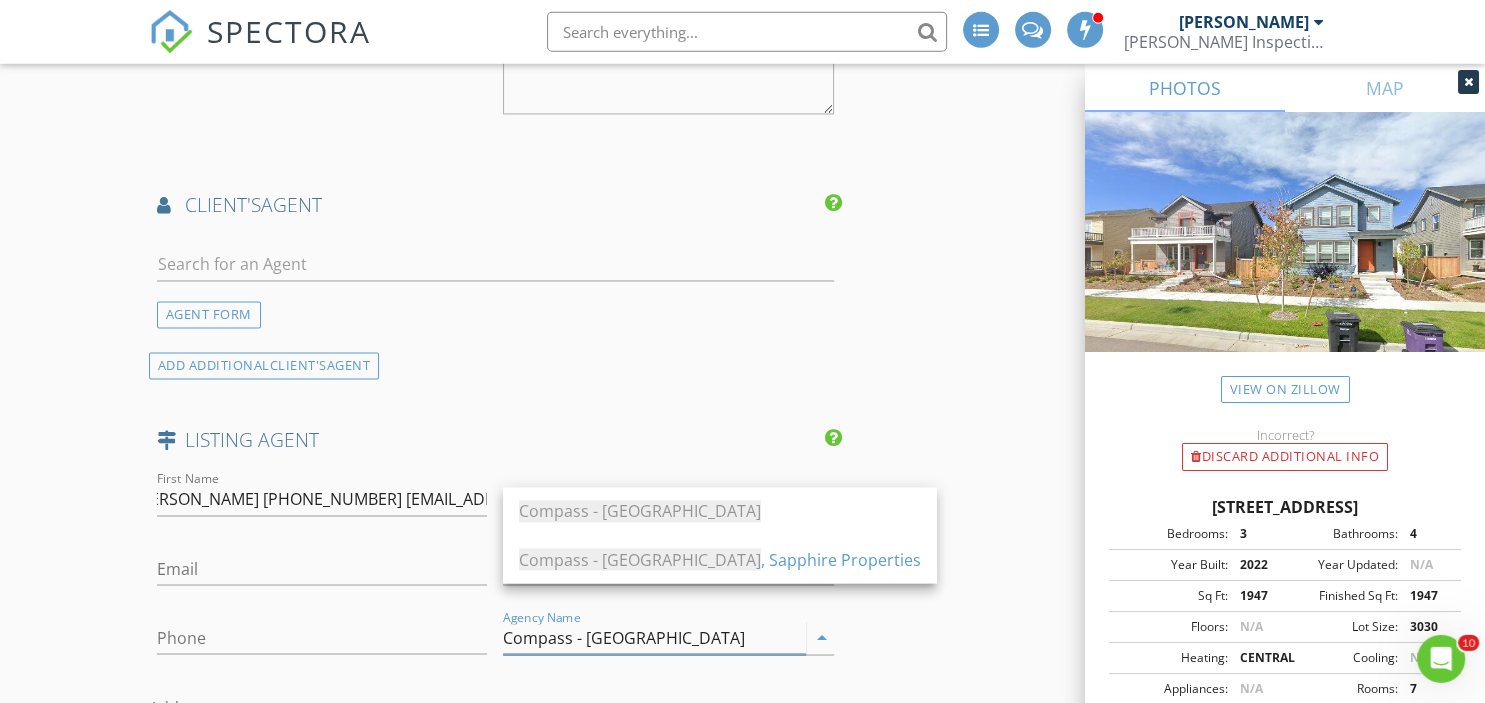 type on "Compass - Denver" 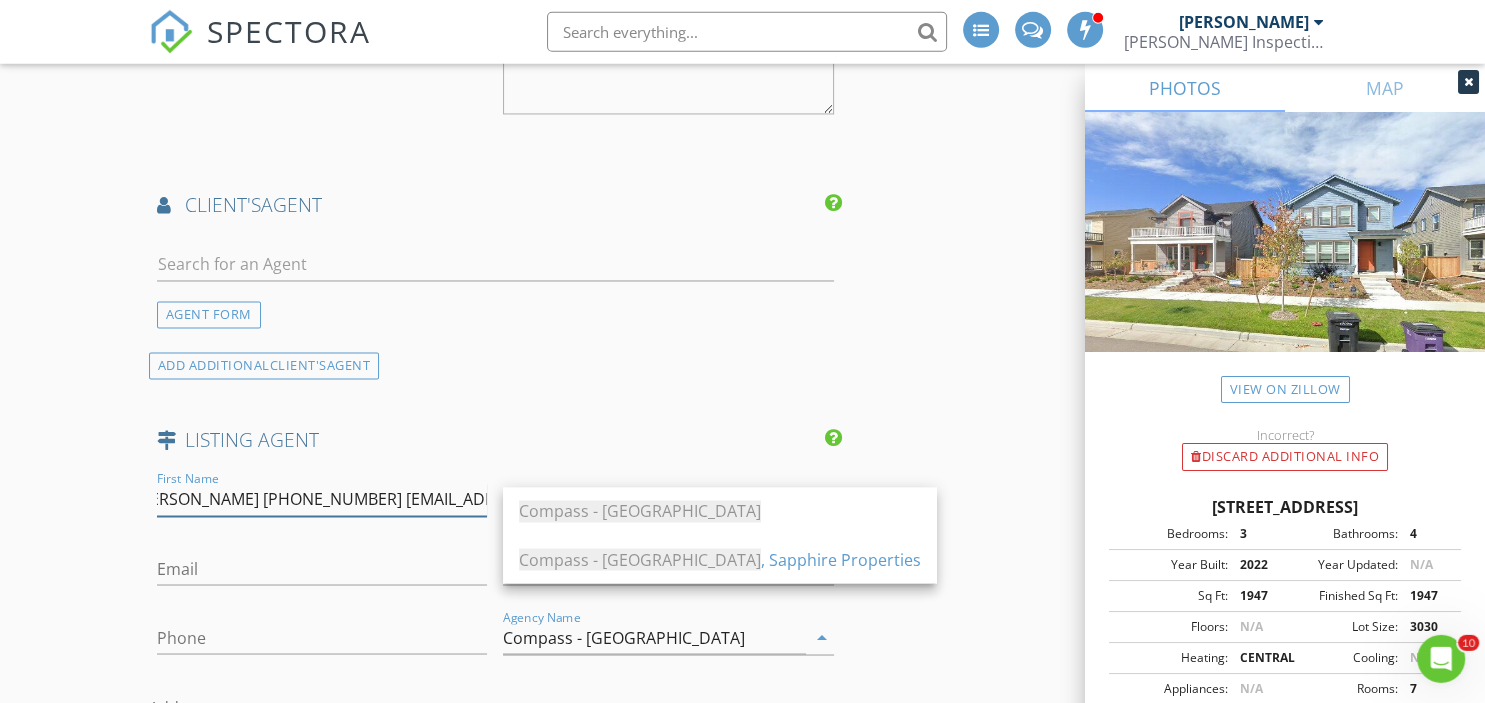 drag, startPoint x: 325, startPoint y: 467, endPoint x: 546, endPoint y: 474, distance: 221.11082 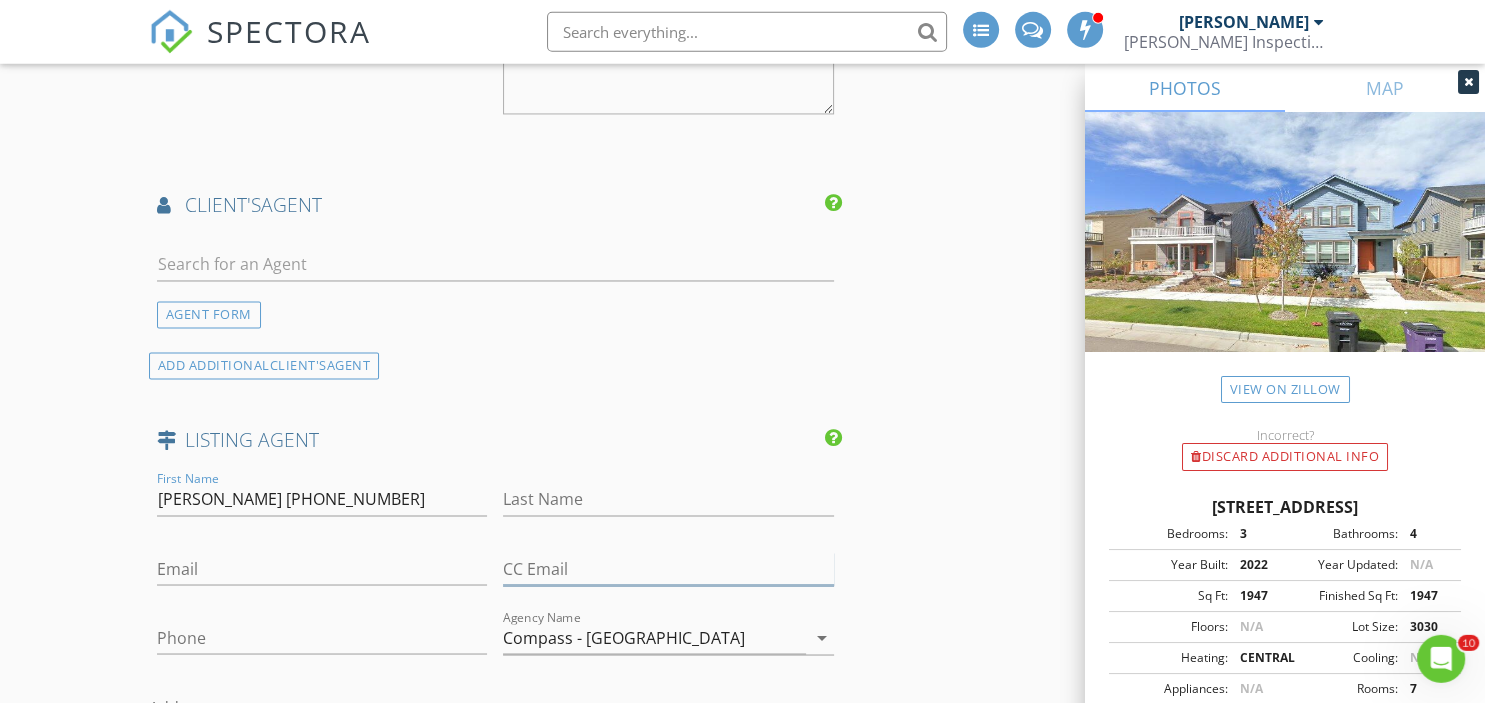 type on "Jaime Long 314-623-7194" 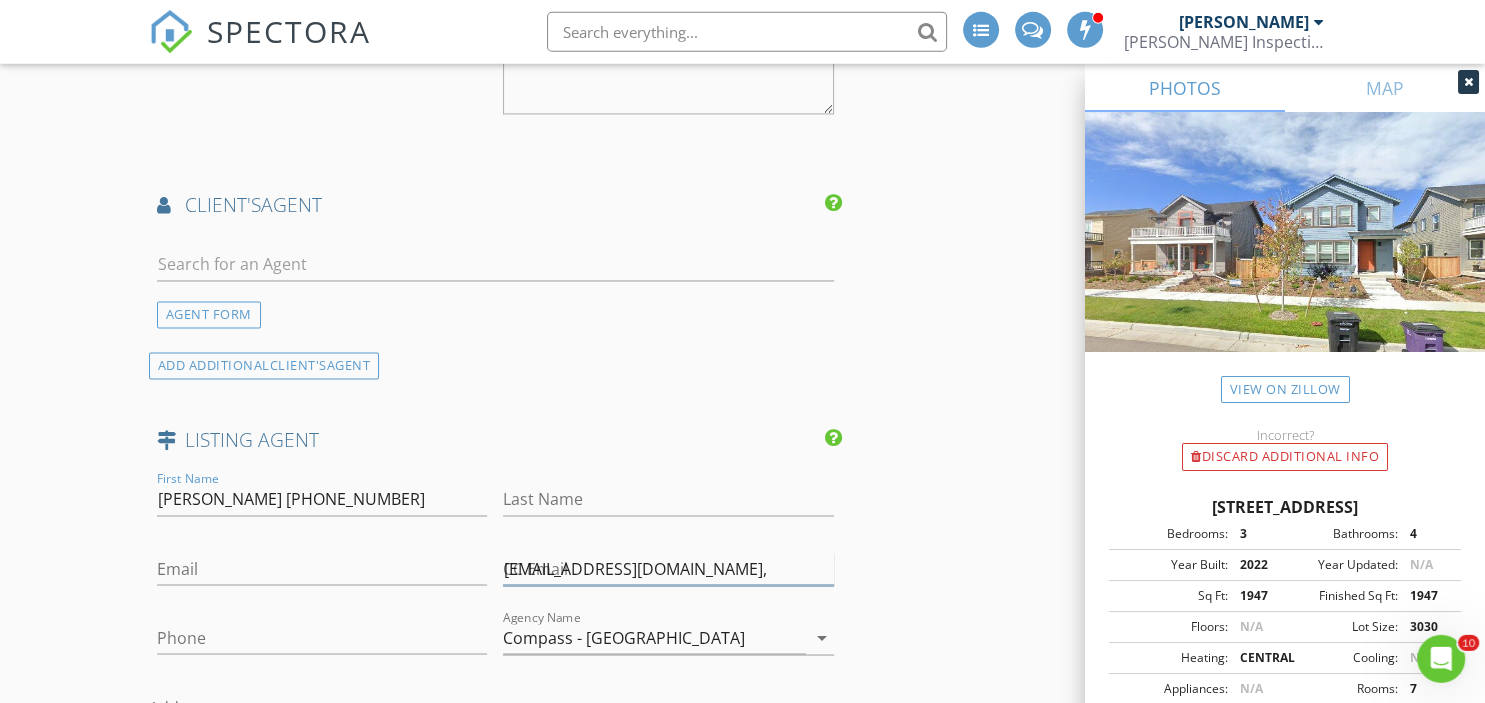 scroll, scrollTop: 0, scrollLeft: 0, axis: both 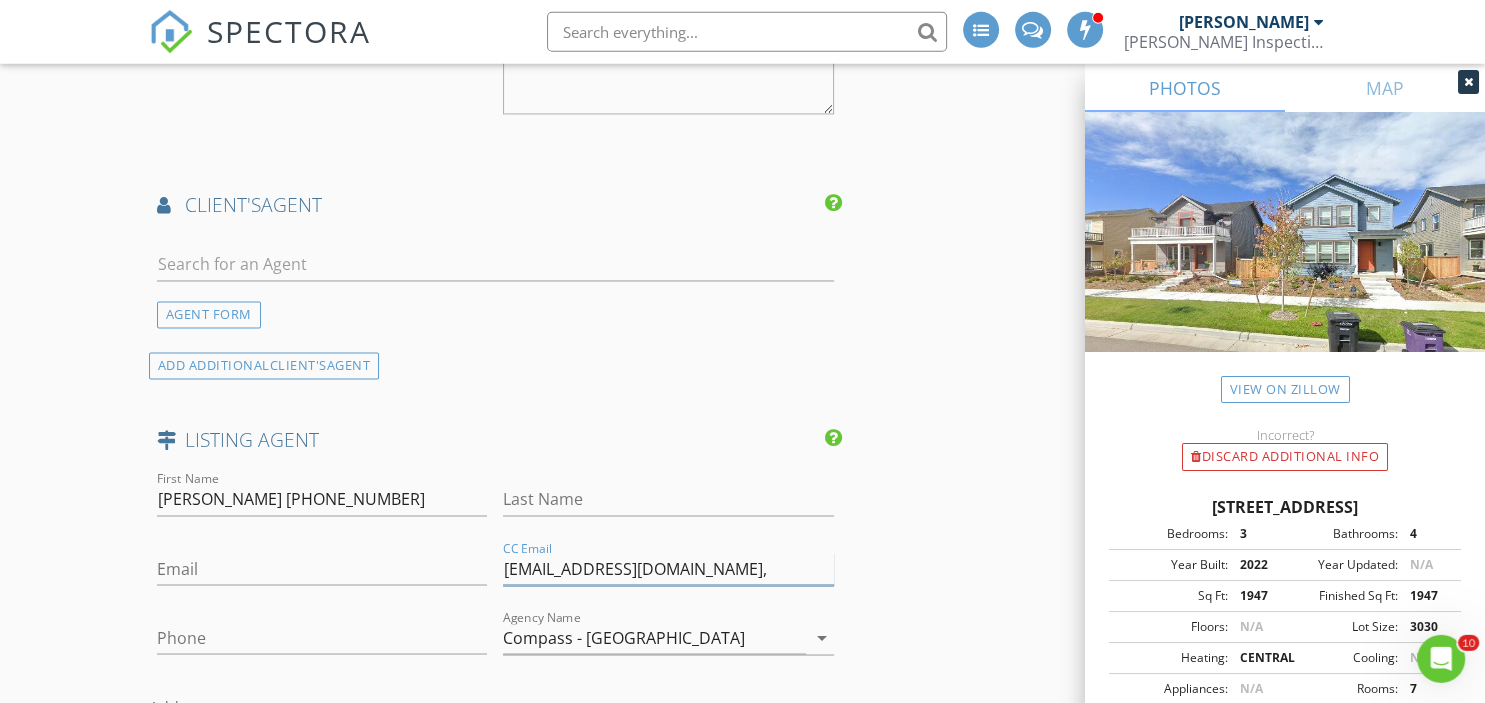 drag, startPoint x: 688, startPoint y: 529, endPoint x: 482, endPoint y: 544, distance: 206.5454 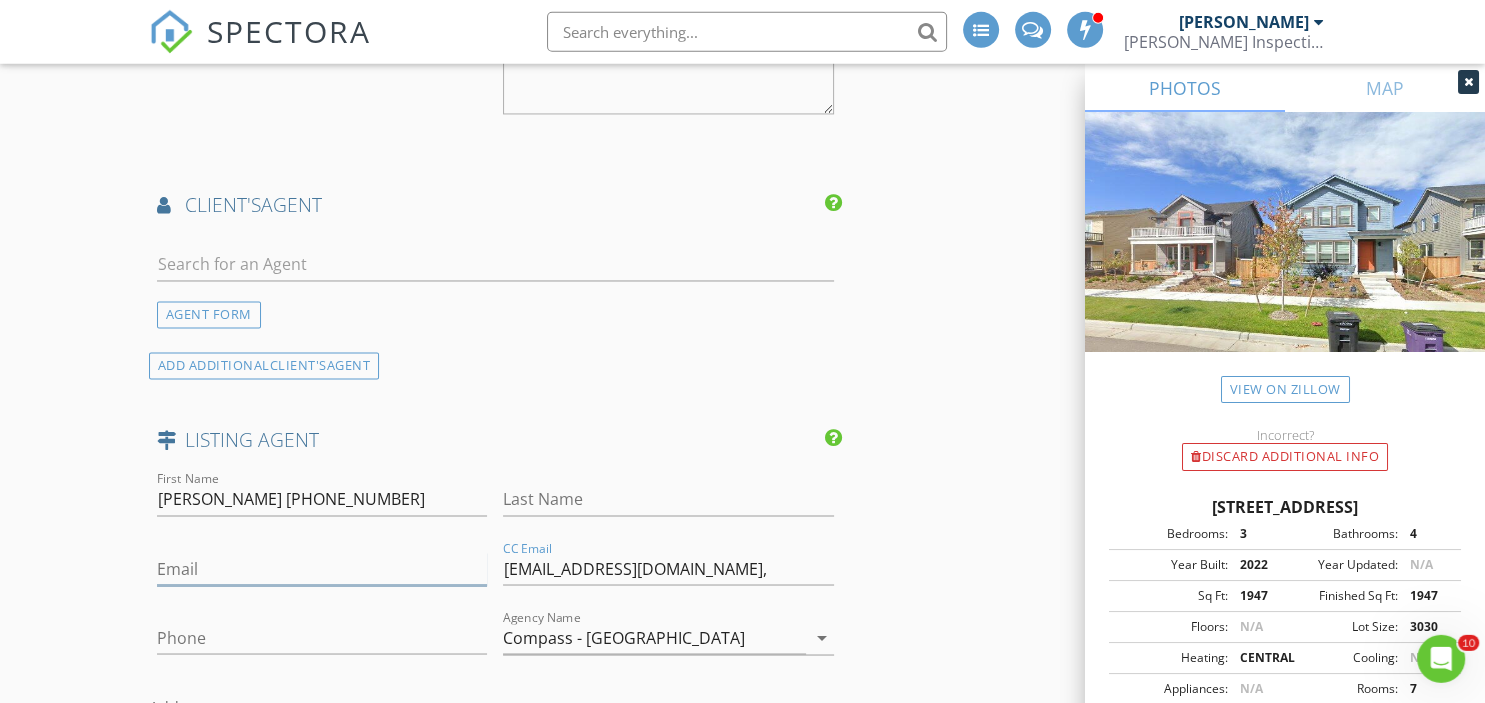 type on "j.long@compass.com," 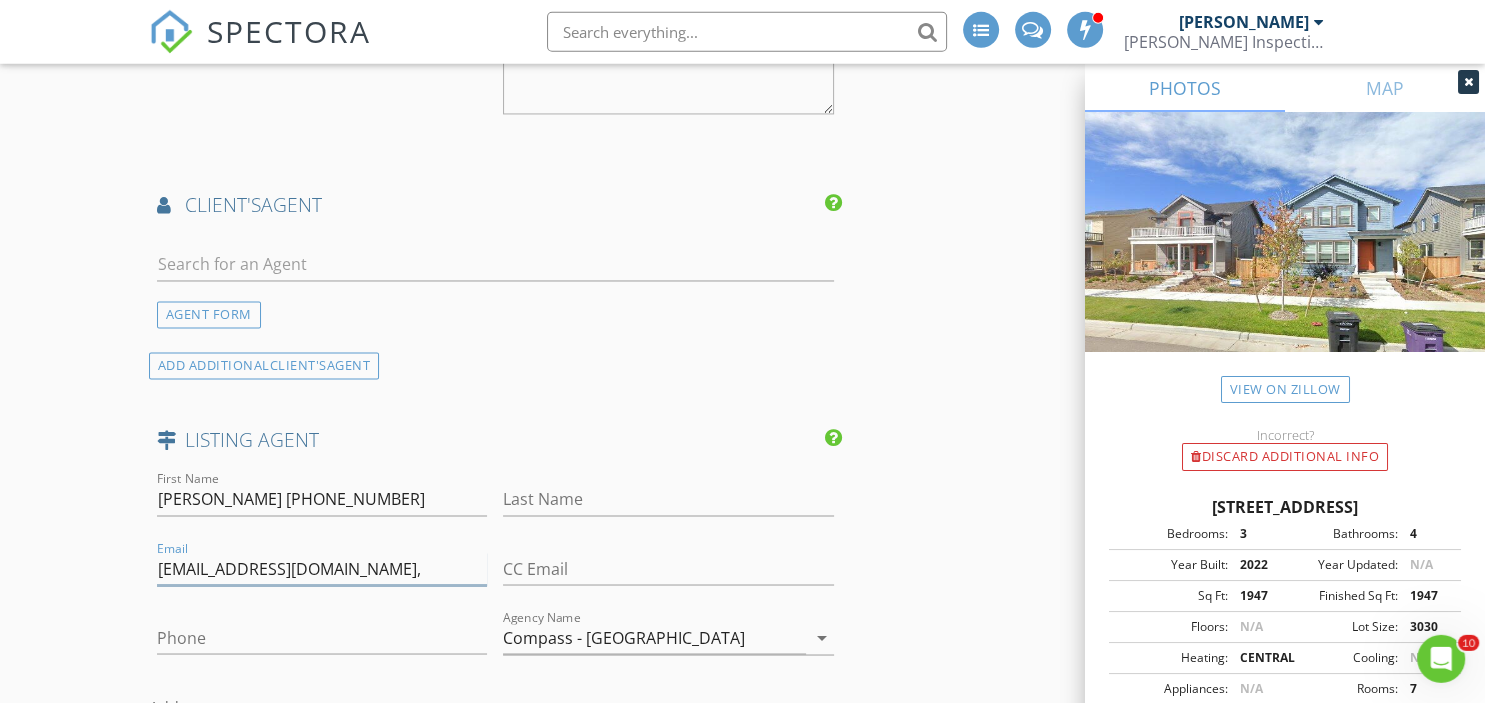 click on "j.long@compass.com," at bounding box center [322, 569] 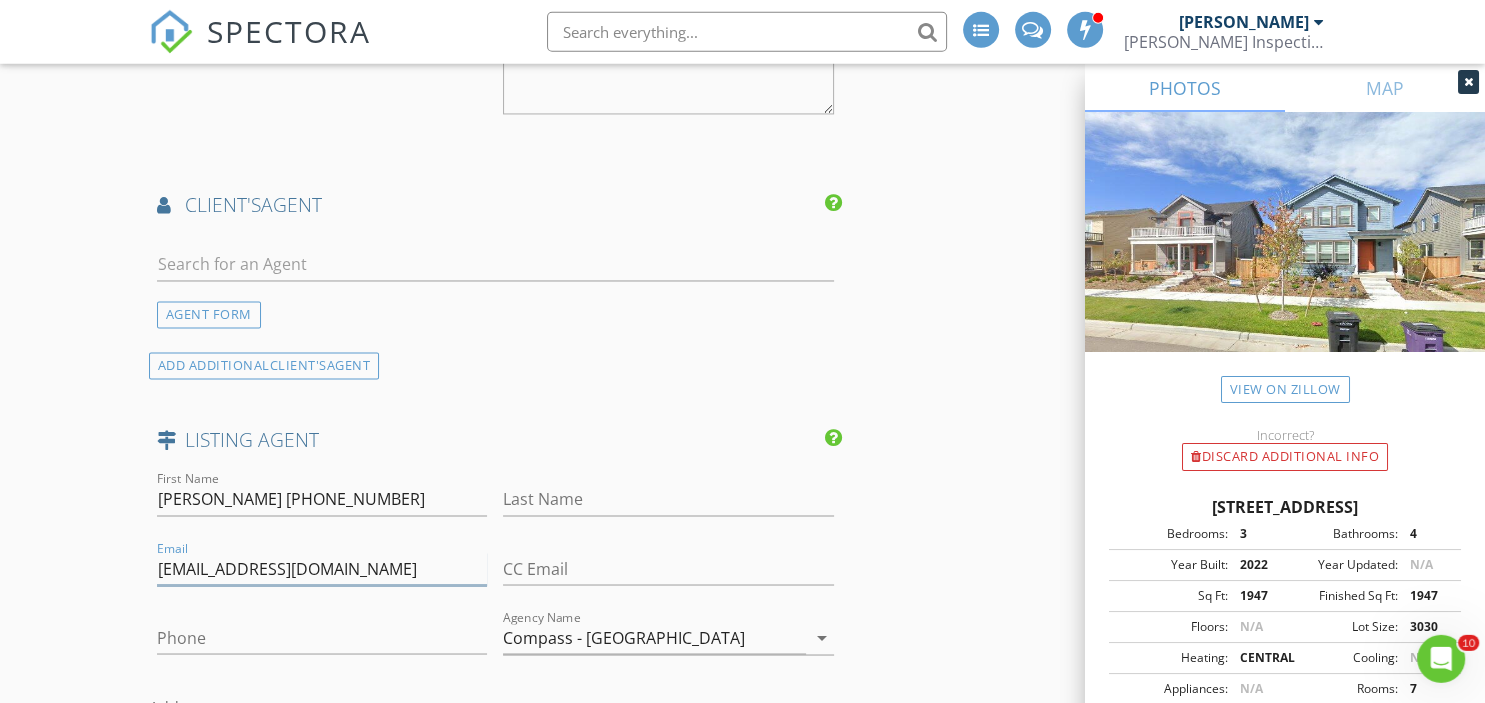 type on "j.long@compass.com" 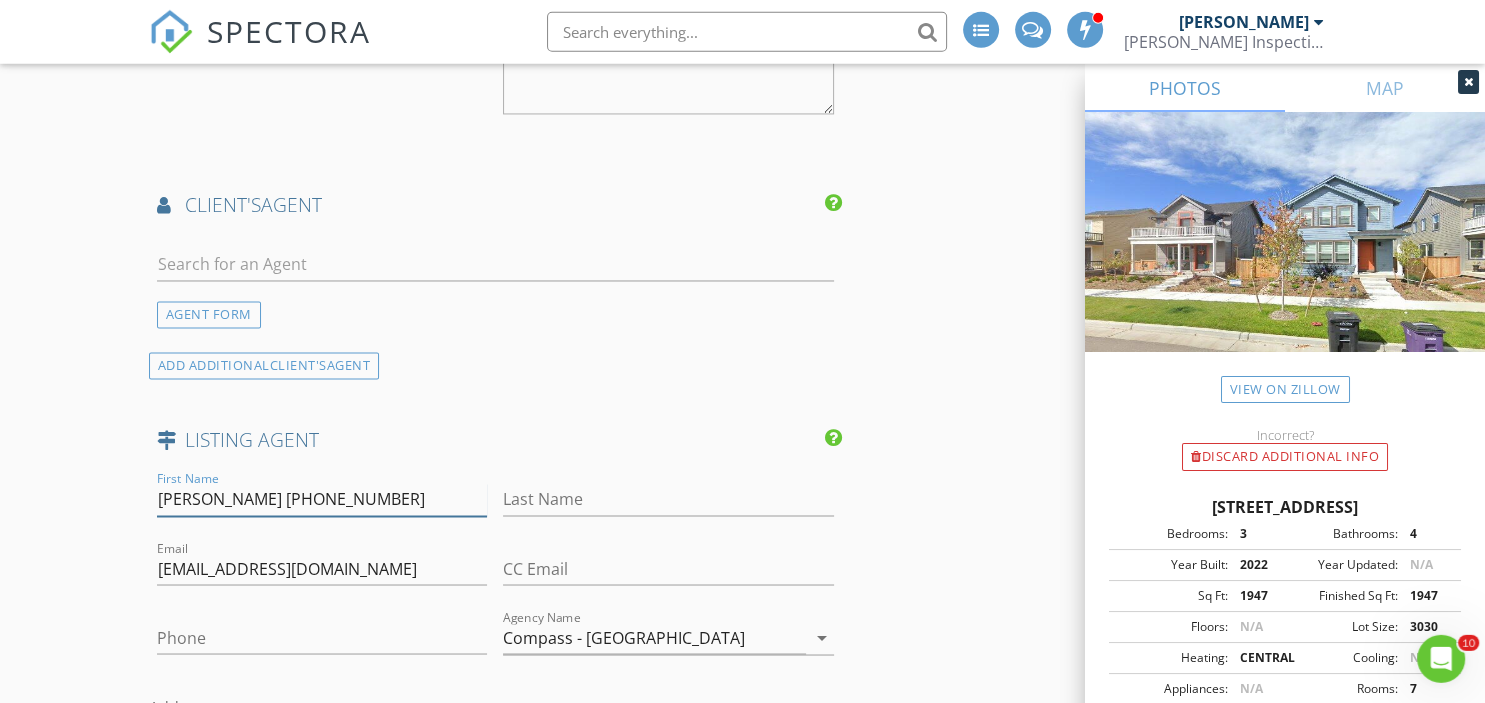 drag, startPoint x: 243, startPoint y: 461, endPoint x: 359, endPoint y: 475, distance: 116.841774 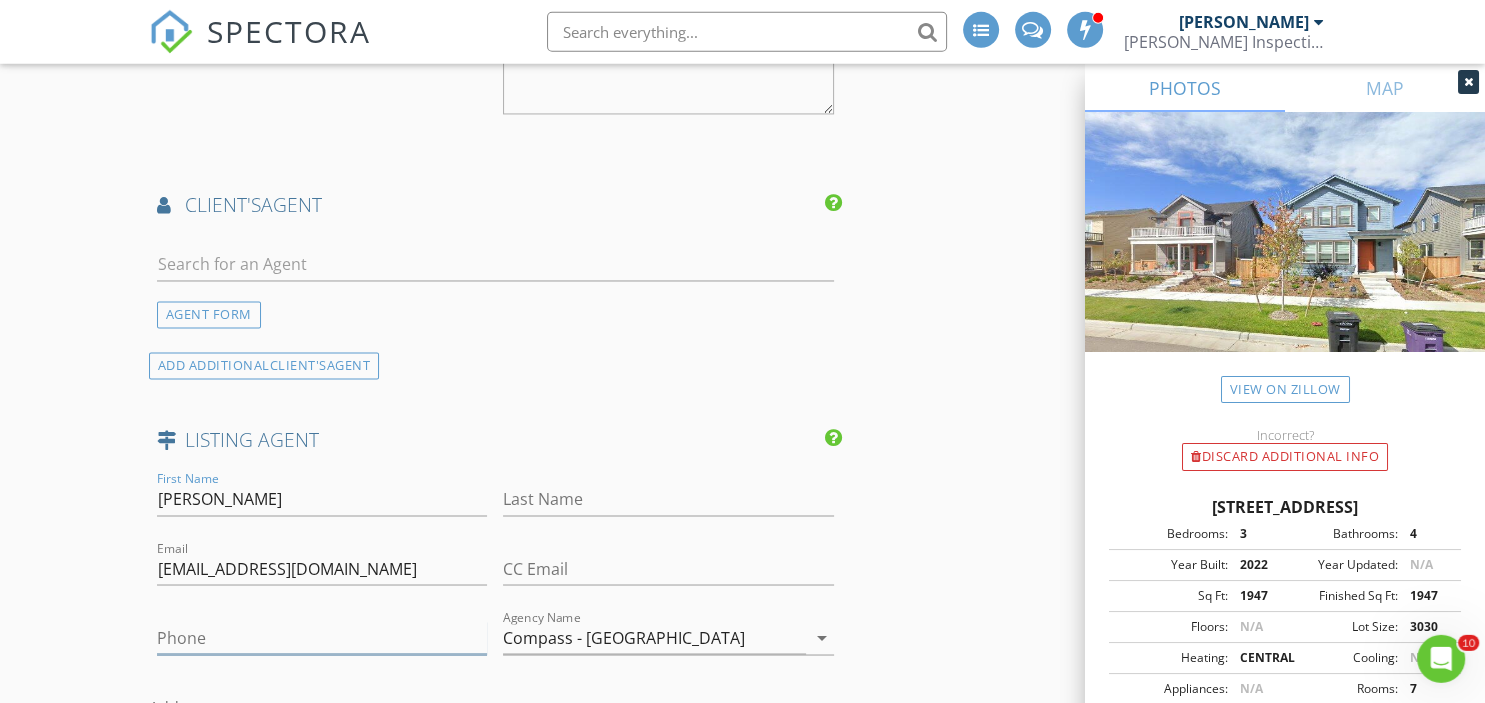 type on "Jaime Long" 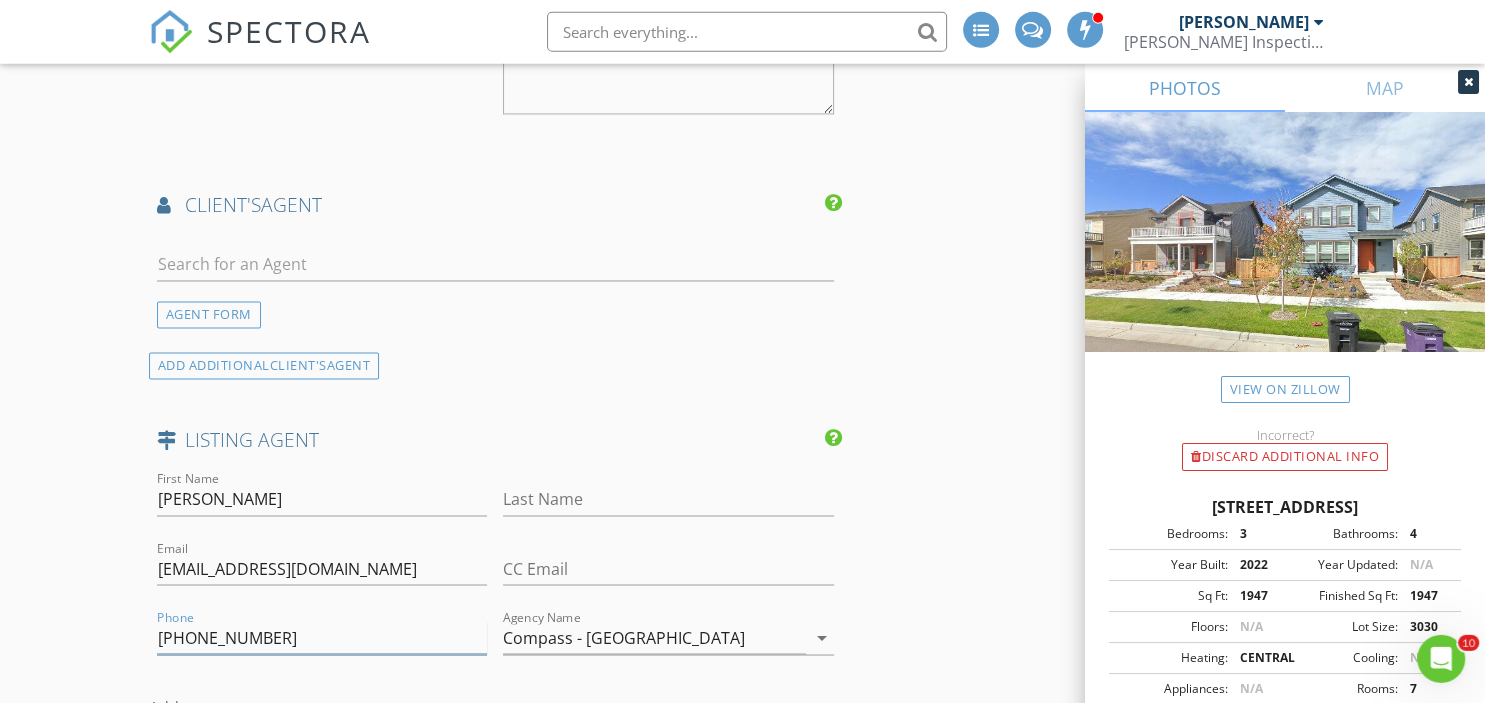 type on "314-623-7194" 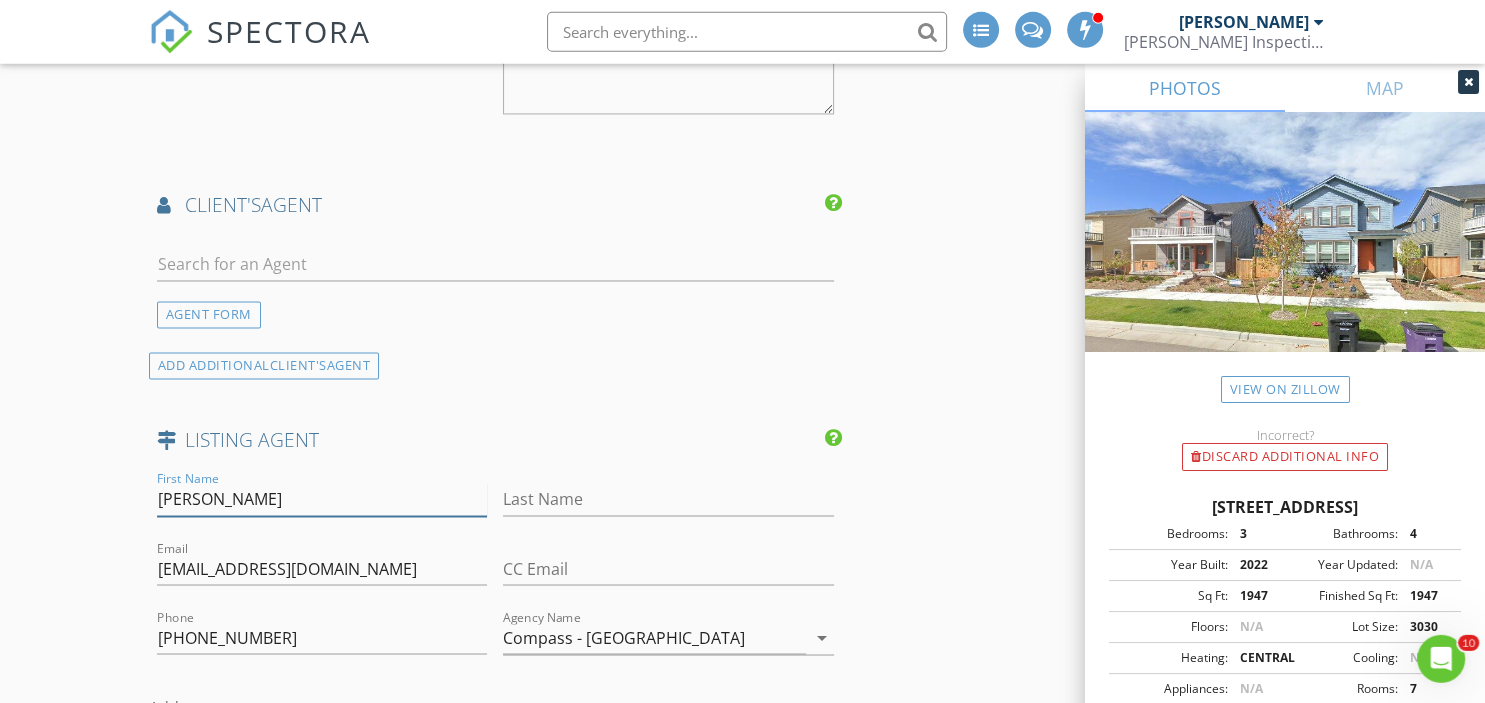 drag, startPoint x: 202, startPoint y: 467, endPoint x: 262, endPoint y: 472, distance: 60.207973 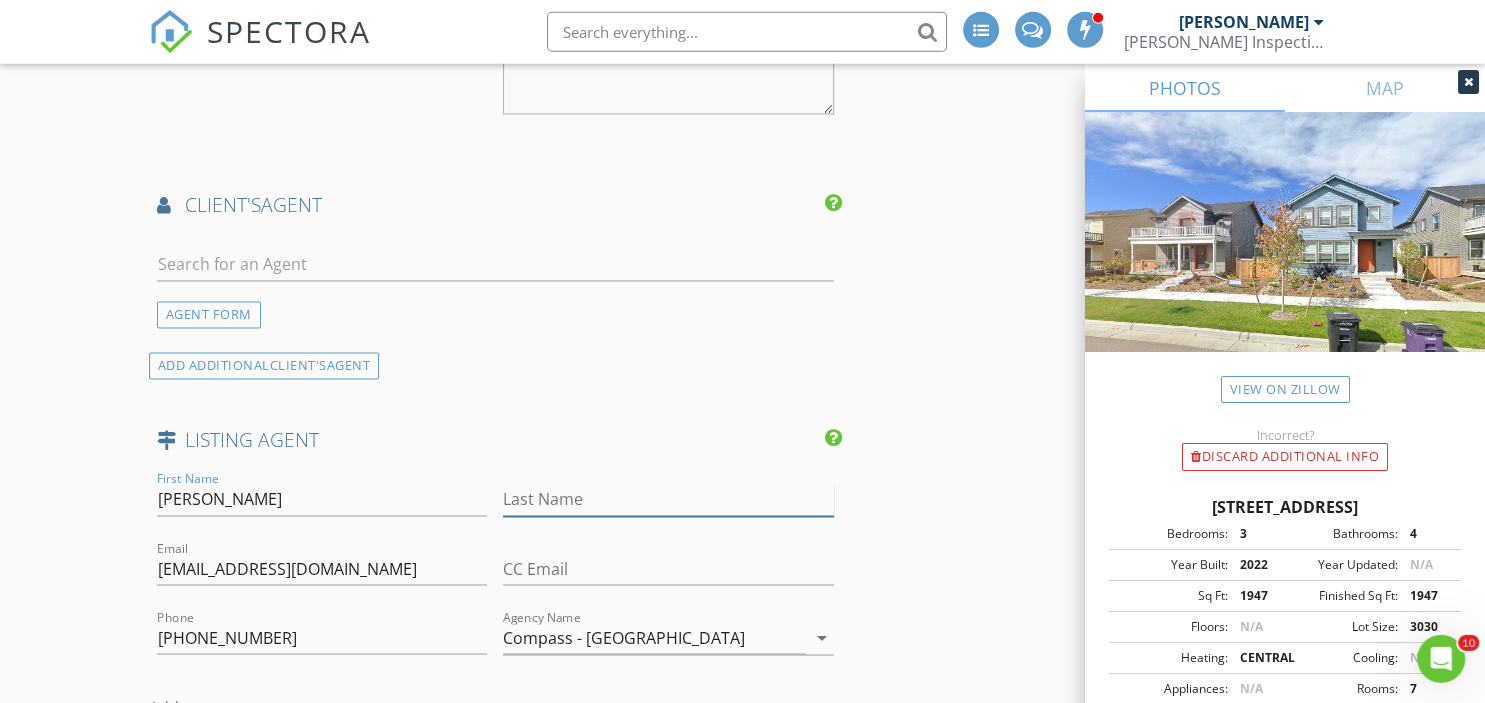 type on "Jaime" 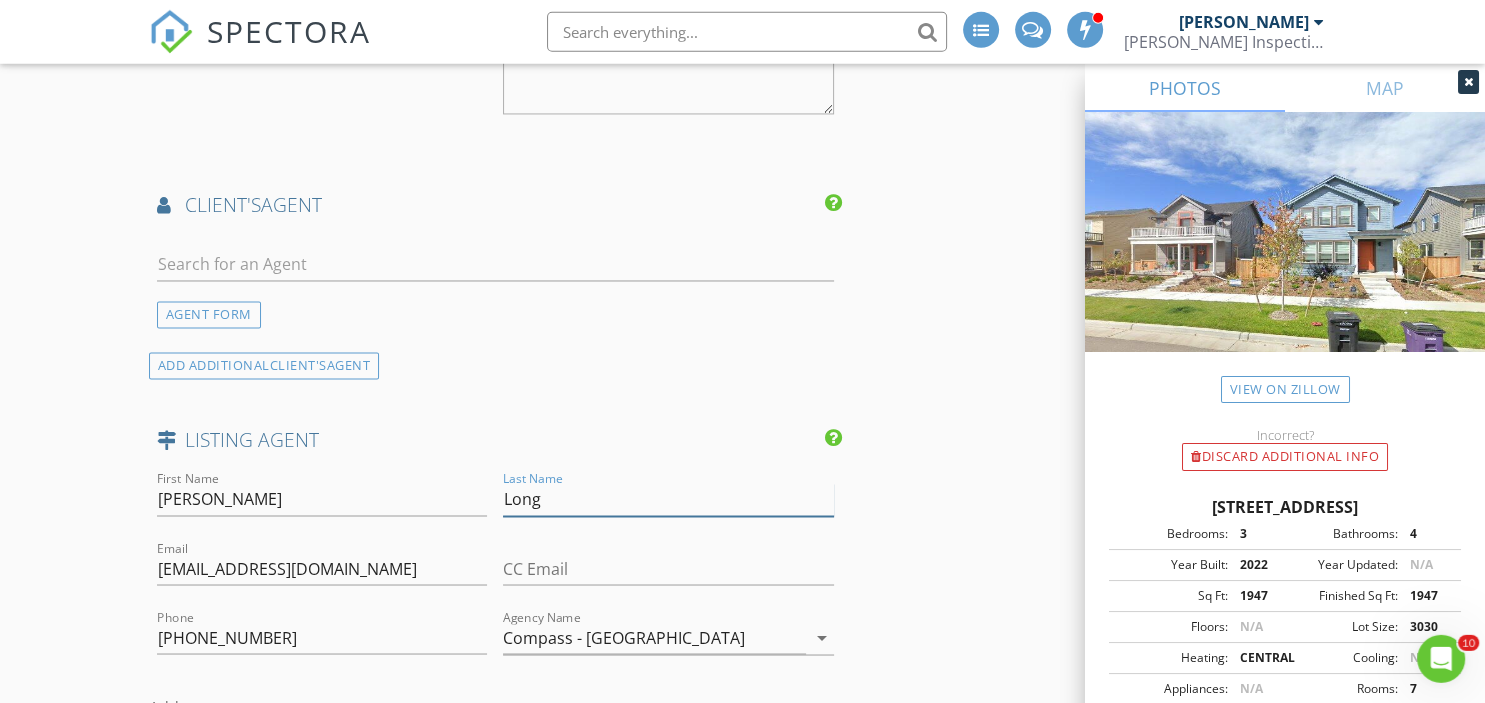 scroll, scrollTop: 3048, scrollLeft: 0, axis: vertical 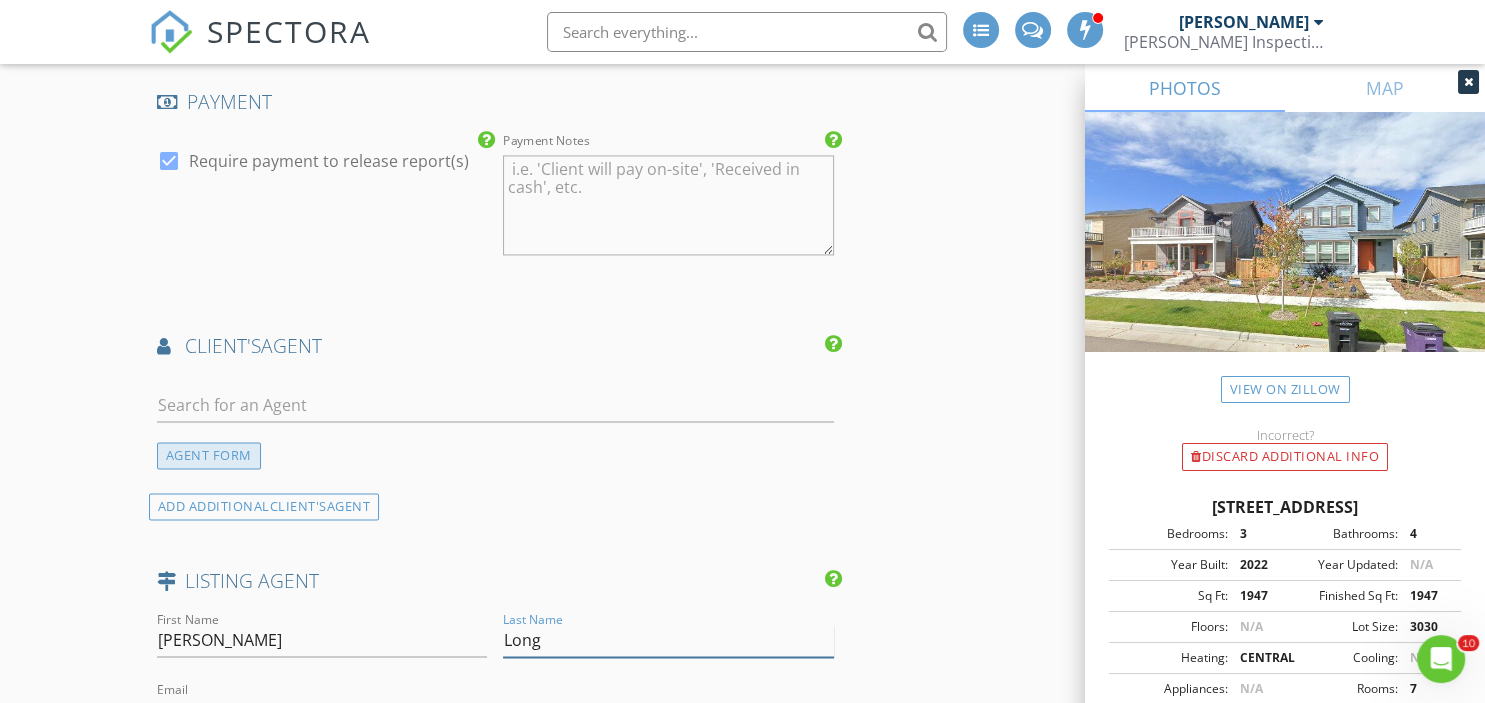 type on "Long" 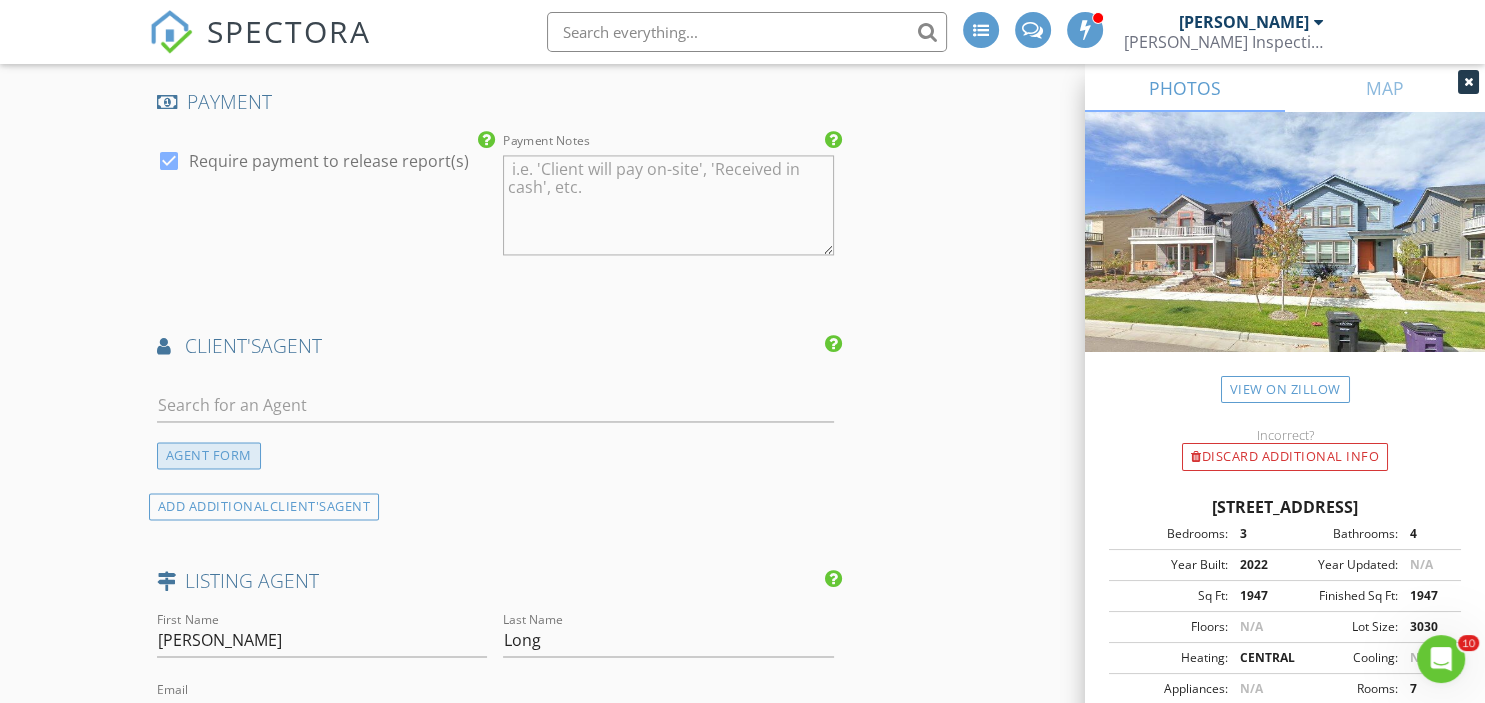 click on "AGENT FORM" at bounding box center (209, 455) 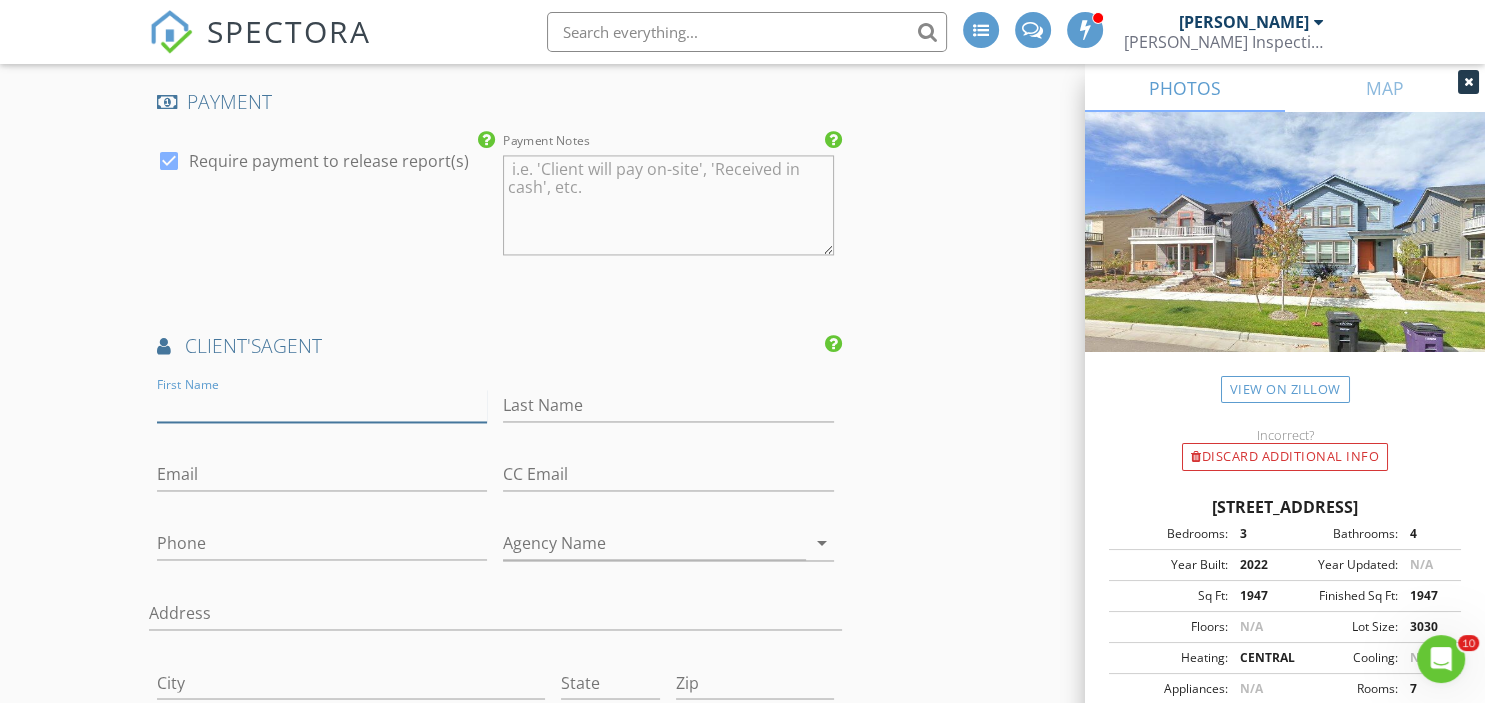 click on "First Name" at bounding box center (322, 405) 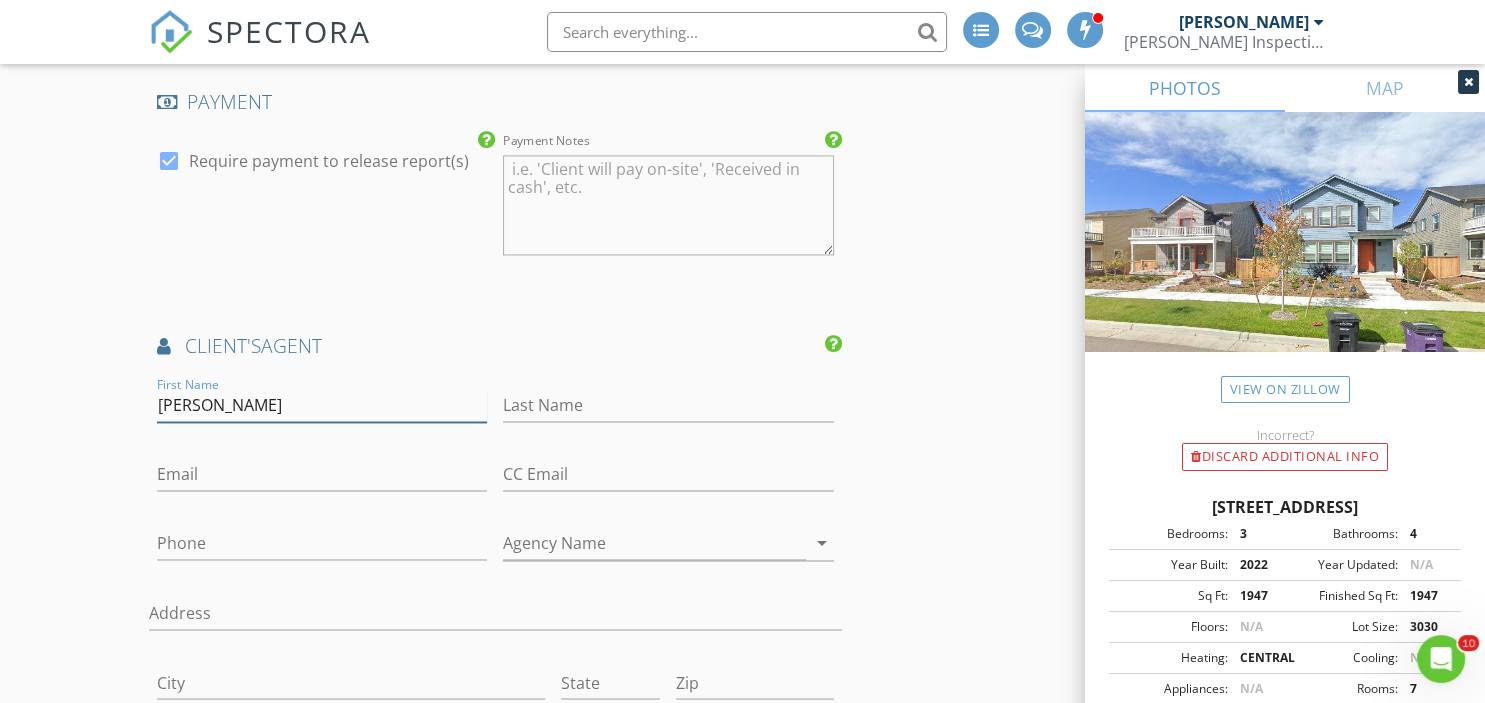 type on "Emma" 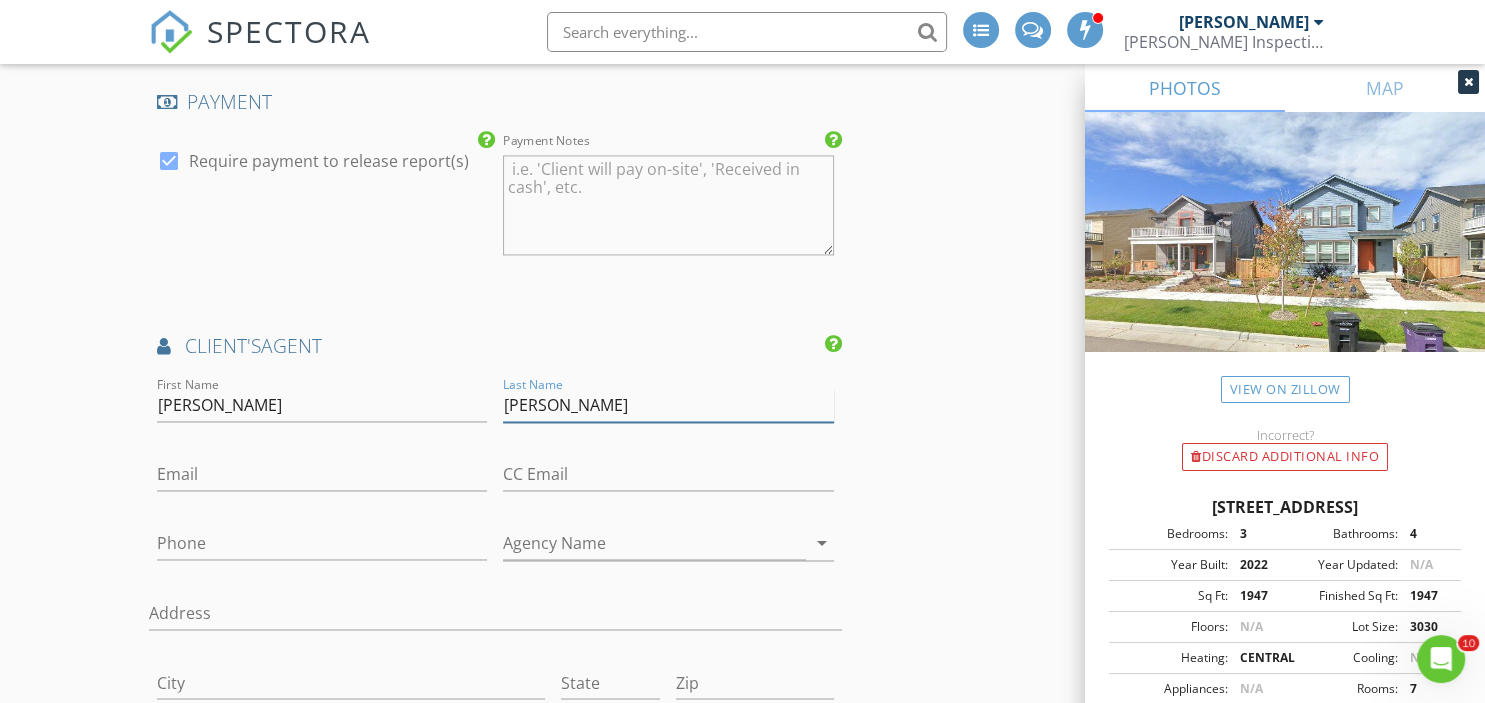 type on "Johnson" 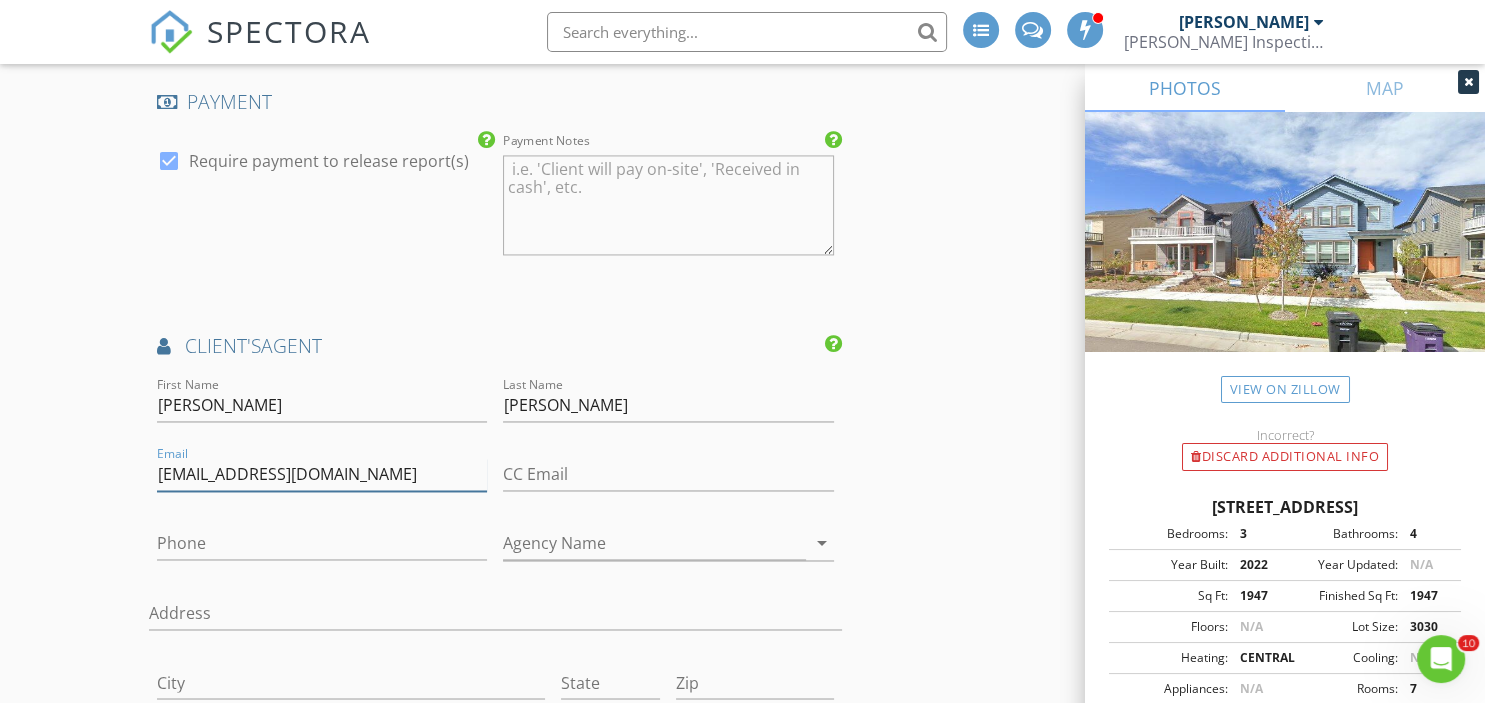 type on "ejohnson@nxghomes.com" 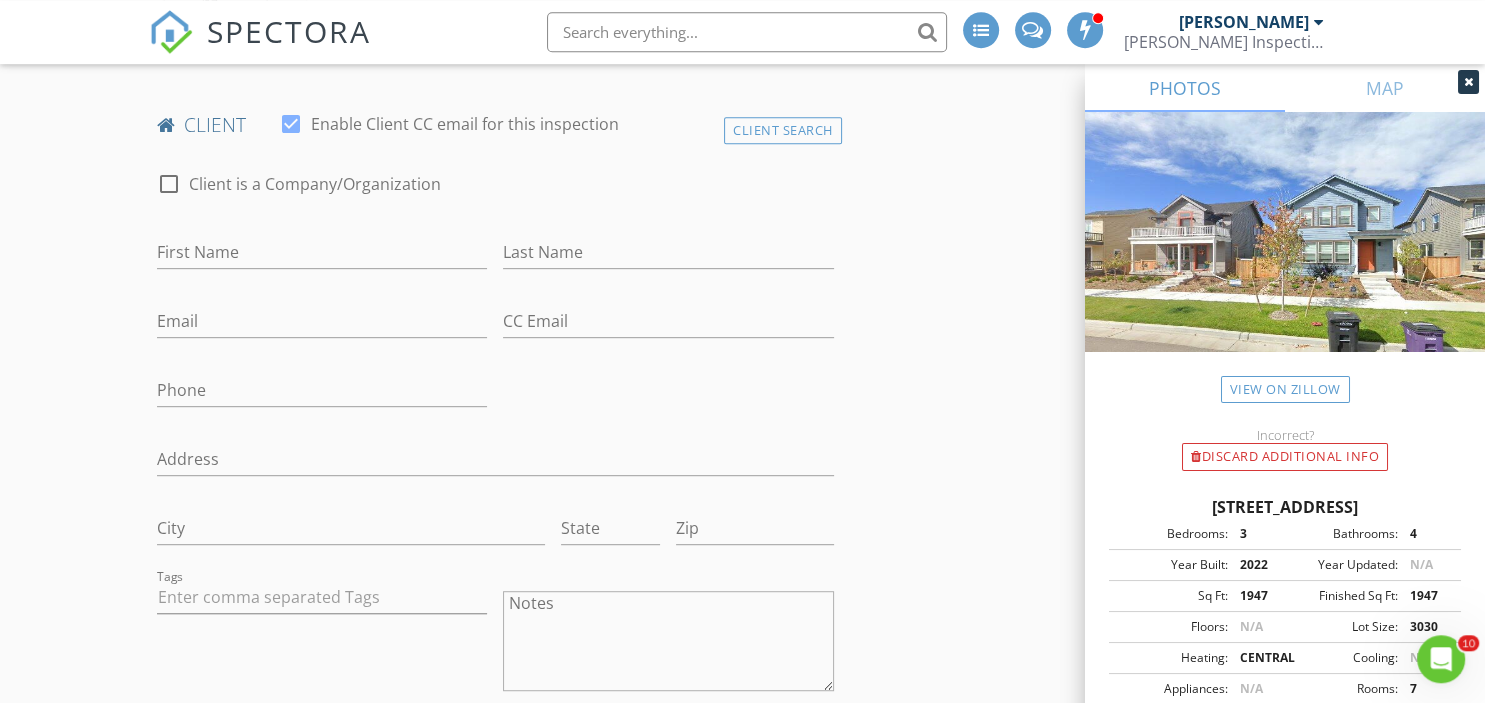 scroll, scrollTop: 956, scrollLeft: 0, axis: vertical 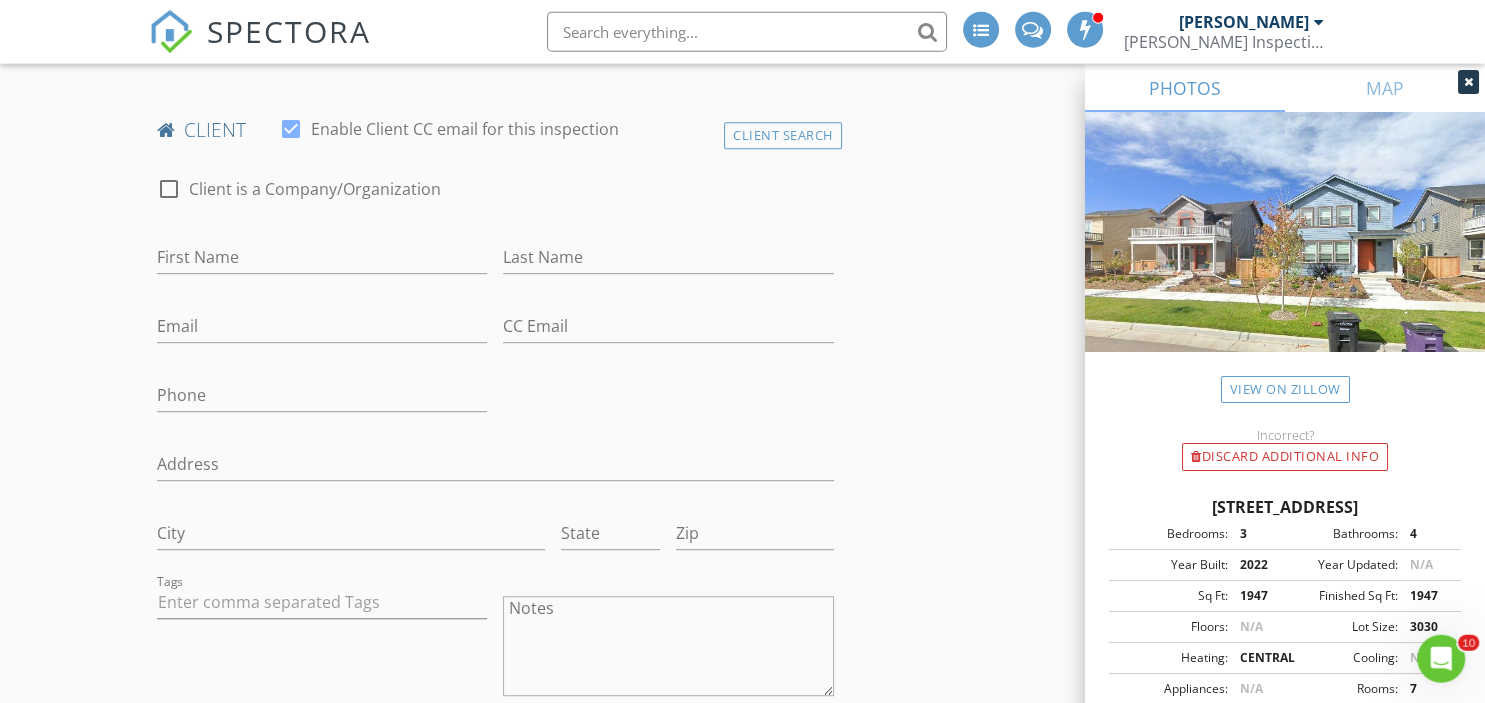 type on "970-292-7371" 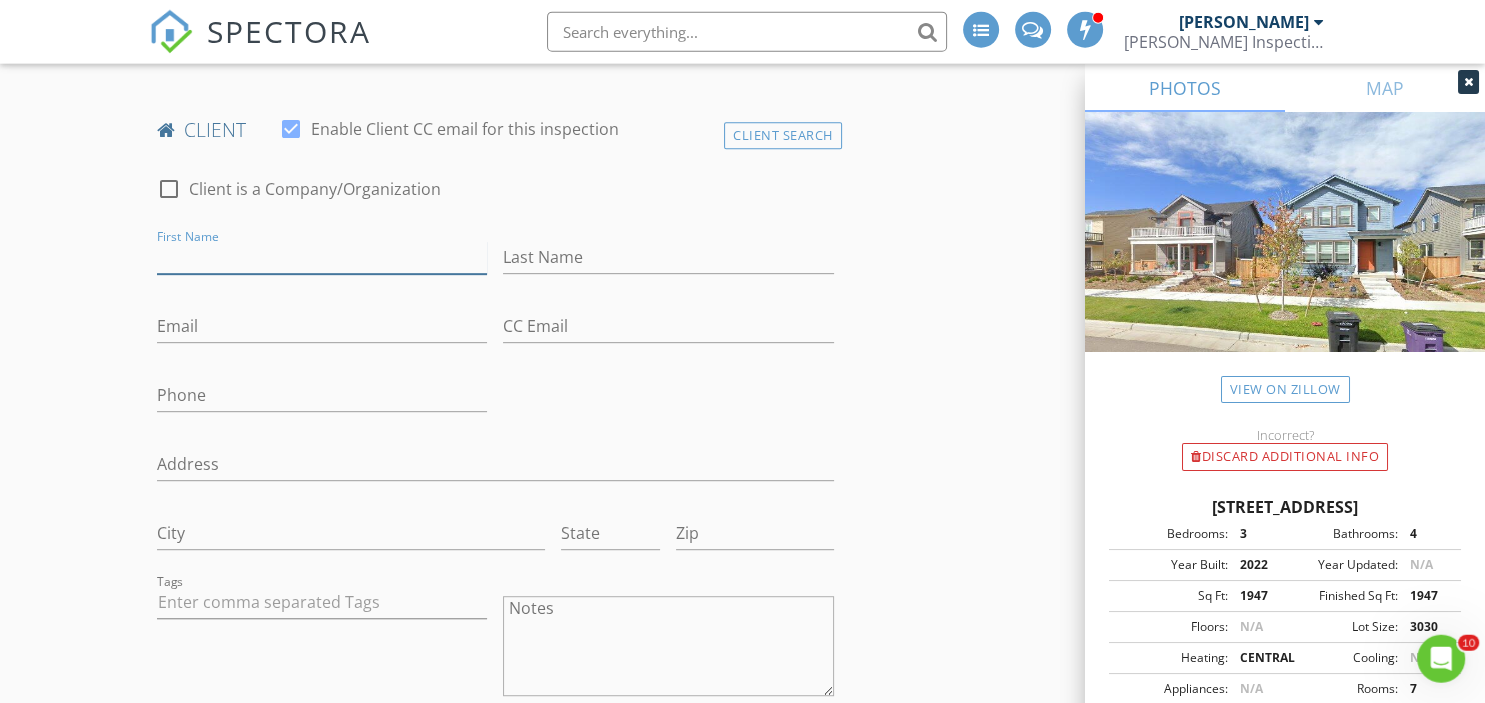 click on "First Name" at bounding box center (322, 257) 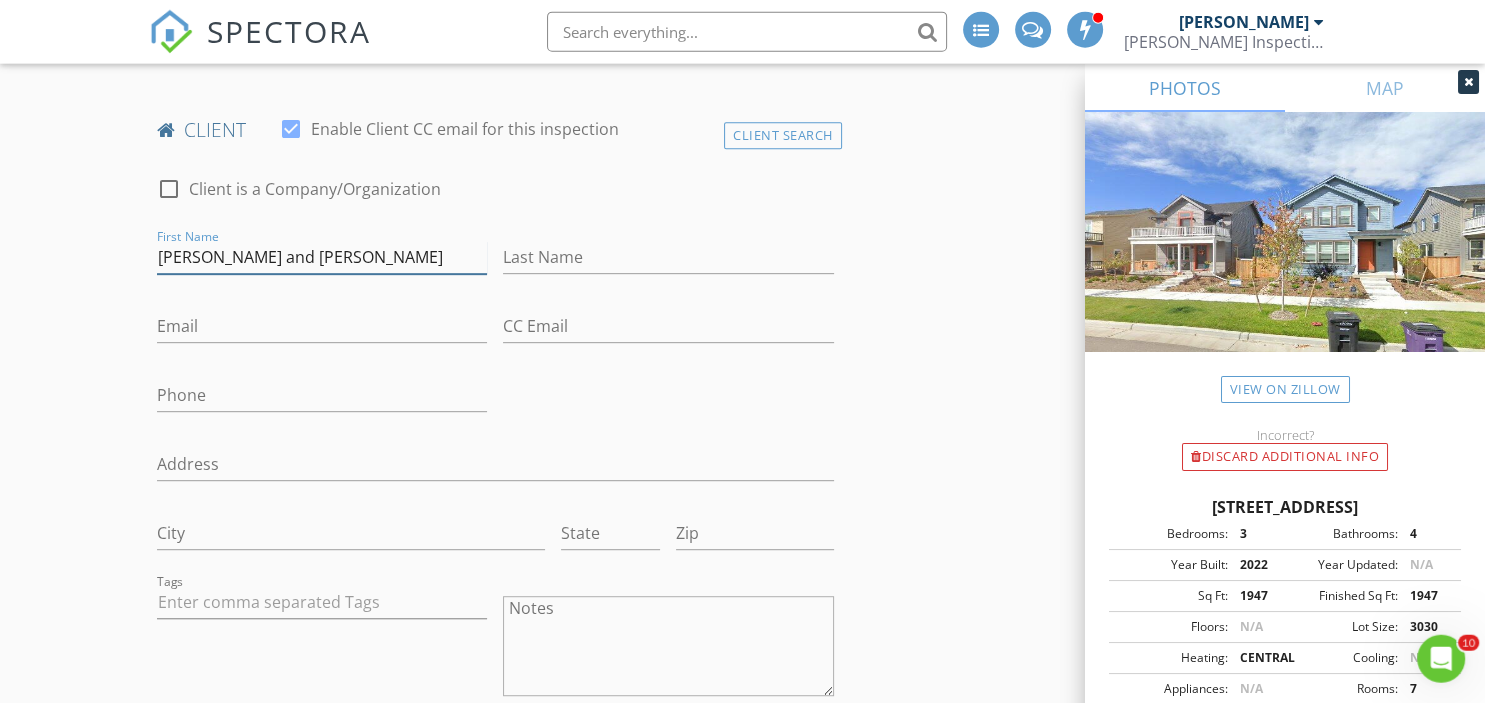 type on "Masami and Gibbs" 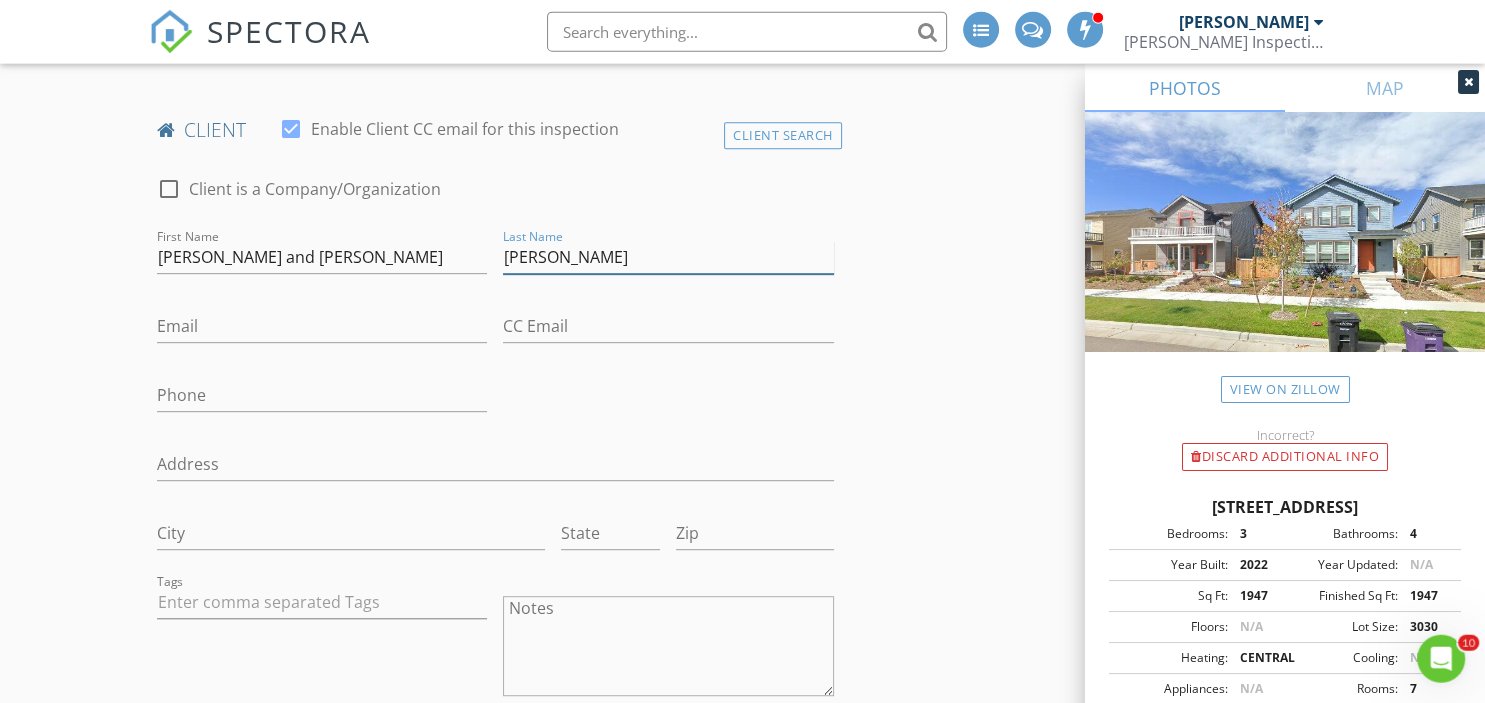 type on "Yim" 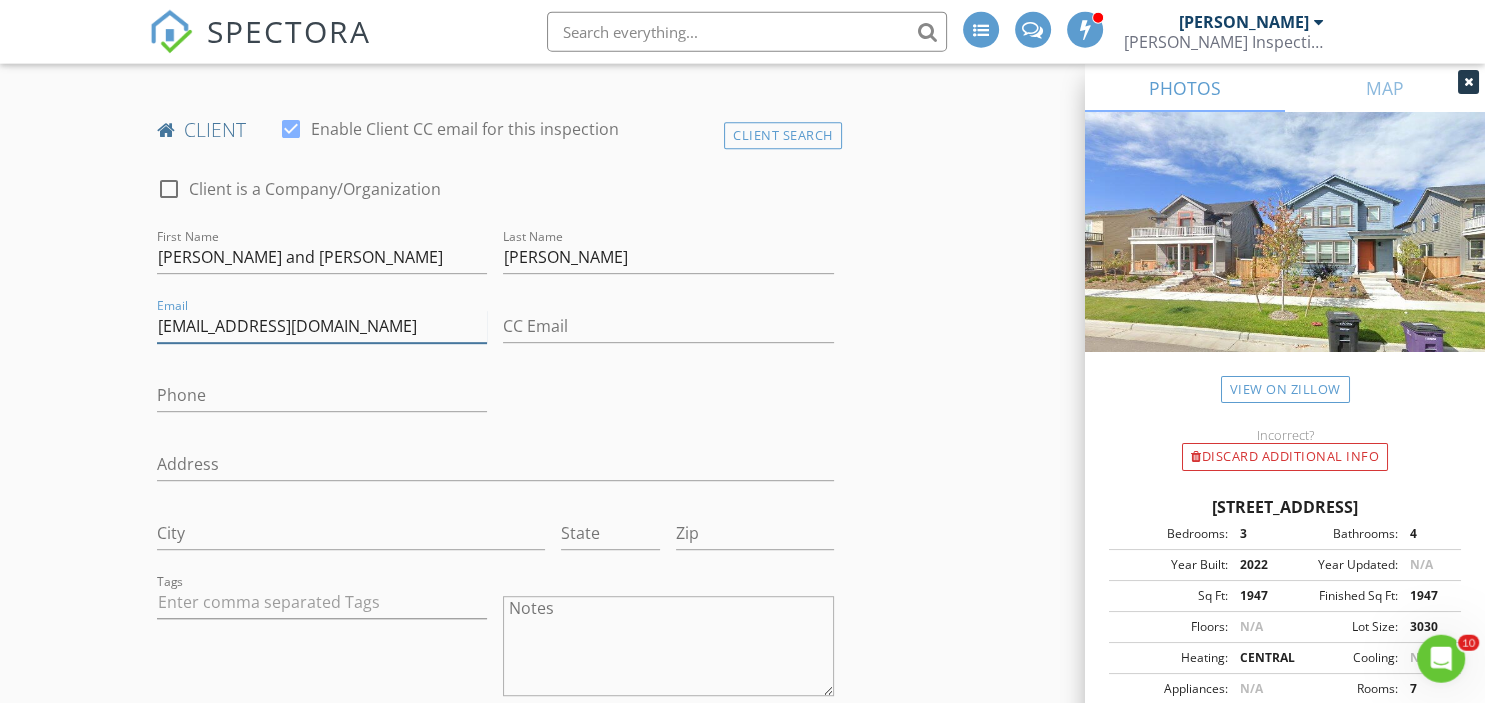 type on "amakawa.masami@gmail.com" 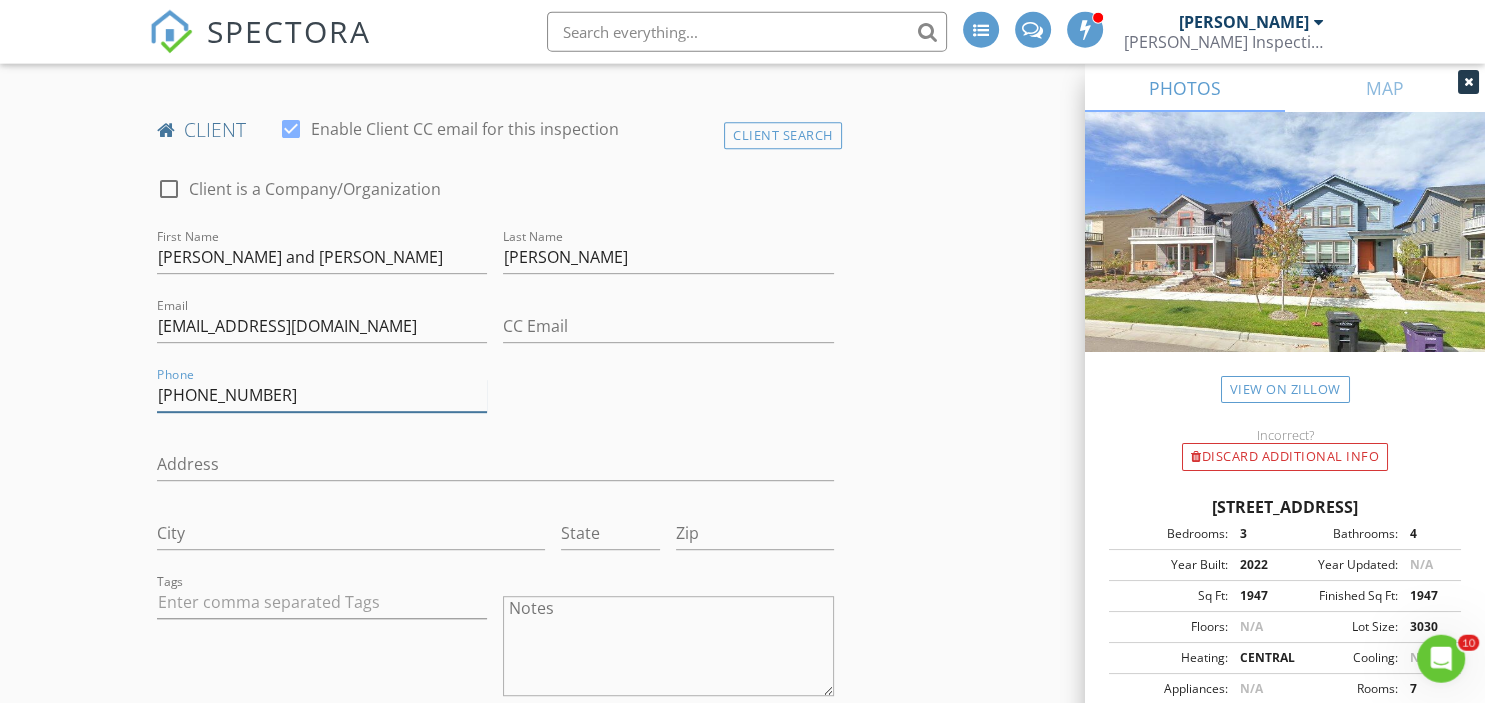 type on "760-889-7832" 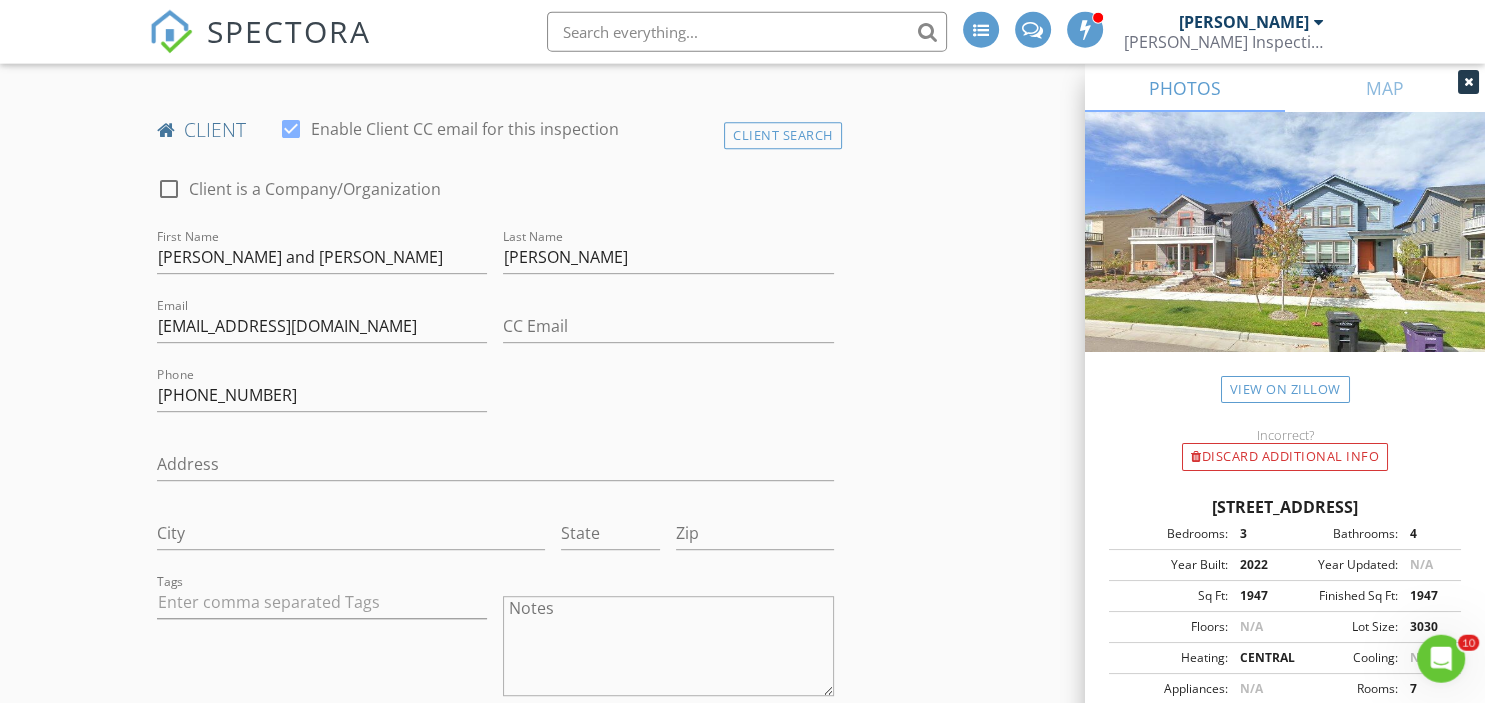 click on "check_box_outline_blank Client is a Company/Organization     First Name Masami and Gibbs   Last Name Yim   Email amakawa.masami@gmail.com   CC Email   Phone 760-889-7832   Address   City   State   Zip     Tags         Notes   Private Notes" at bounding box center (495, 519) 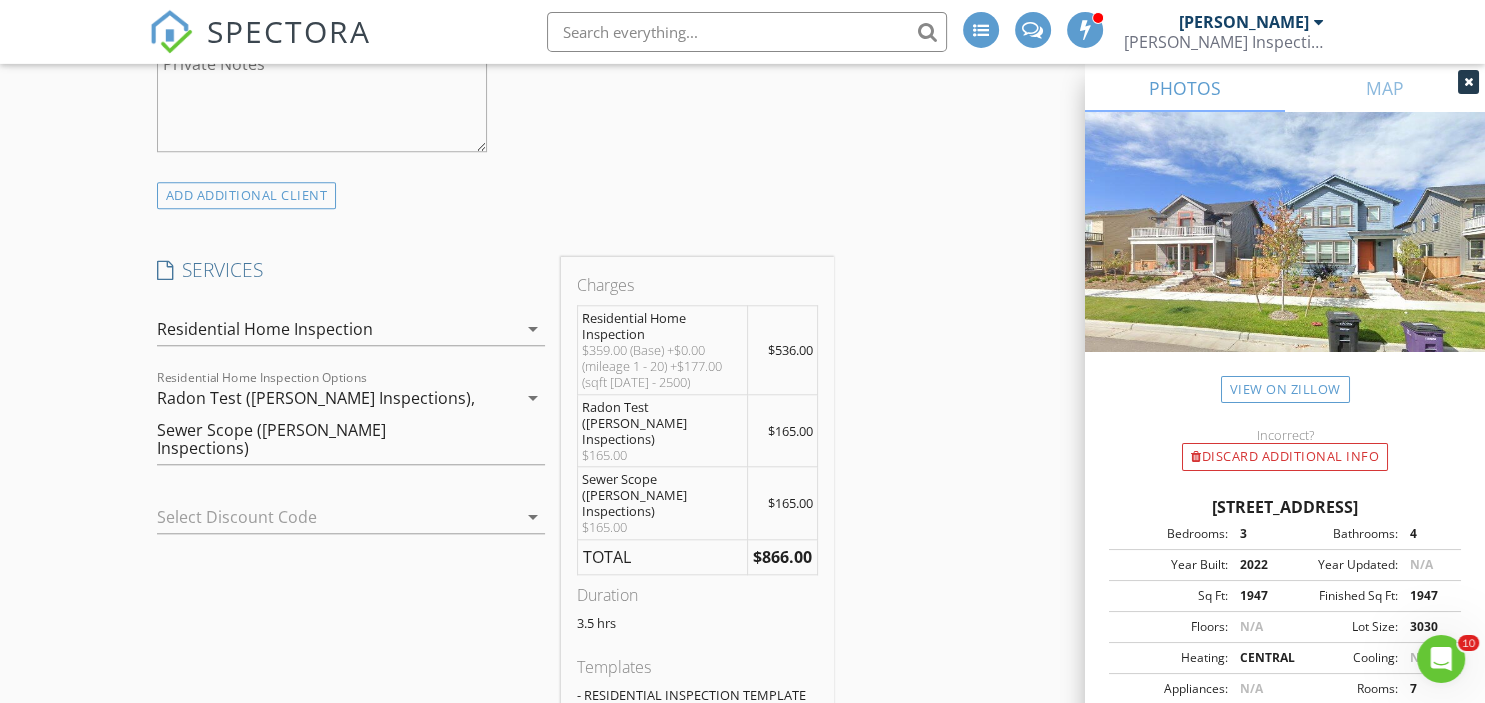 scroll, scrollTop: 1788, scrollLeft: 0, axis: vertical 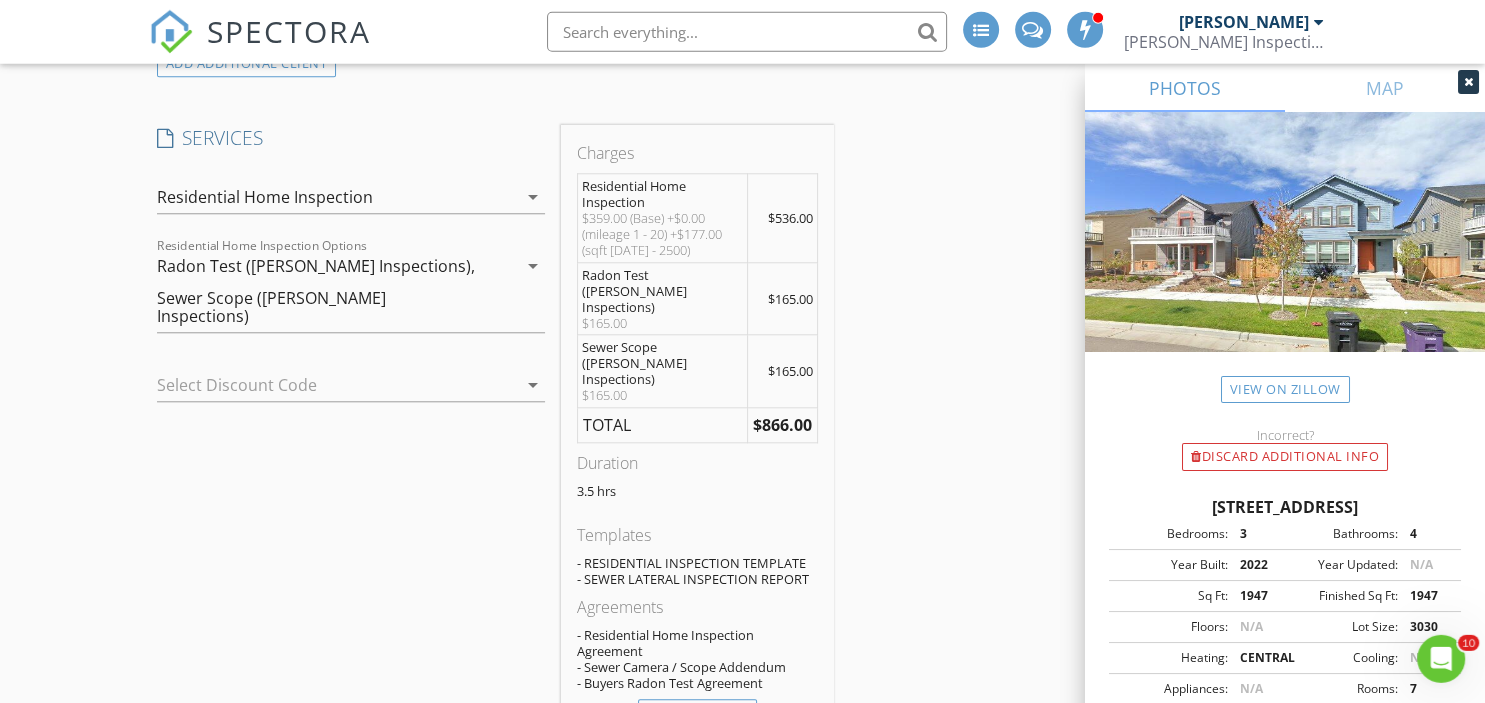 click at bounding box center [323, 385] 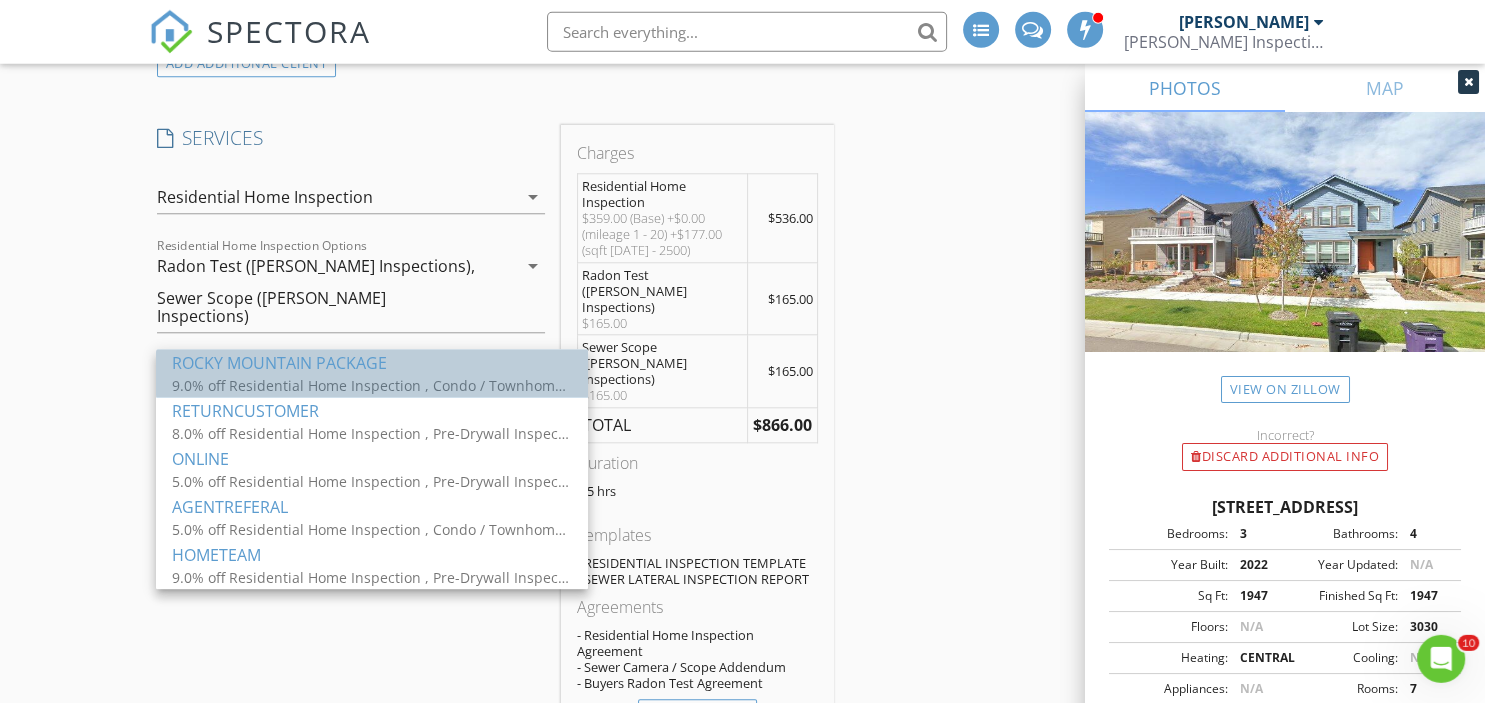 click on "ROCKY MOUNTAIN PACKAGE" at bounding box center [372, 362] 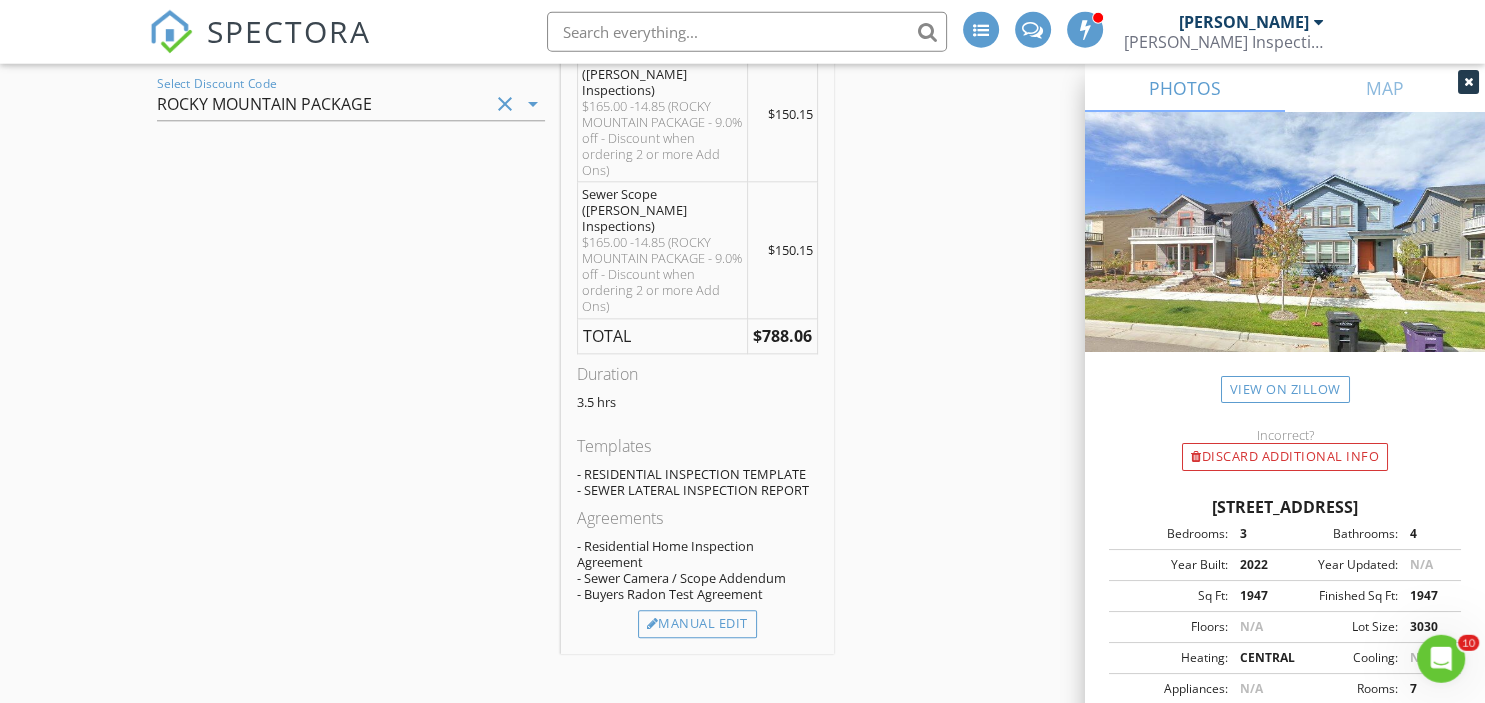 scroll, scrollTop: 2069, scrollLeft: 0, axis: vertical 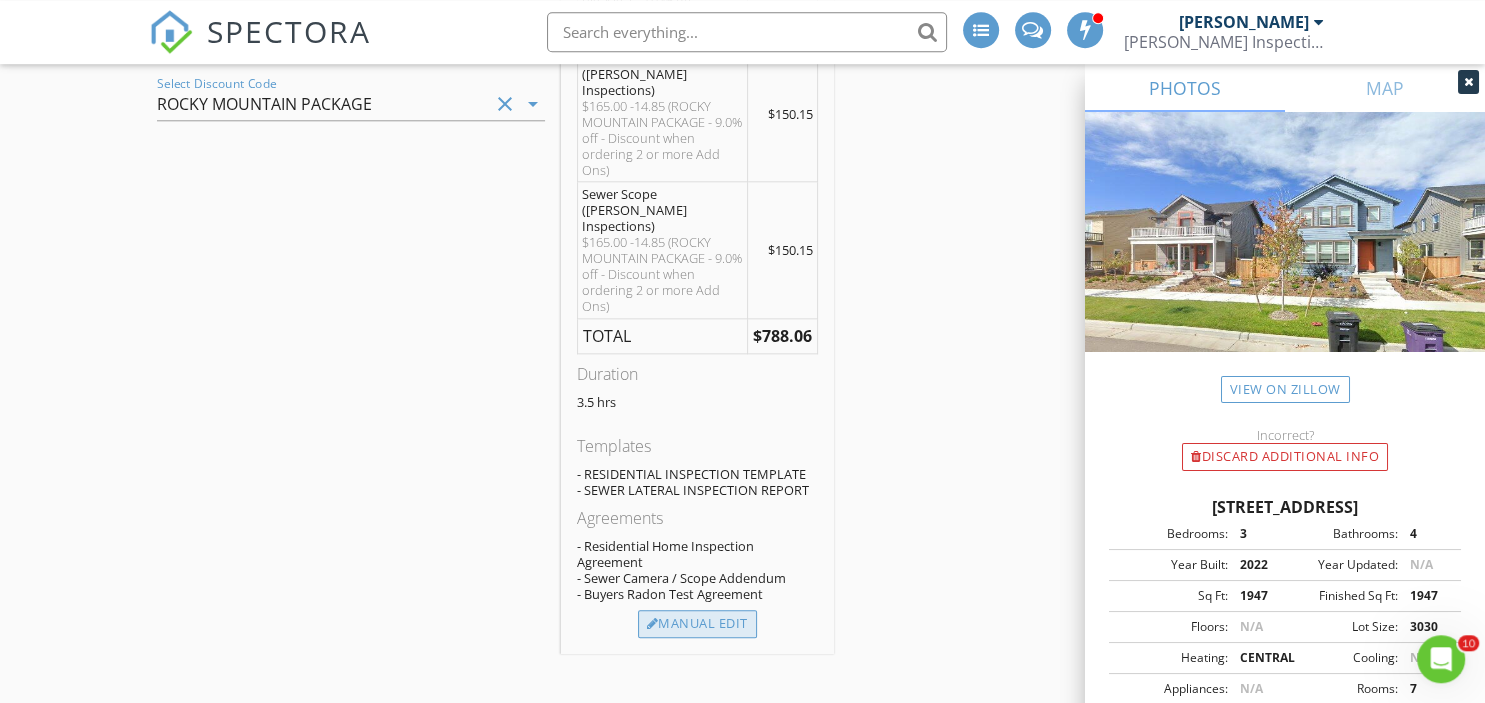 click on "Manual Edit" at bounding box center (697, 624) 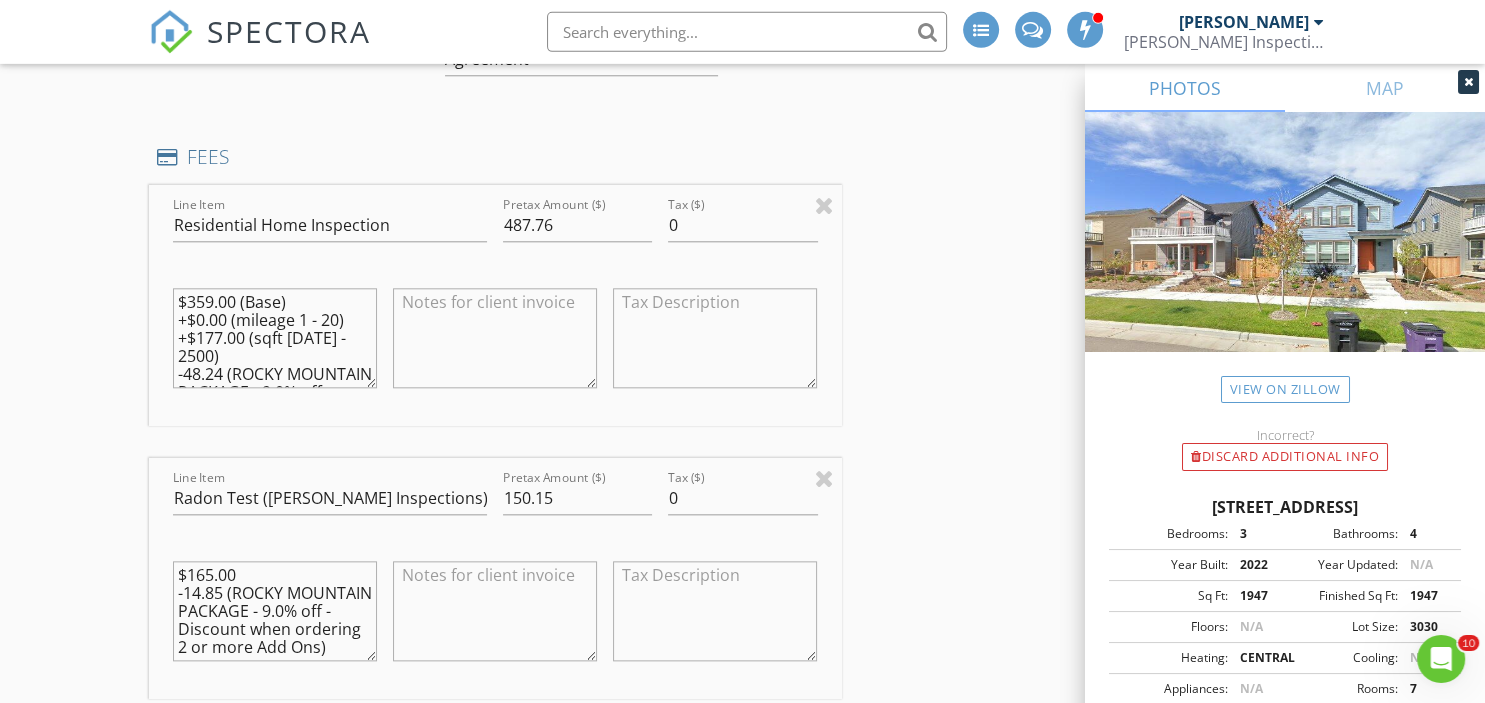 scroll, scrollTop: 1978, scrollLeft: 0, axis: vertical 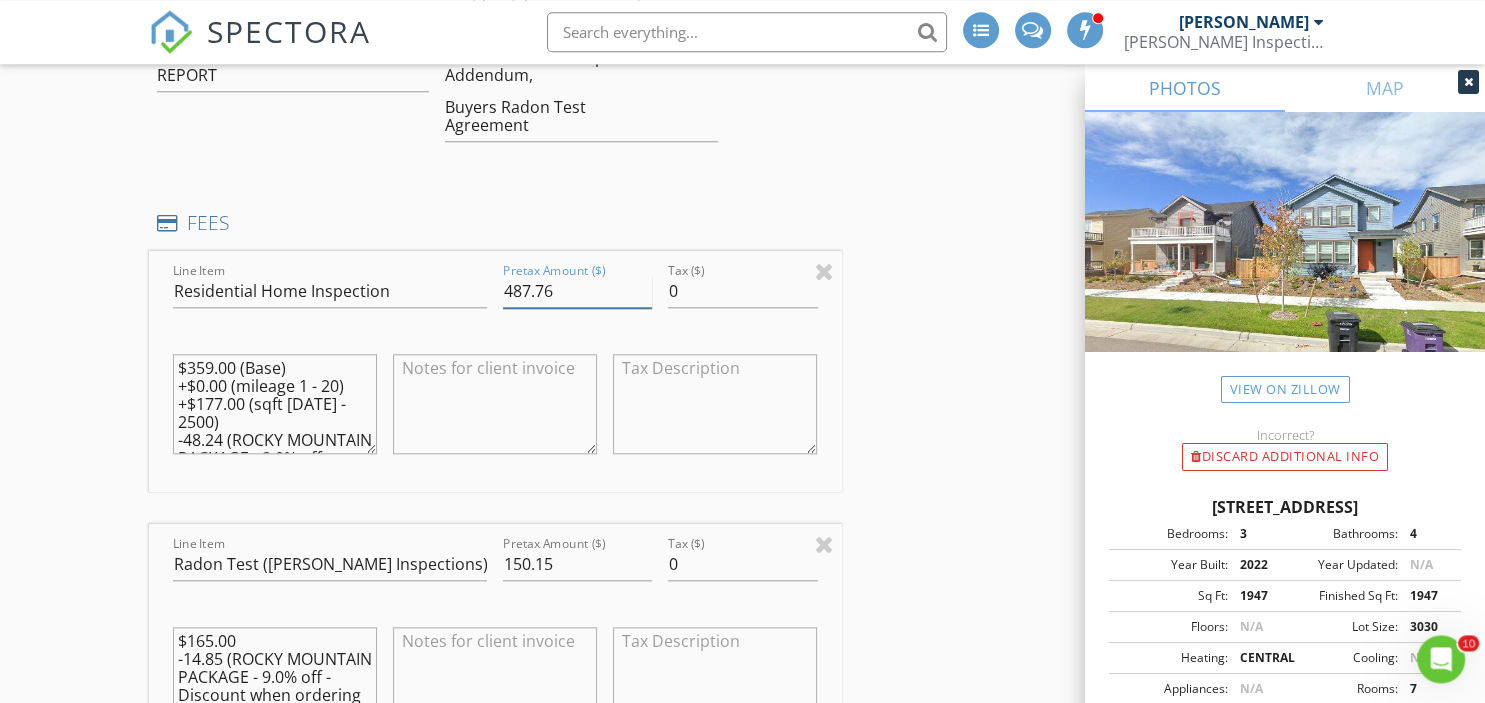 click on "487.76" at bounding box center (577, 291) 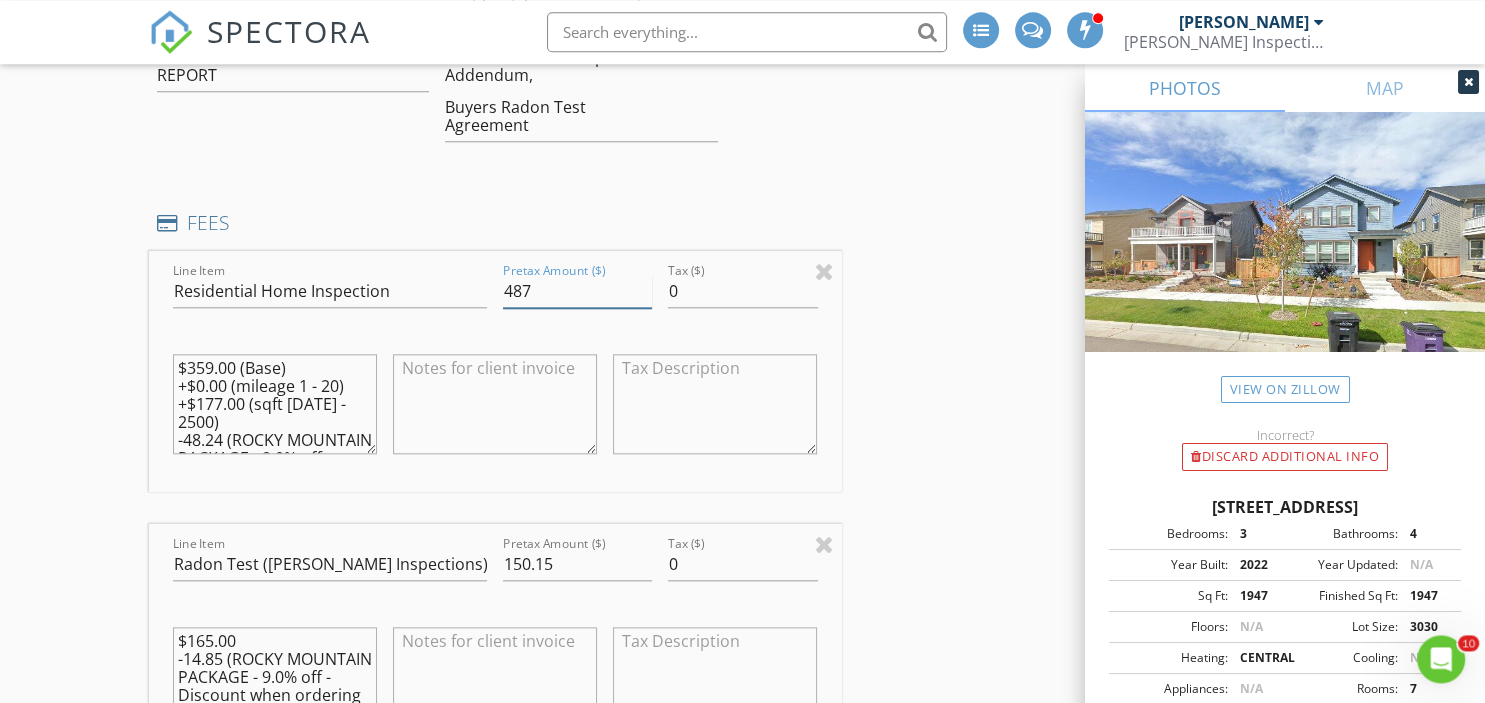 type on "487" 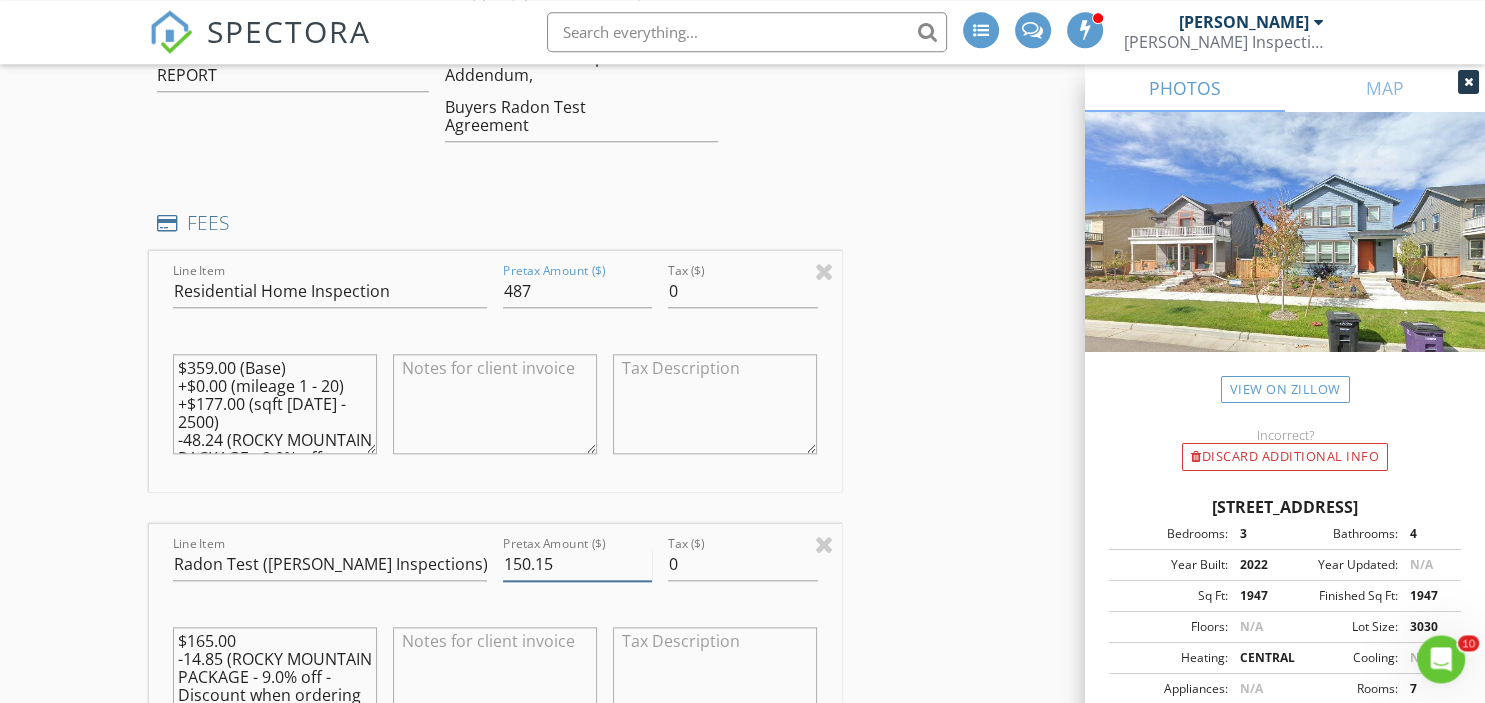 click on "150.15" at bounding box center (577, 564) 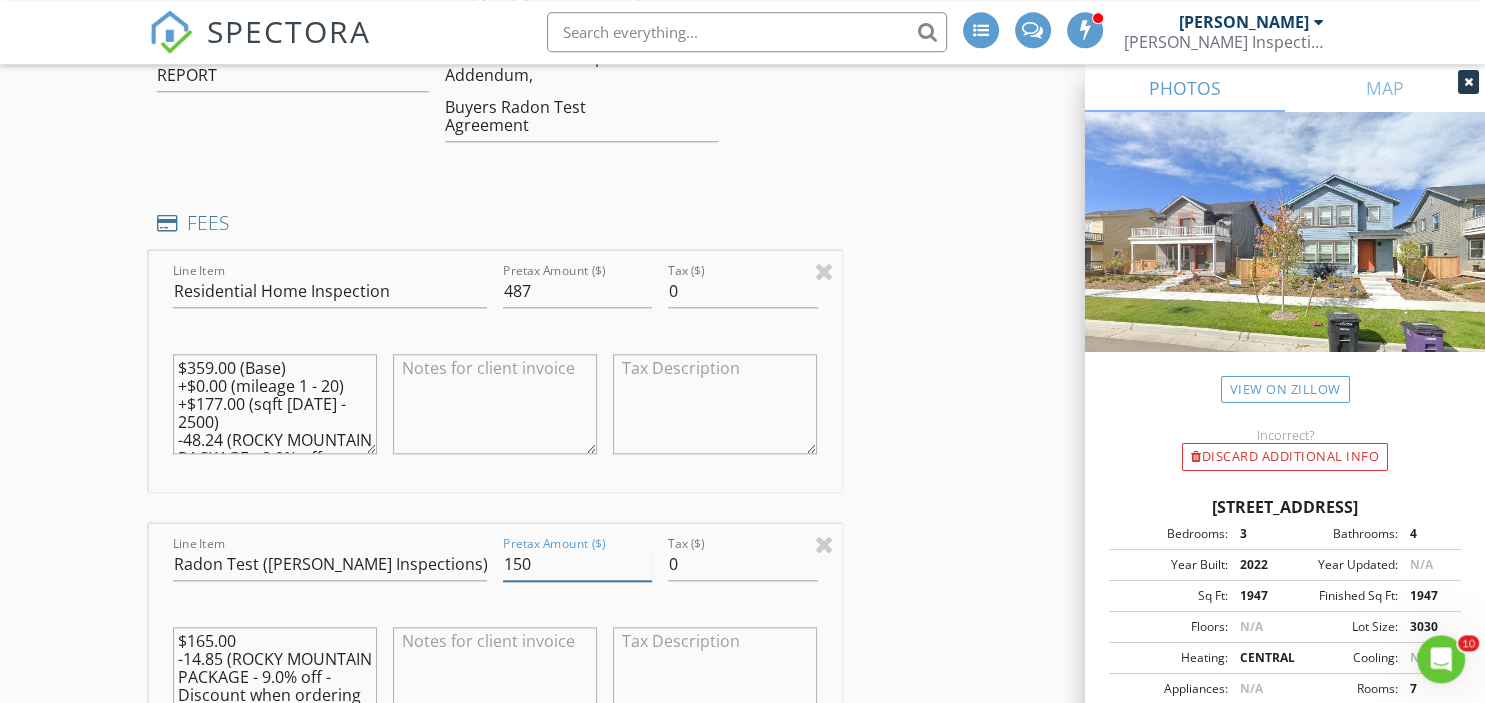 click on "150" at bounding box center (577, 564) 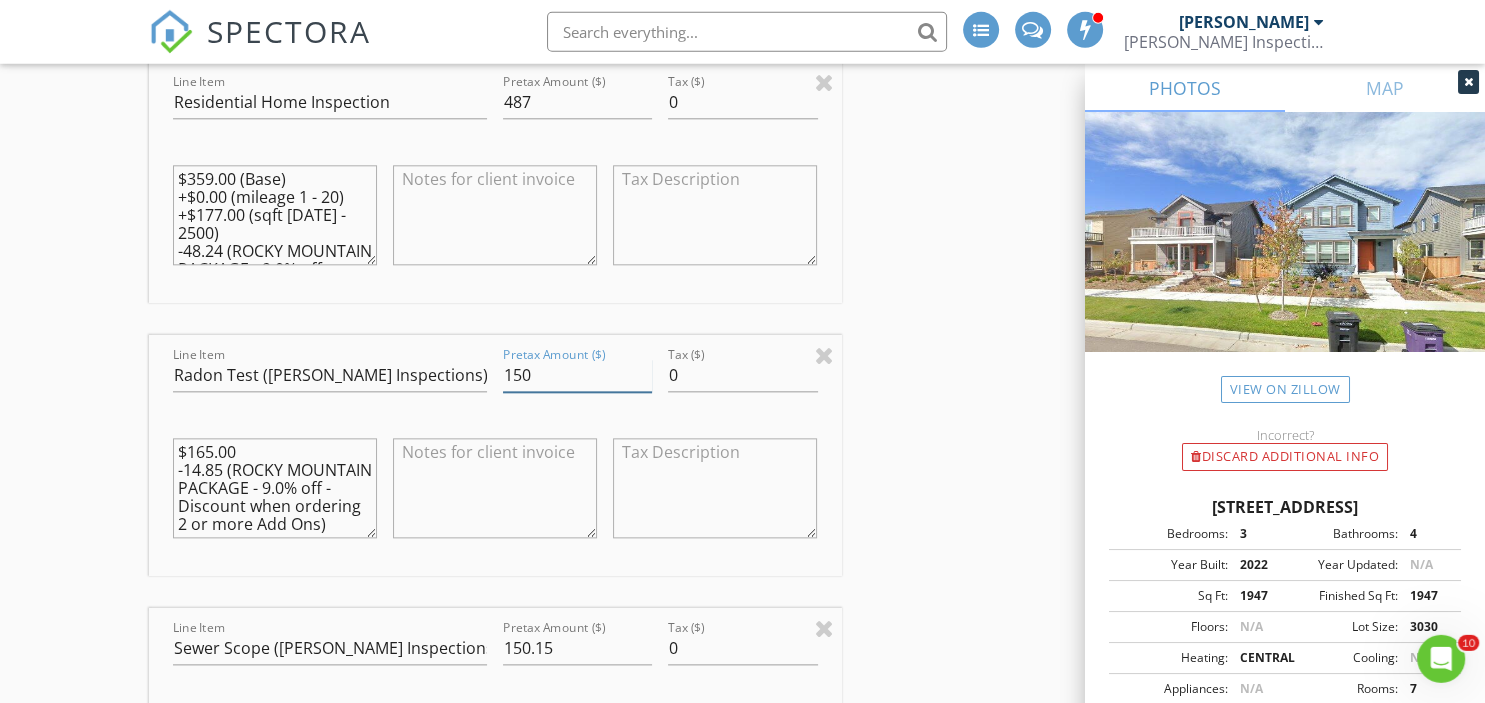 type on "150" 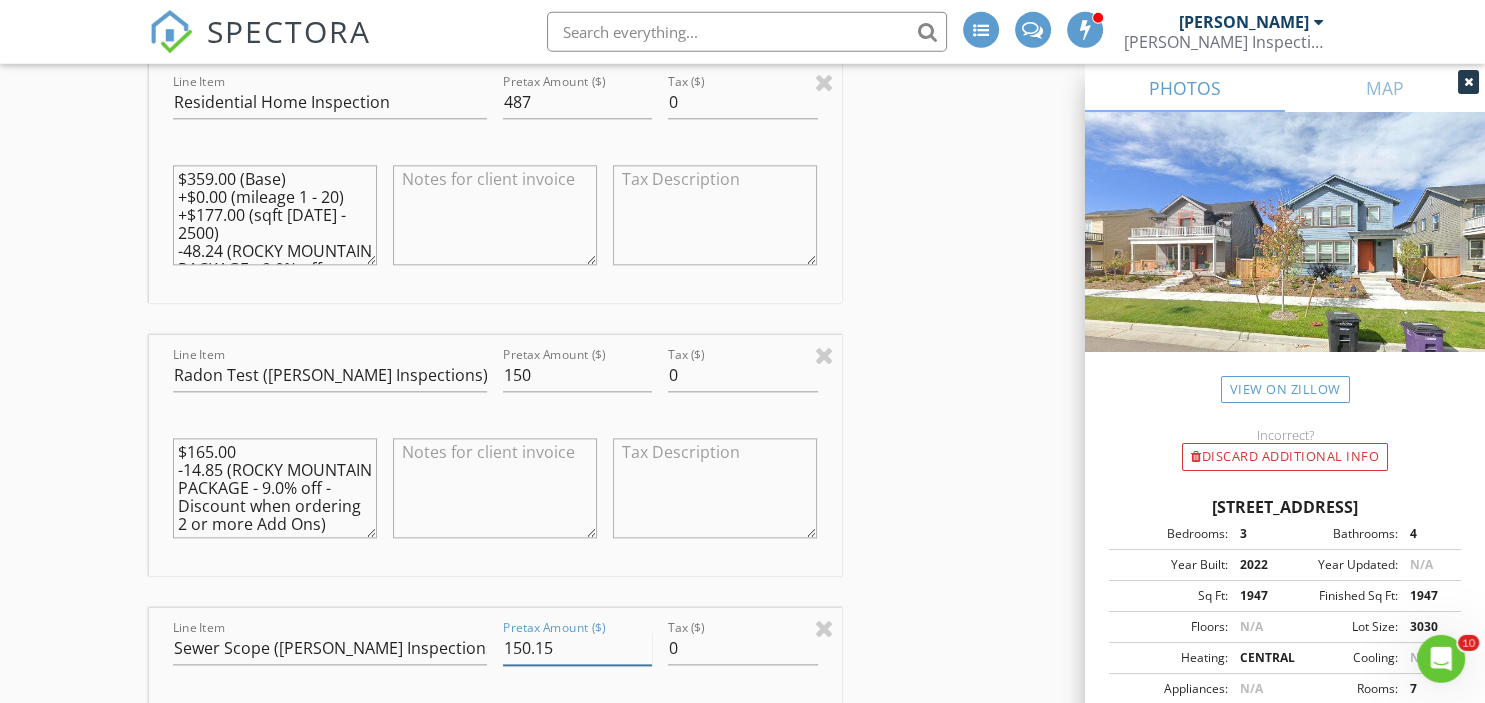 click on "150.15" at bounding box center [577, 649] 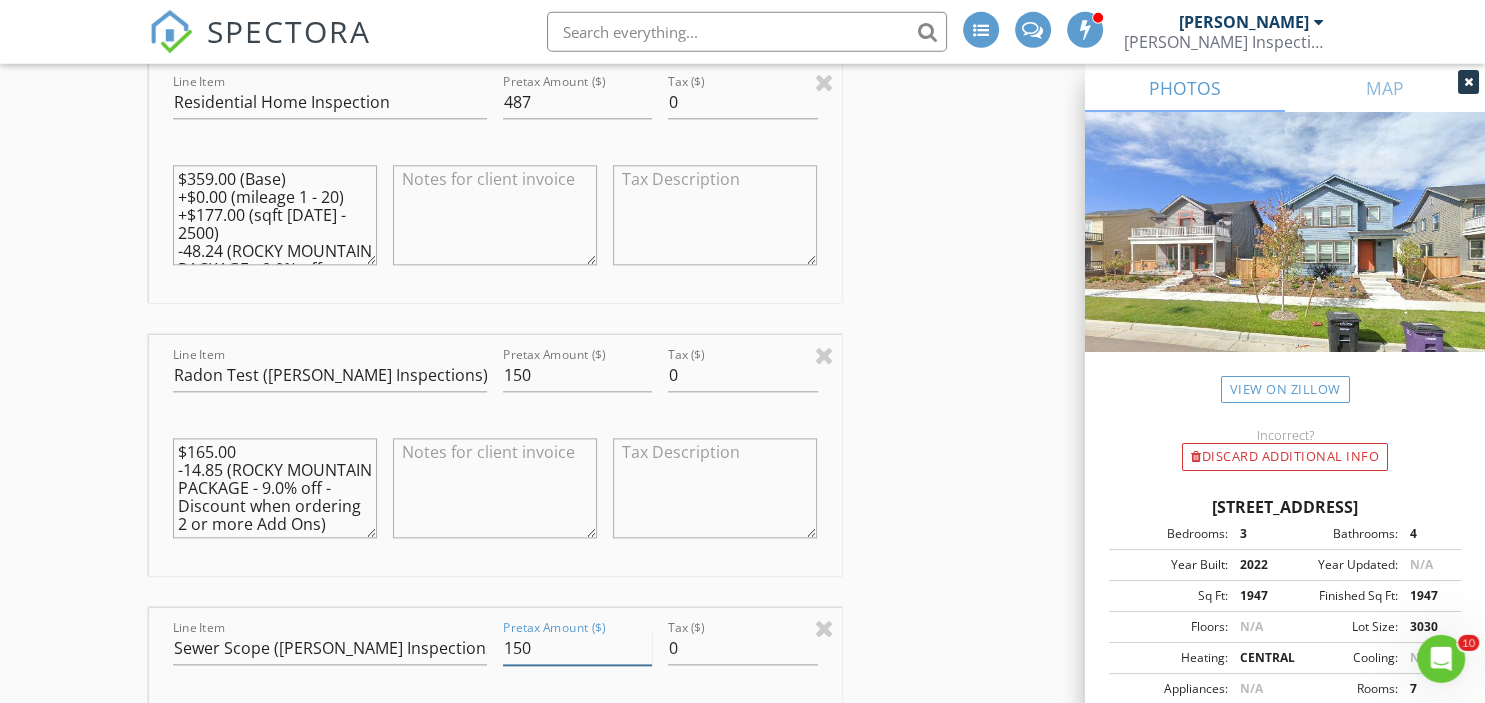 type on "150" 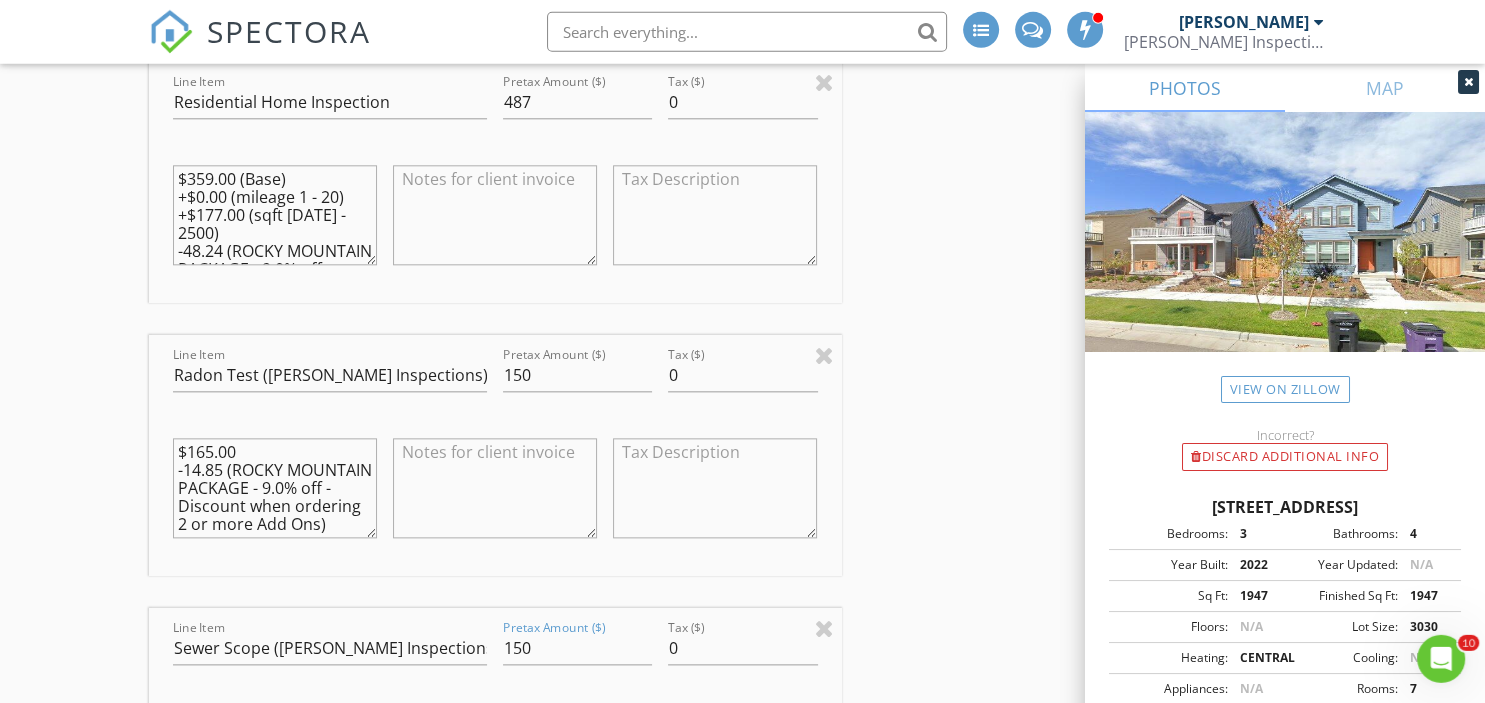 click on "INSPECTOR(S)
check_box   Stephen Stauss   PRIMARY   Stephen Stauss arrow_drop_down   check_box_outline_blank Stephen Stauss specifically requested
Date/Time
07/14/2025 8:00 AM
Location
Address Search       Address 10025 E 63rd Ave   Unit   City Denver   State CO   Zip 80238   County Denver     Square Feet 2234   Year Built 2022   Foundation Basement arrow_drop_down     Stephen Stauss     14.4 miles     (27 minutes)
client
check_box Enable Client CC email for this inspection   Client Search     check_box_outline_blank Client is a Company/Organization     First Name Masami and Gibbs   Last Name Yim   Email amakawa.masami@gmail.com   CC Email   Phone 760-889-7832   Address   City   State   Zip     Tags         Notes   Private Notes
ADD ADDITIONAL client
SERVICES
check_box" at bounding box center (743, 1242) 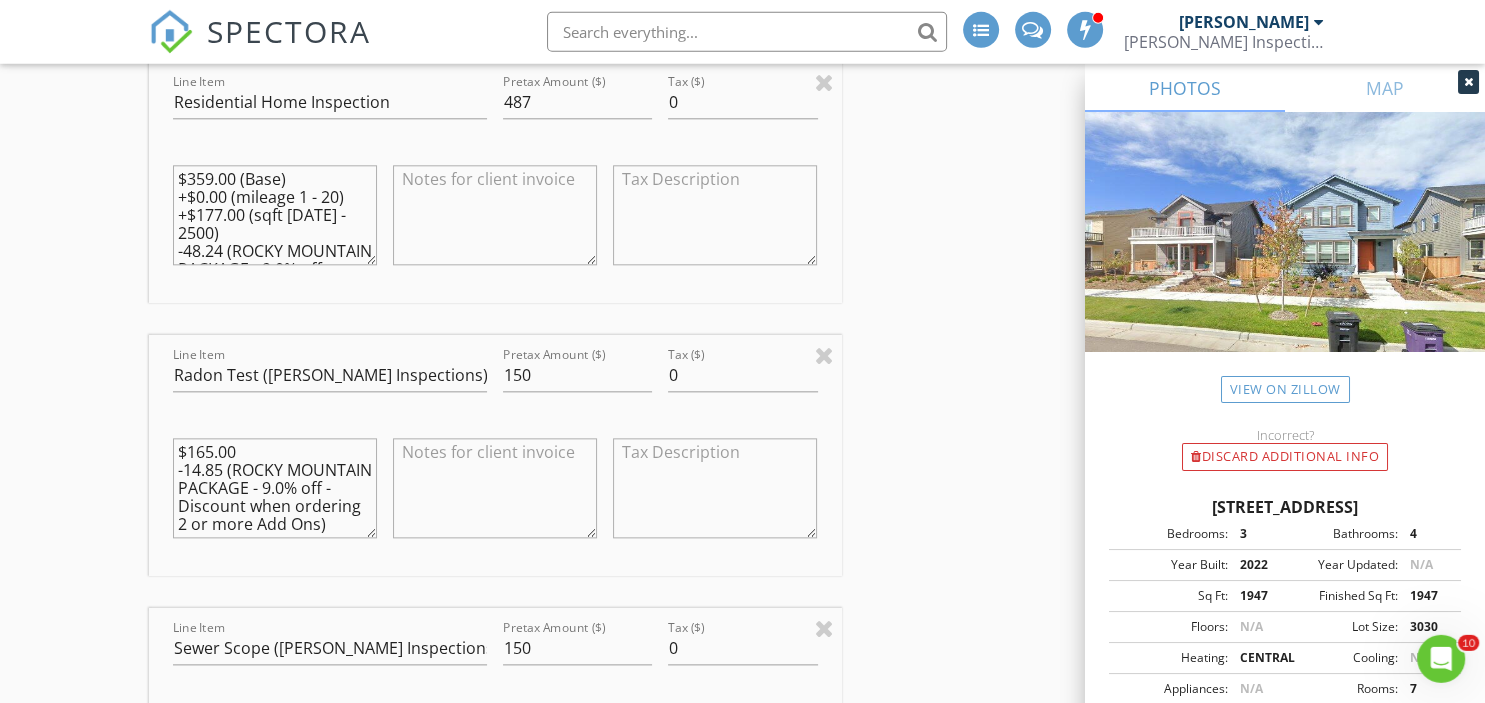 scroll, scrollTop: 2296, scrollLeft: 0, axis: vertical 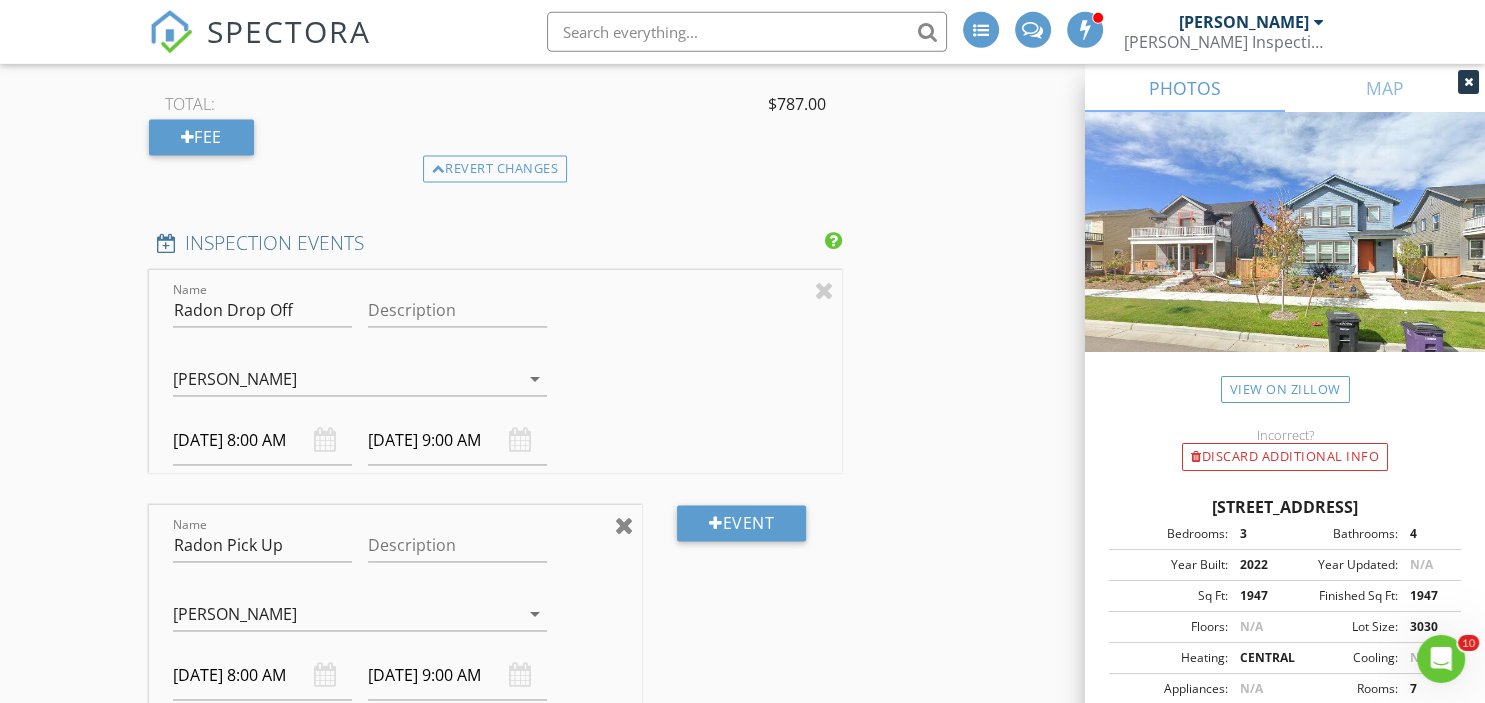 click at bounding box center [624, 526] 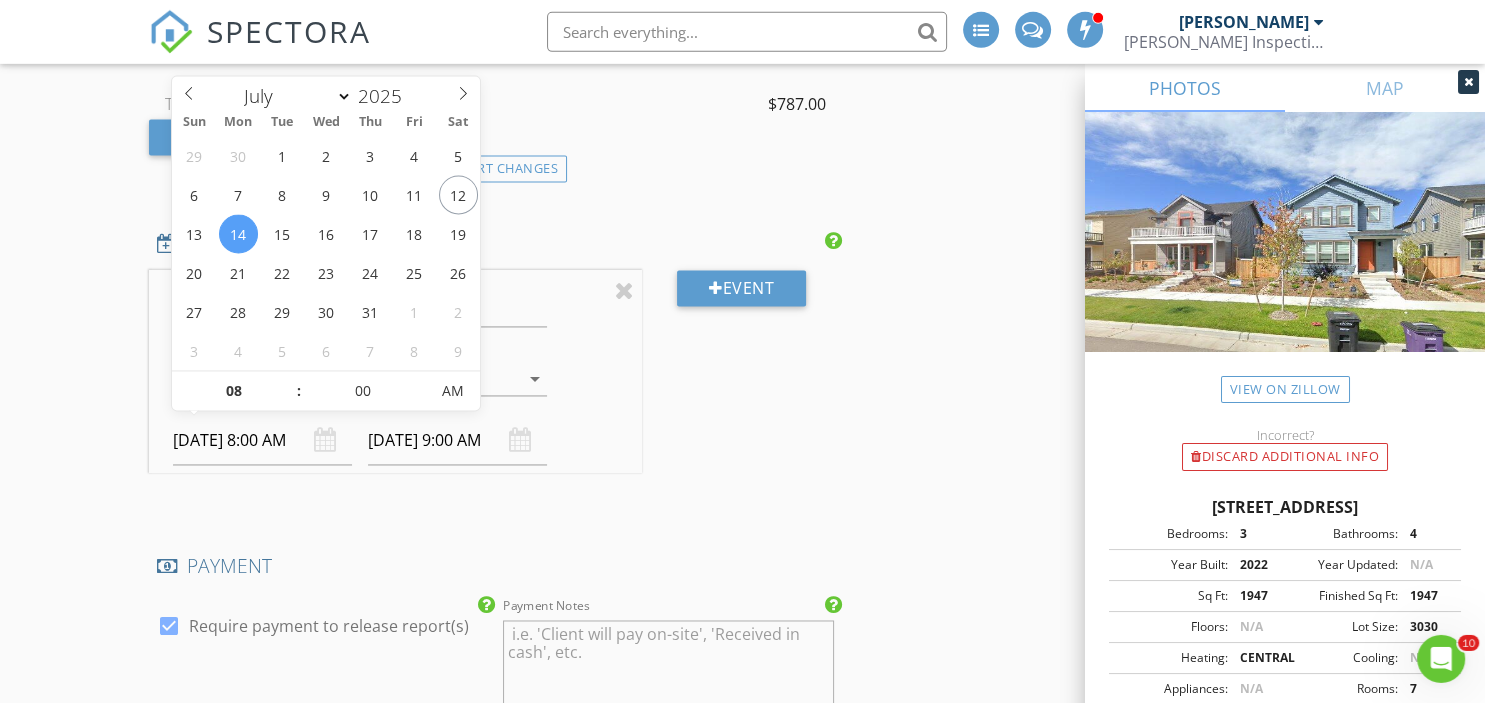 click on "07/14/2025 8:00 AM" at bounding box center [262, 441] 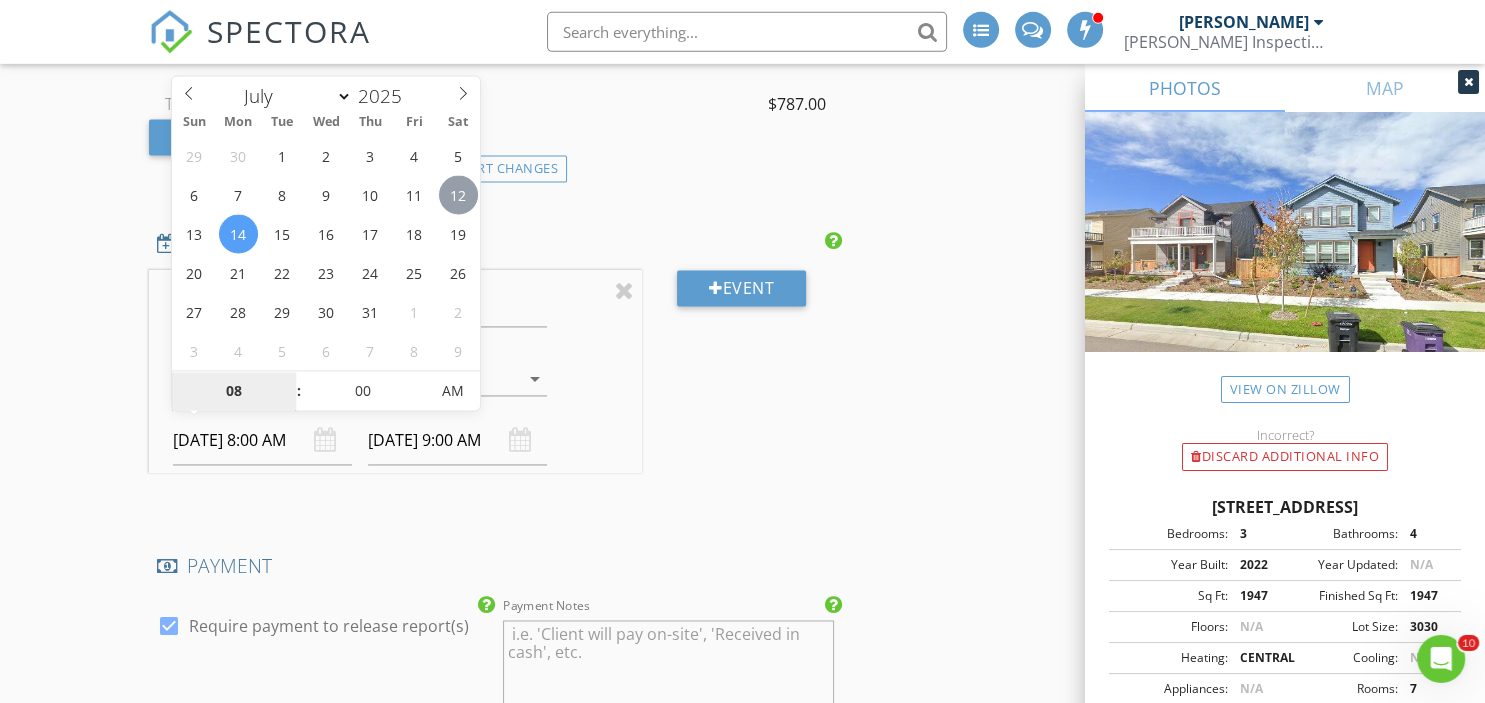 type on "07/12/2025 8:00 AM" 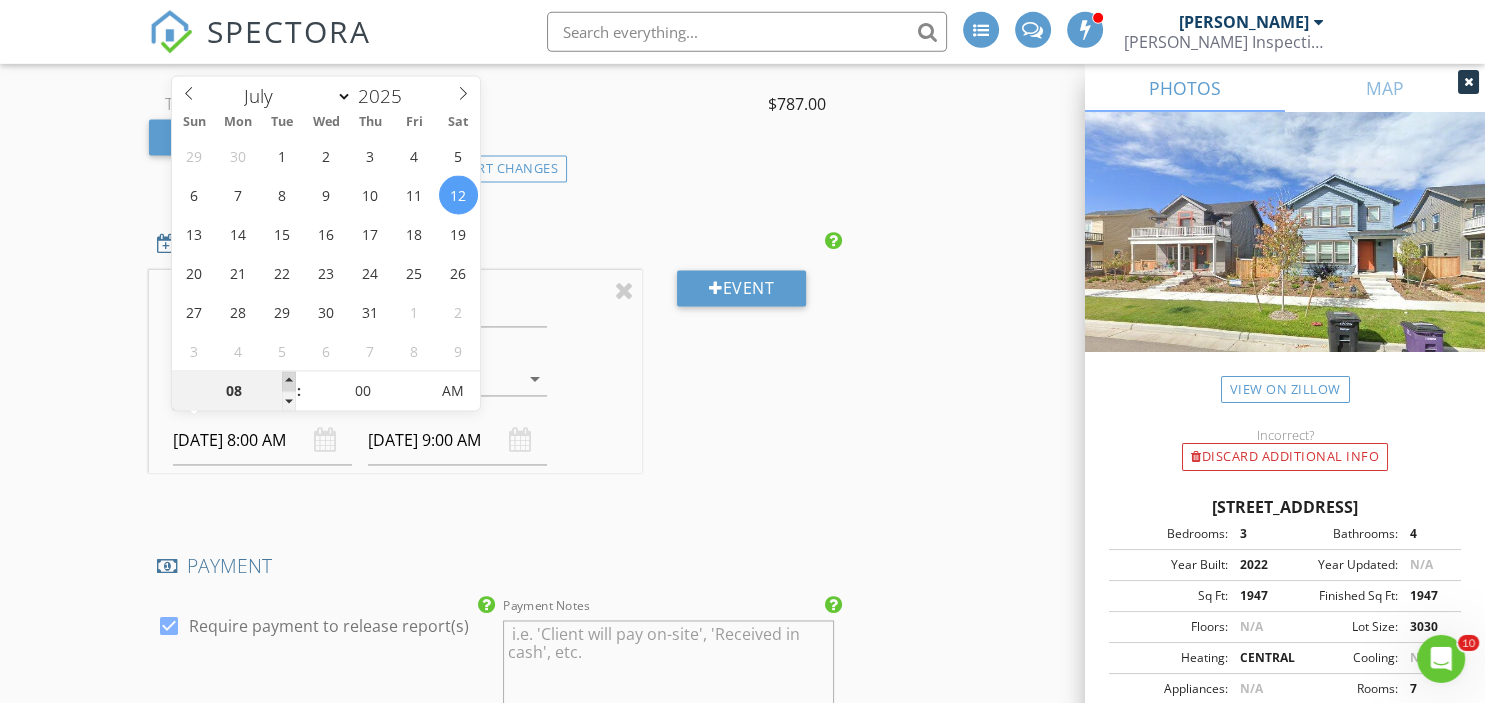 type on "09" 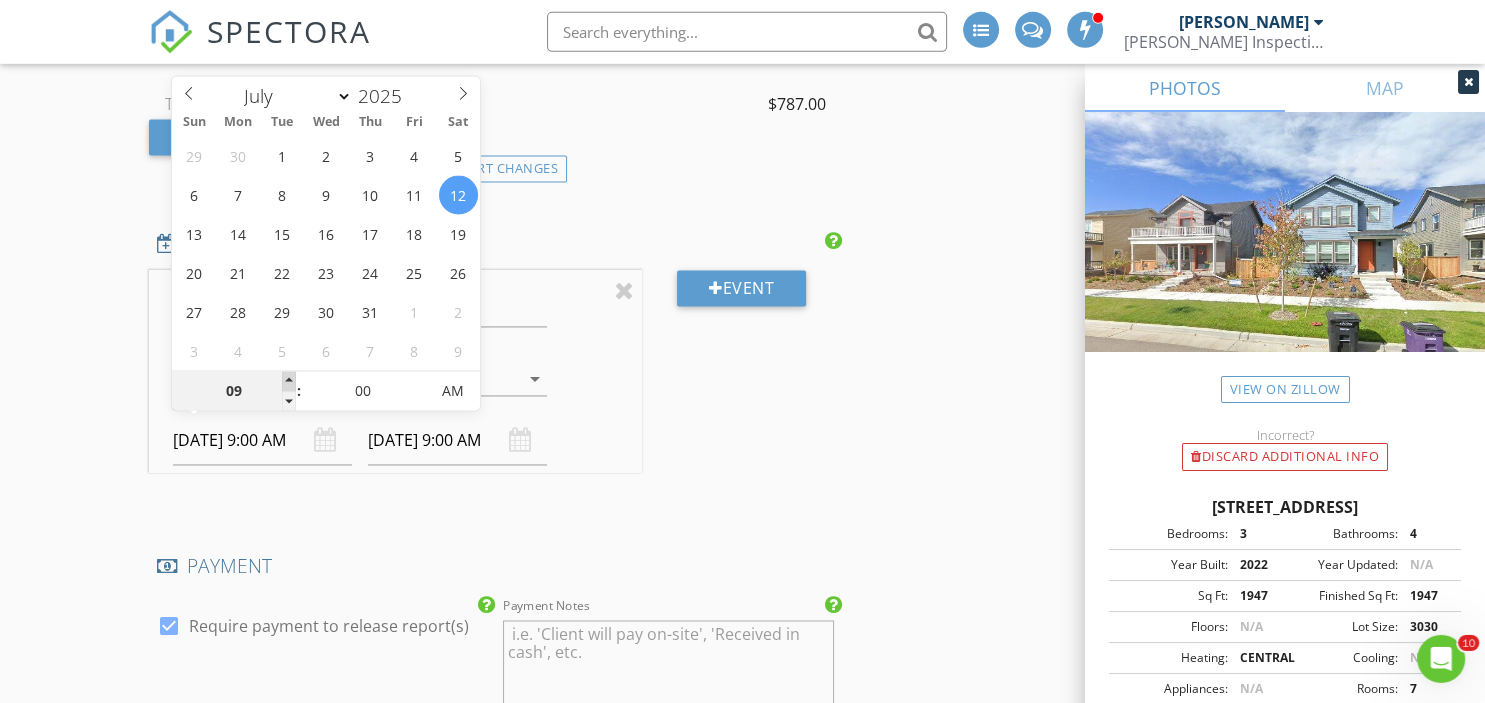 click at bounding box center (289, 382) 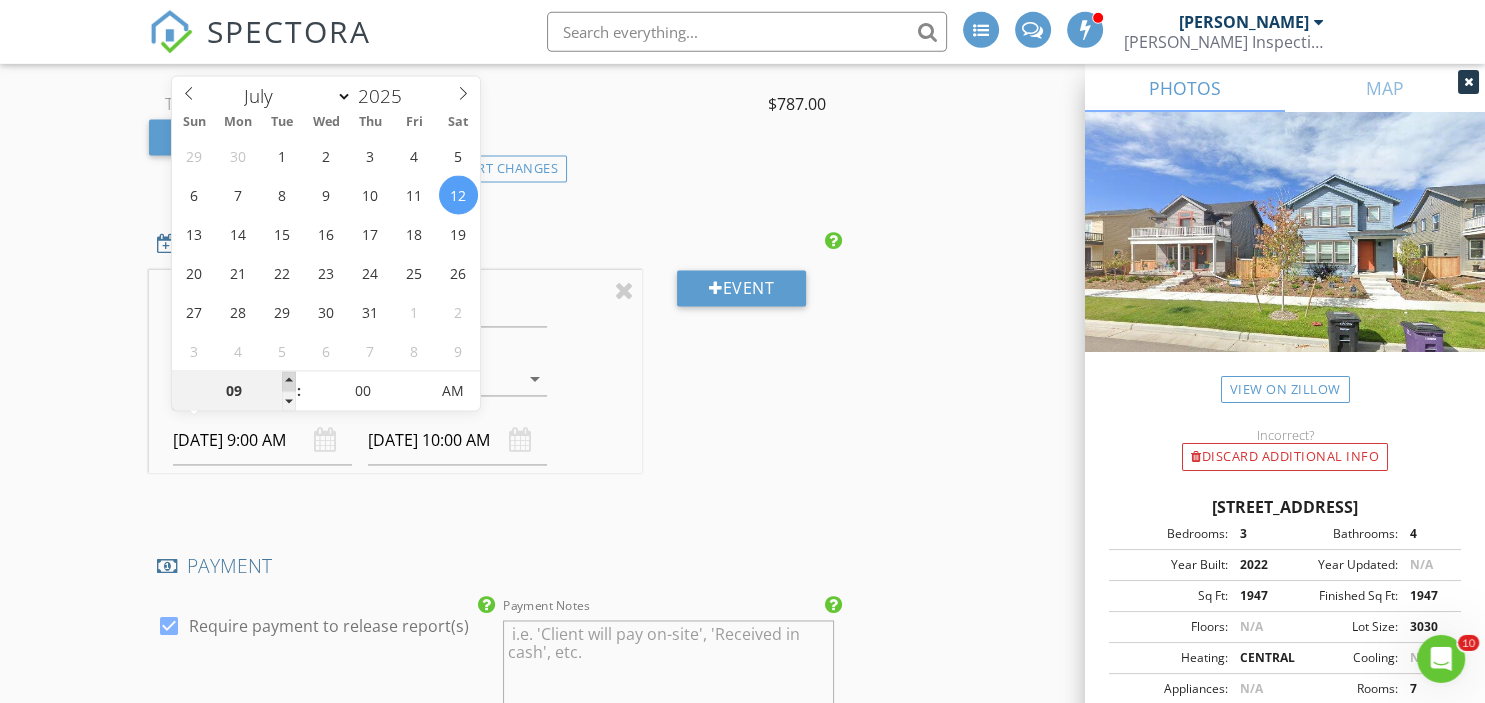 type on "10" 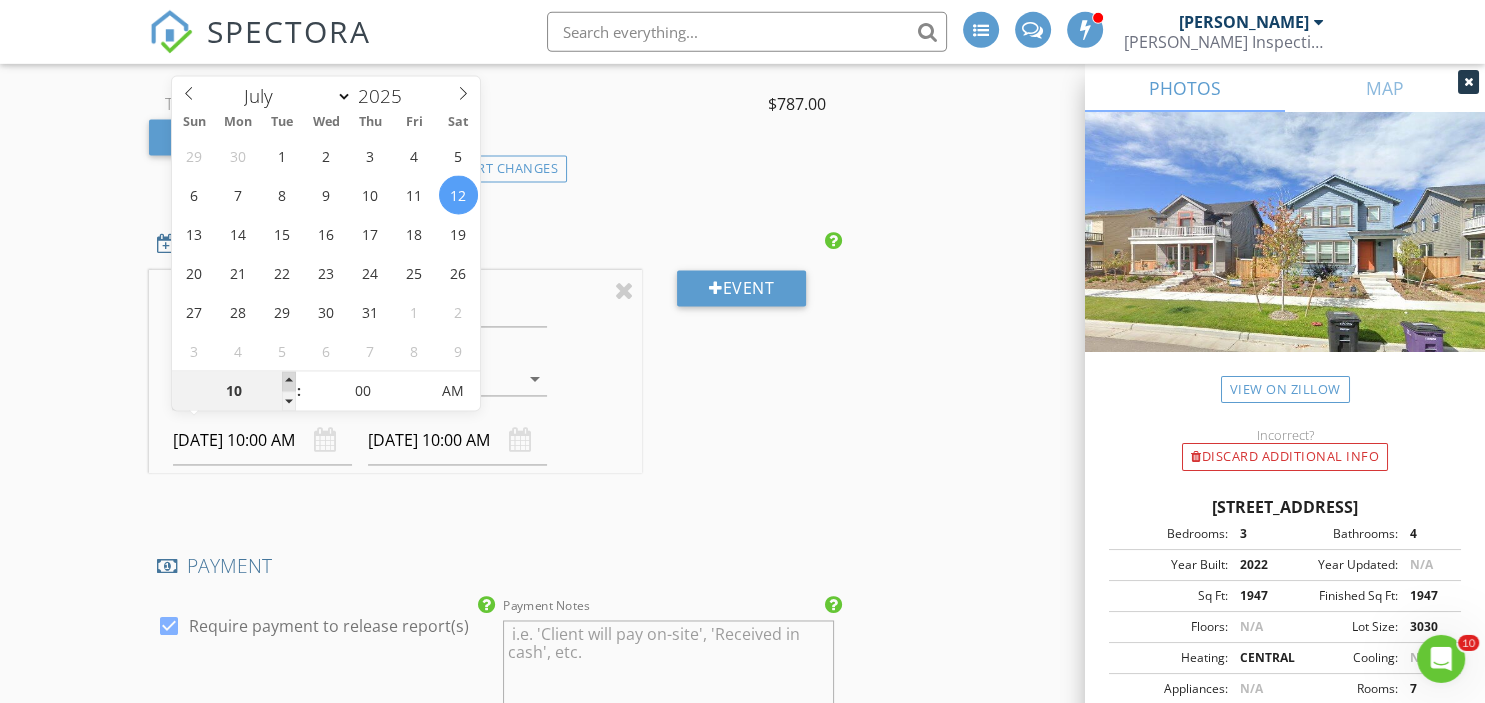 click at bounding box center [289, 382] 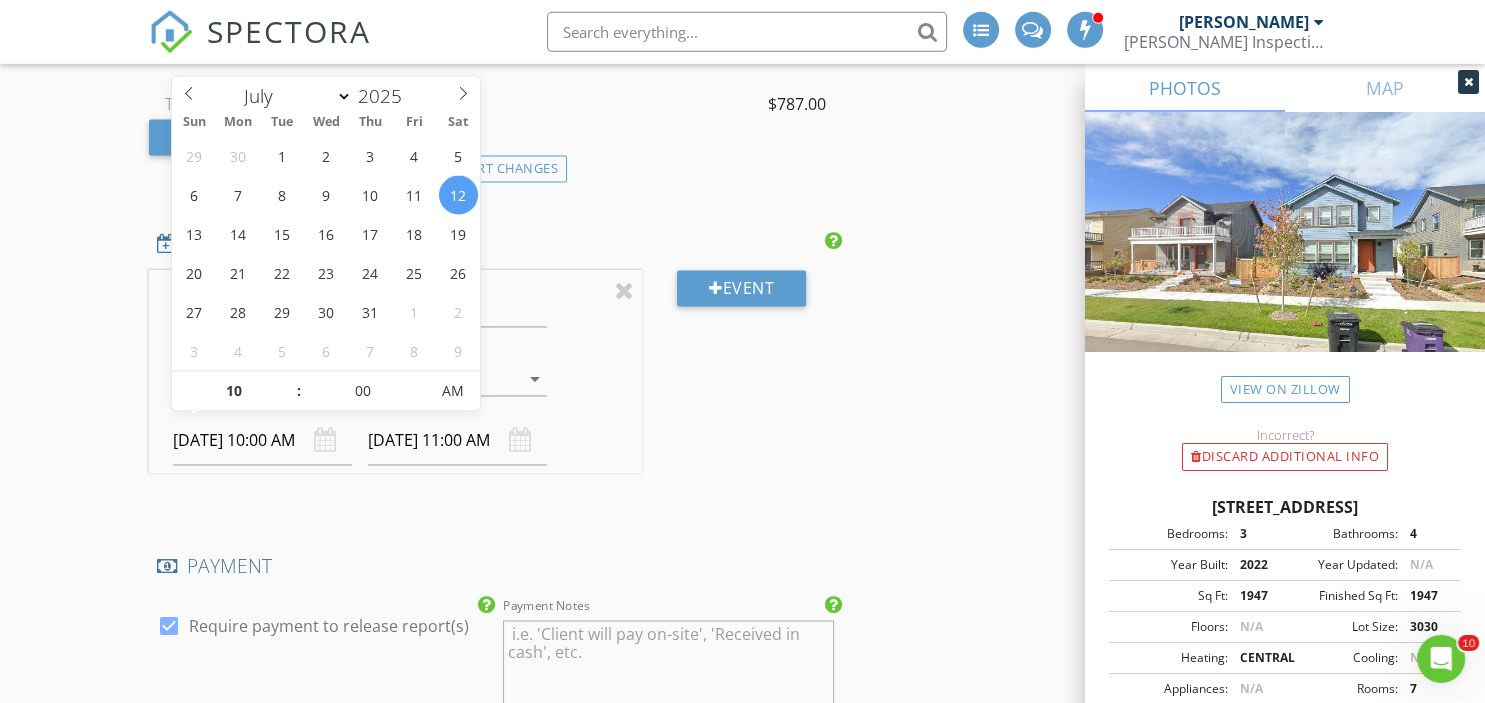 click on "INSPECTOR(S)
check_box   Stephen Stauss   PRIMARY   Stephen Stauss arrow_drop_down   check_box_outline_blank Stephen Stauss specifically requested
Date/Time
07/14/2025 8:00 AM
Location
Address Search       Address 10025 E 63rd Ave   Unit   City Denver   State CO   Zip 80238   County Denver     Square Feet 2234   Year Built 2022   Foundation Basement arrow_drop_down     Stephen Stauss     14.4 miles     (27 minutes)
client
check_box Enable Client CC email for this inspection   Client Search     check_box_outline_blank Client is a Company/Organization     First Name Masami and Gibbs   Last Name Yim   Email amakawa.masami@gmail.com   CC Email   Phone 760-889-7832   Address   City   State   Zip     Tags         Notes   Private Notes
ADD ADDITIONAL client
SERVICES
check_box" at bounding box center (743, 333) 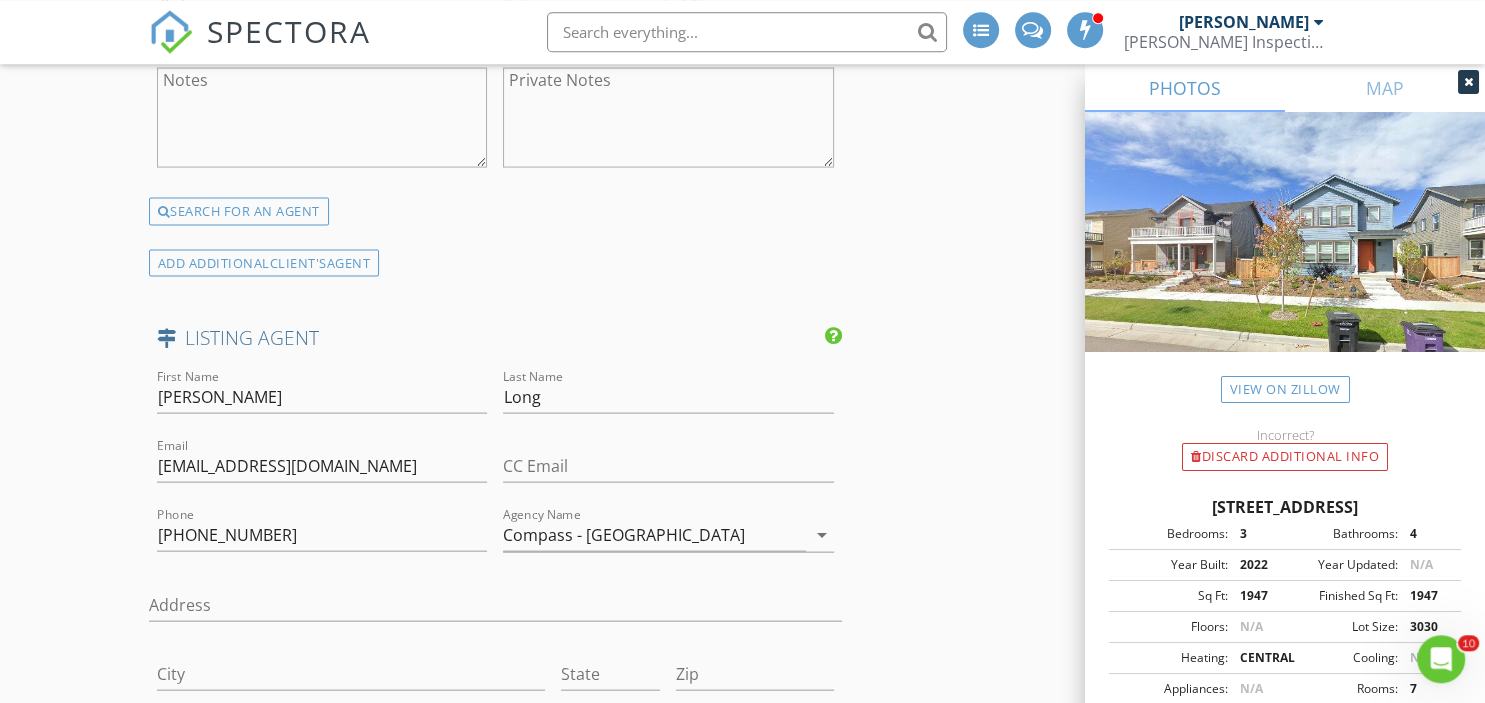 click on "INSPECTOR(S)
check_box   Stephen Stauss   PRIMARY   Stephen Stauss arrow_drop_down   check_box_outline_blank Stephen Stauss specifically requested
Date/Time
07/14/2025 8:00 AM
Location
Address Search       Address 10025 E 63rd Ave   Unit   City Denver   State CO   Zip 80238   County Denver     Square Feet 2234   Year Built 2022   Foundation Basement arrow_drop_down     Stephen Stauss     14.4 miles     (27 minutes)
client
check_box Enable Client CC email for this inspection   Client Search     check_box_outline_blank Client is a Company/Organization     First Name Masami and Gibbs   Last Name Yim   Email amakawa.masami@gmail.com   CC Email   Phone 760-889-7832   Address   City   State   Zip     Tags         Notes   Private Notes
ADD ADDITIONAL client
SERVICES
check_box" at bounding box center [743, -880] 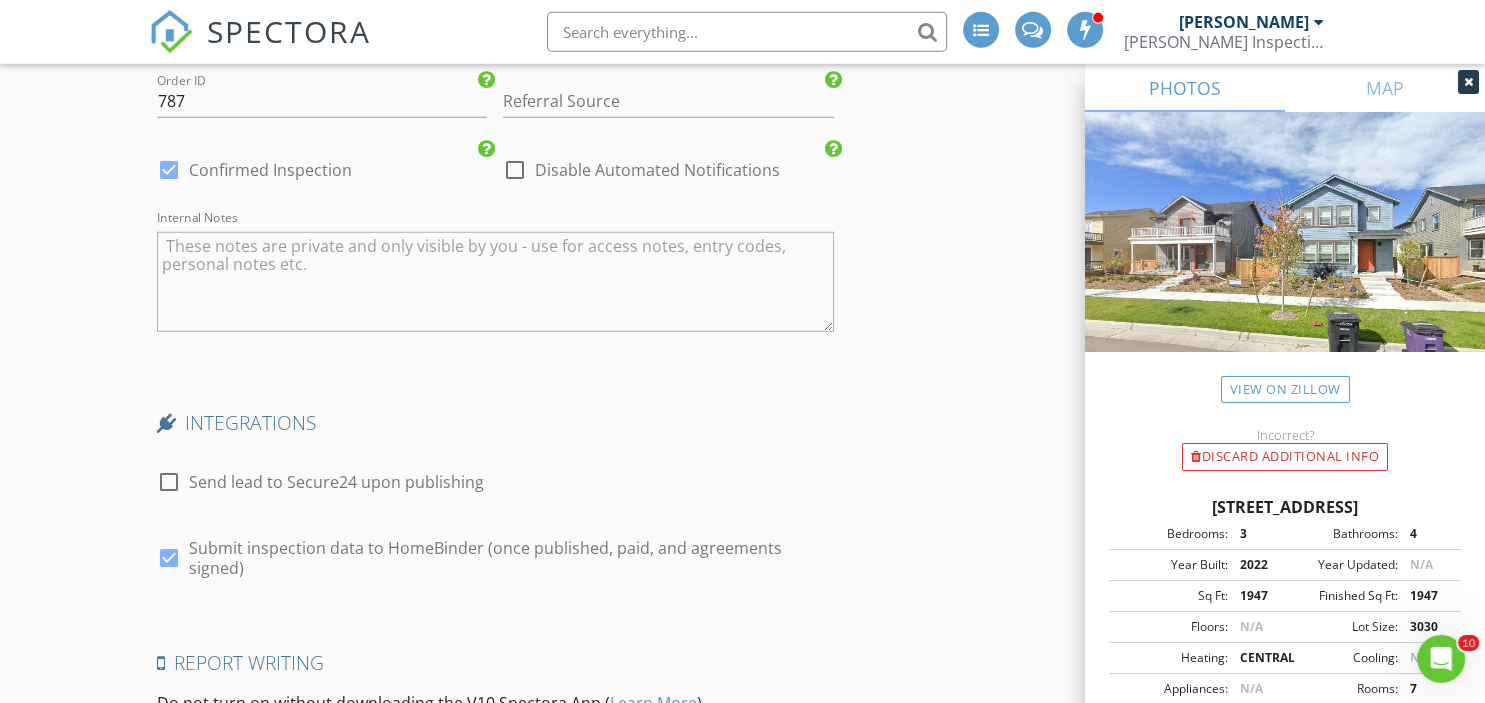 scroll, scrollTop: 5668, scrollLeft: 0, axis: vertical 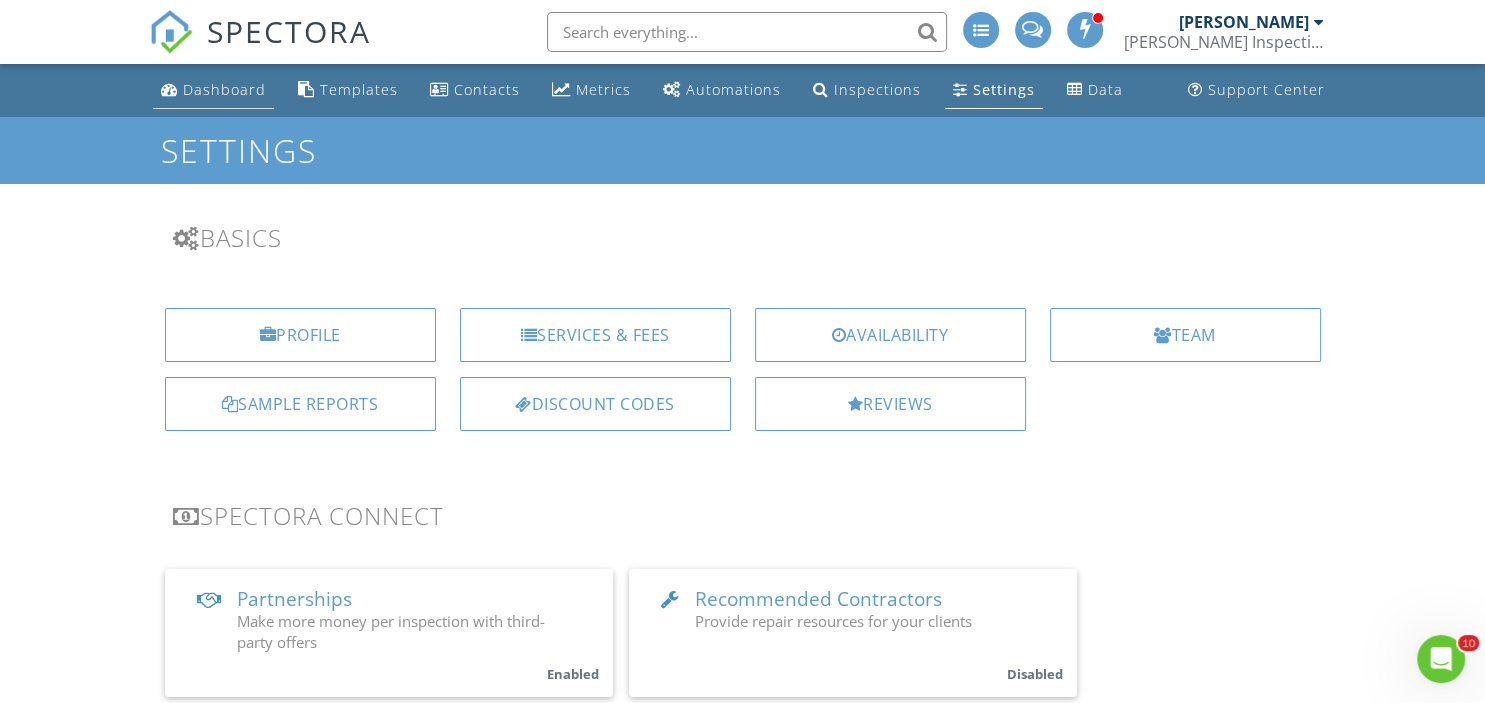 click on "Dashboard" at bounding box center [213, 90] 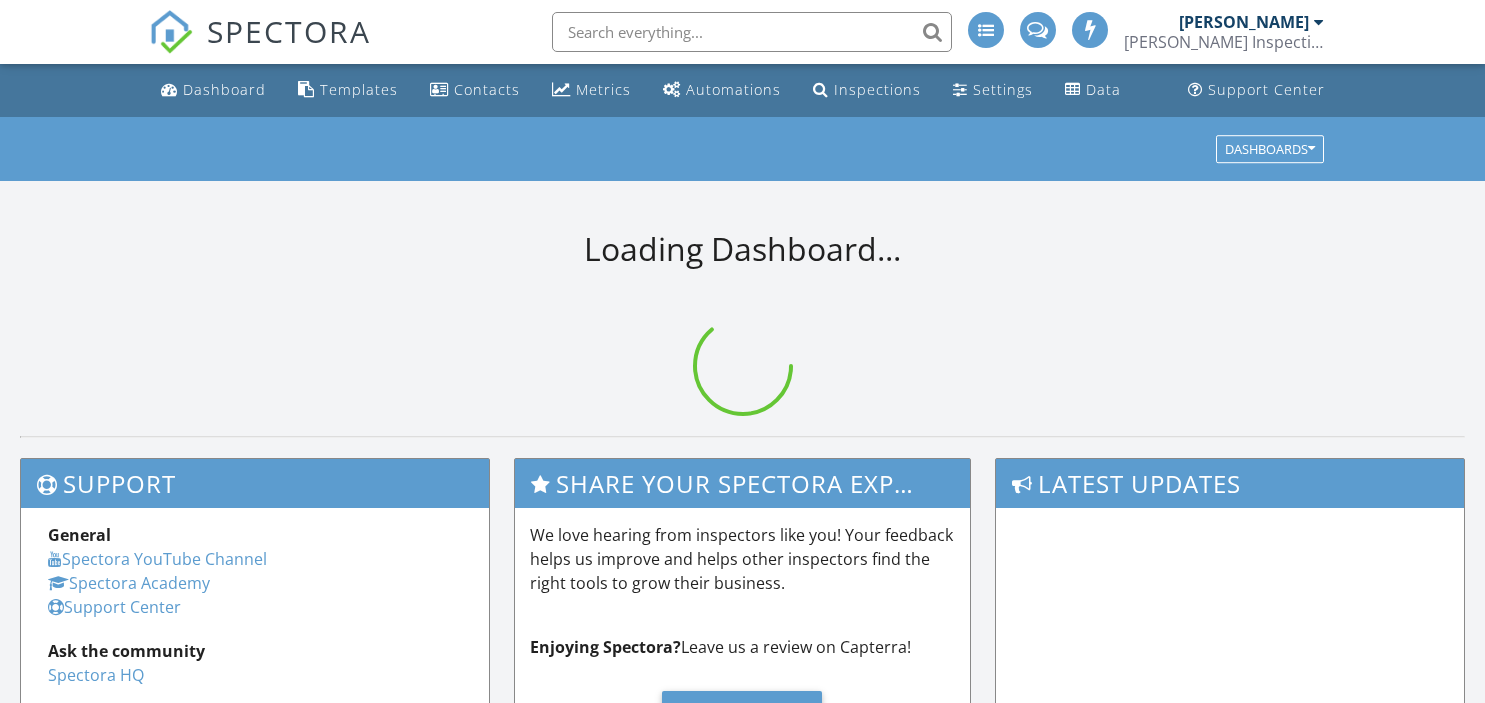 scroll, scrollTop: 0, scrollLeft: 0, axis: both 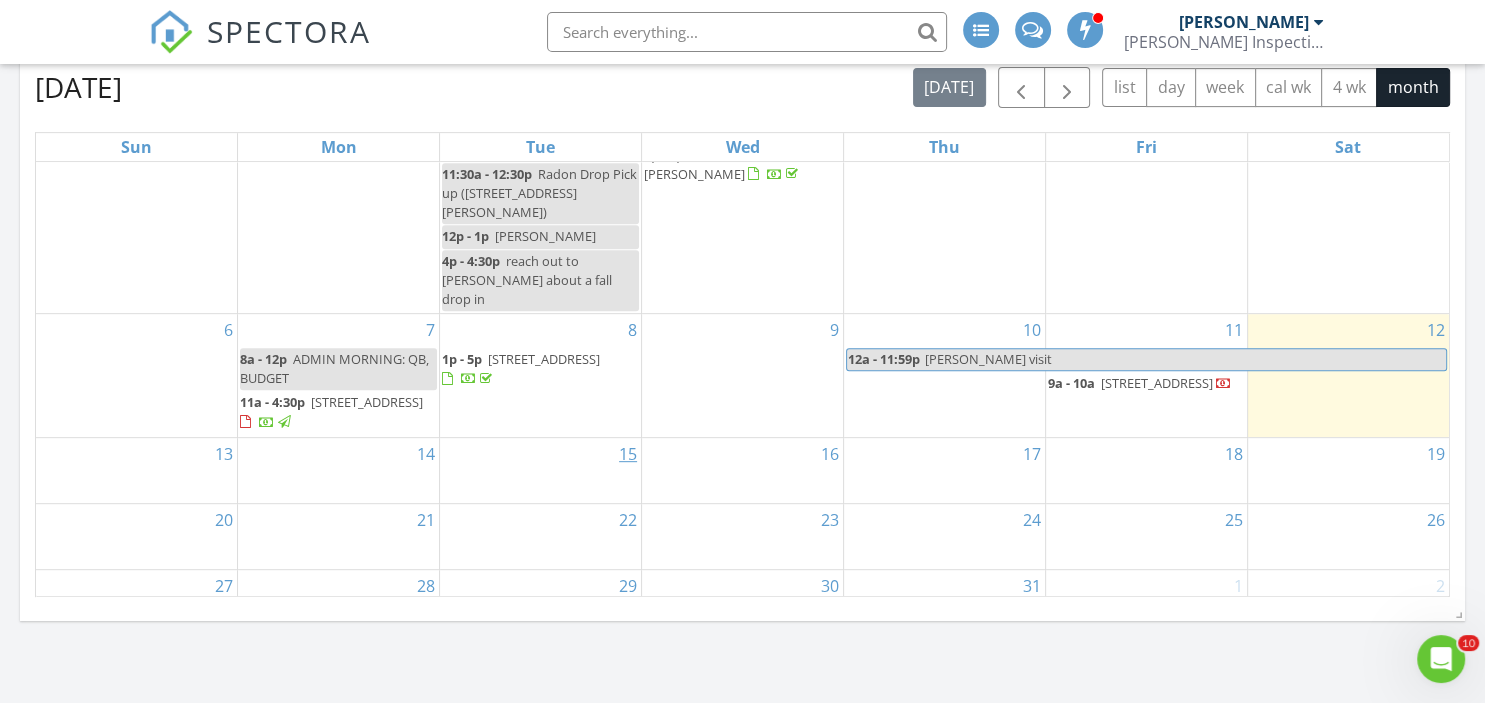 click on "15" at bounding box center [628, 454] 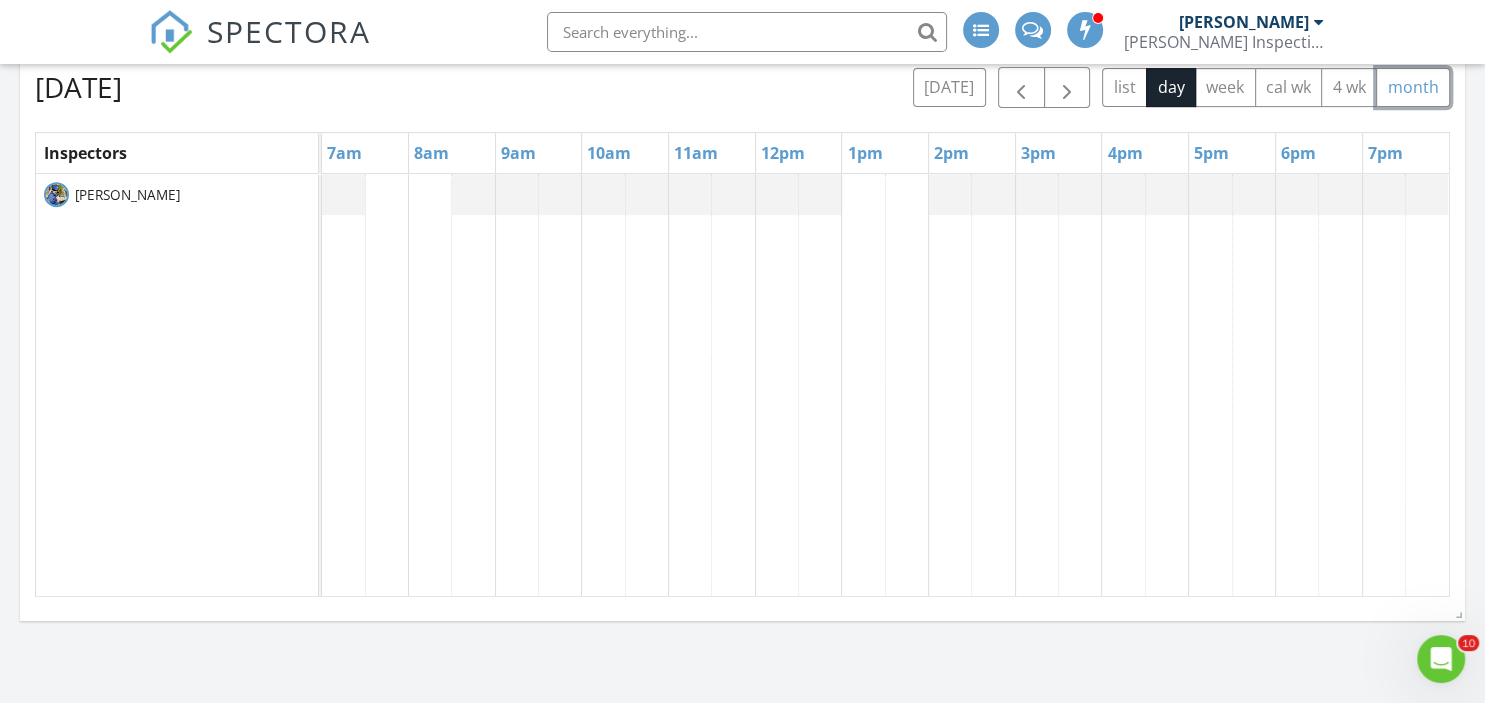 click on "month" at bounding box center [1413, 87] 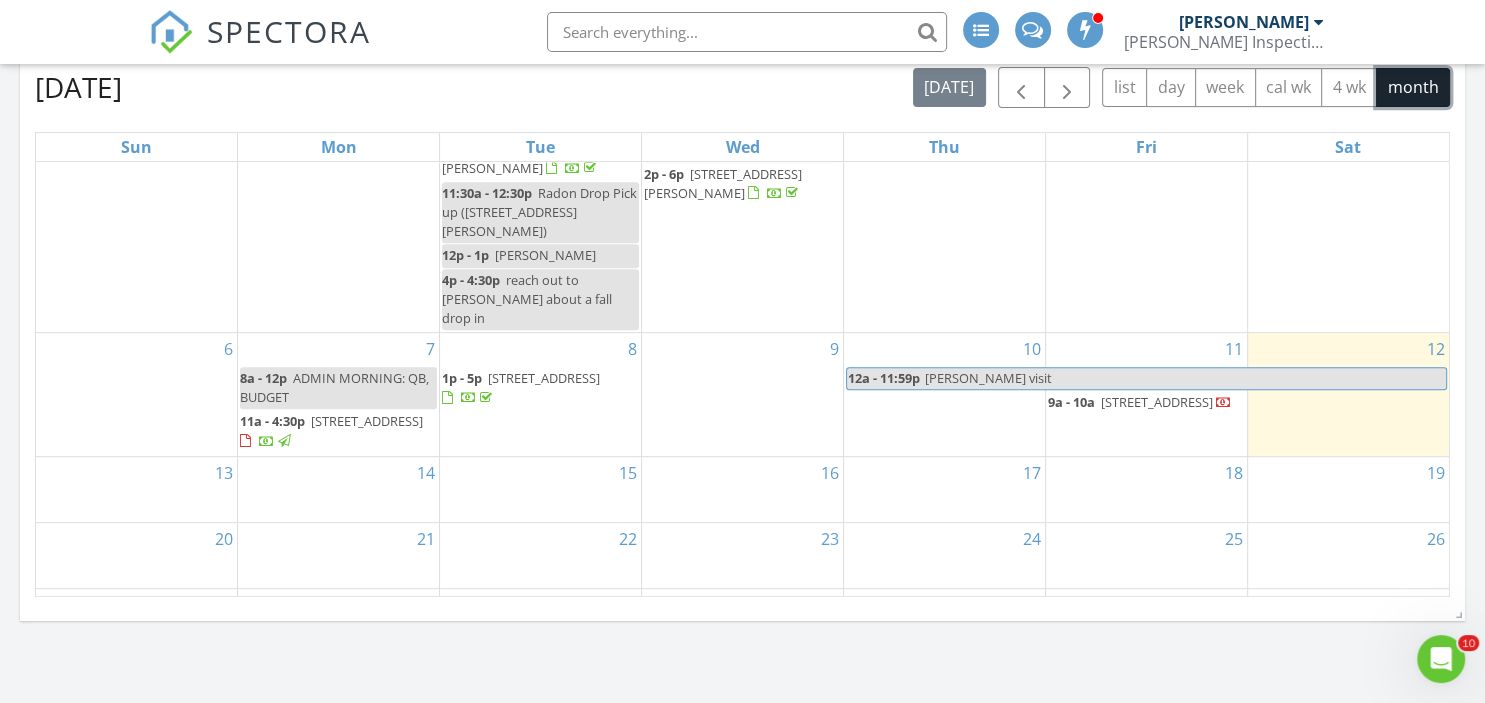 scroll, scrollTop: 147, scrollLeft: 0, axis: vertical 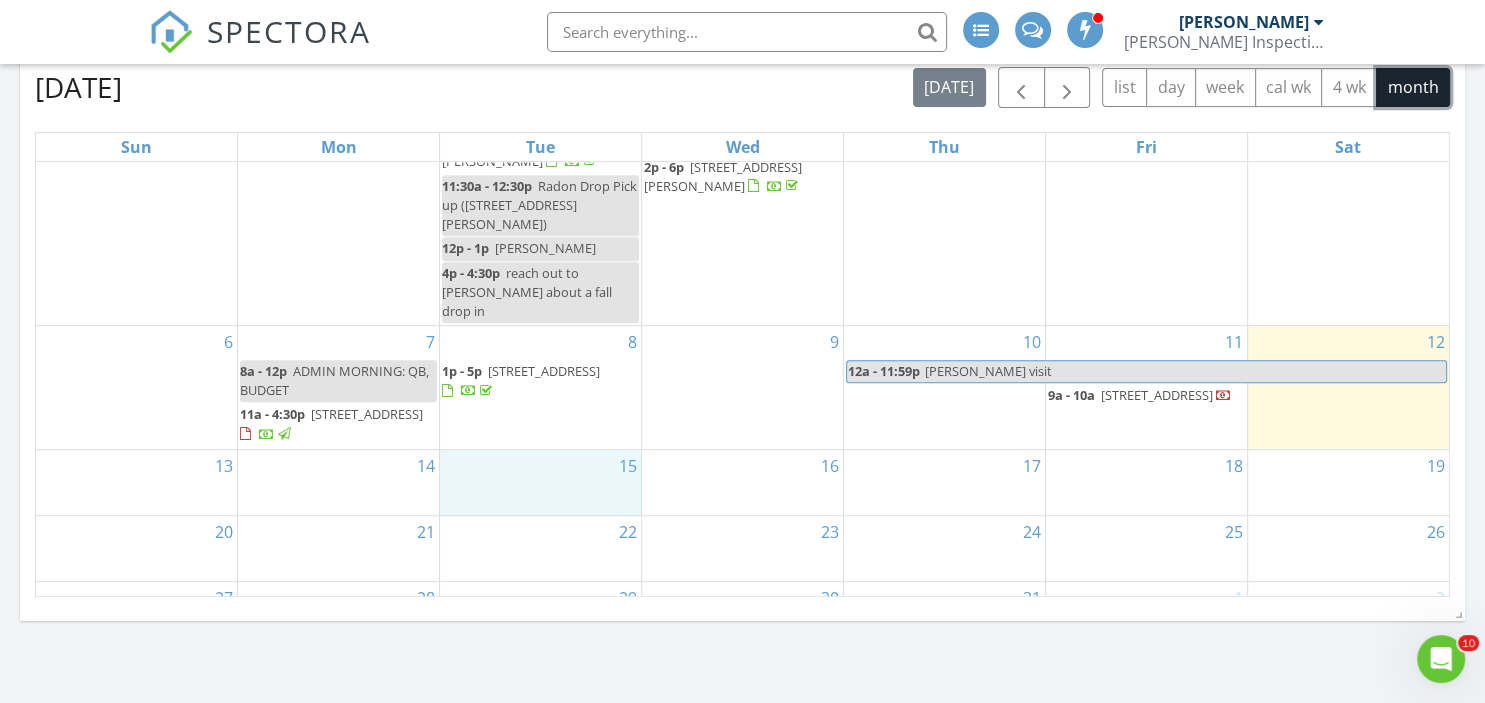 click on "15" at bounding box center (540, 482) 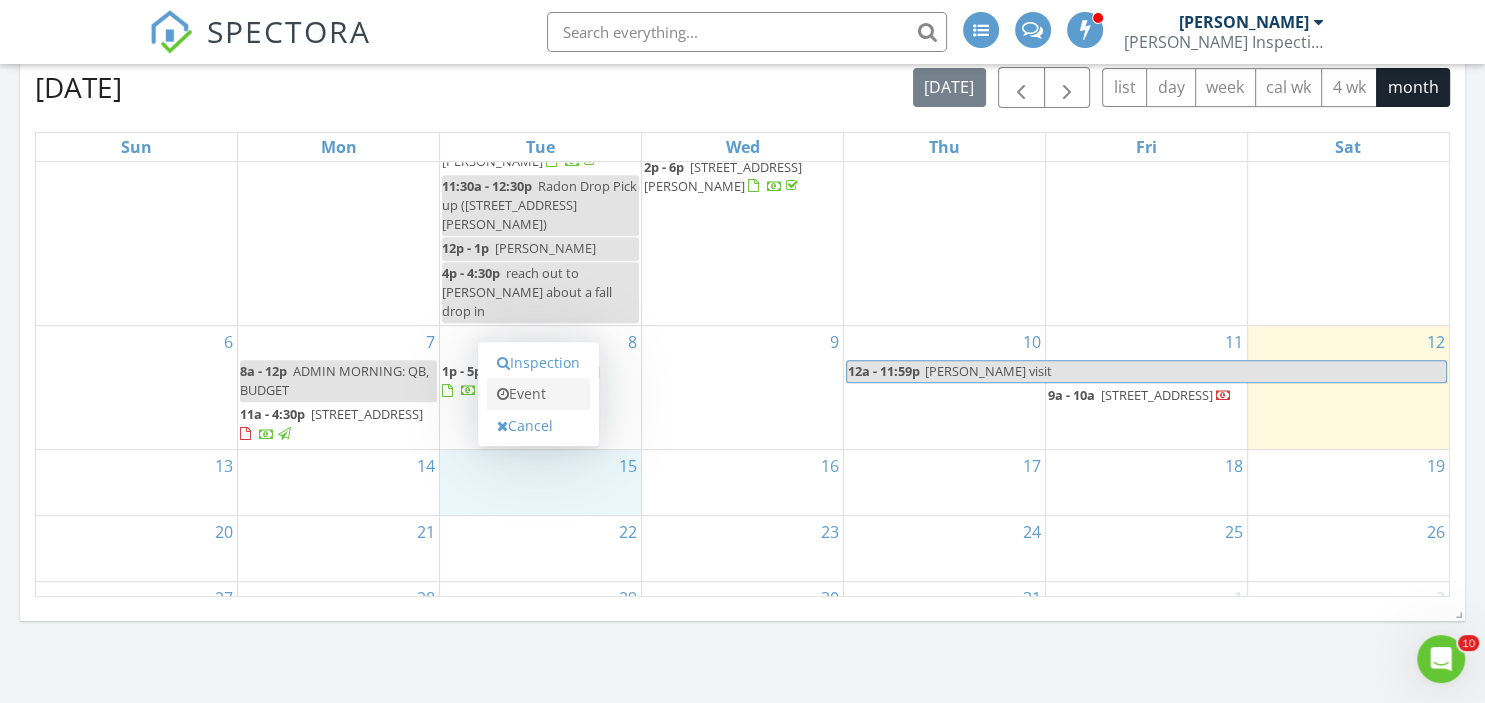 click on "Event" at bounding box center [538, 394] 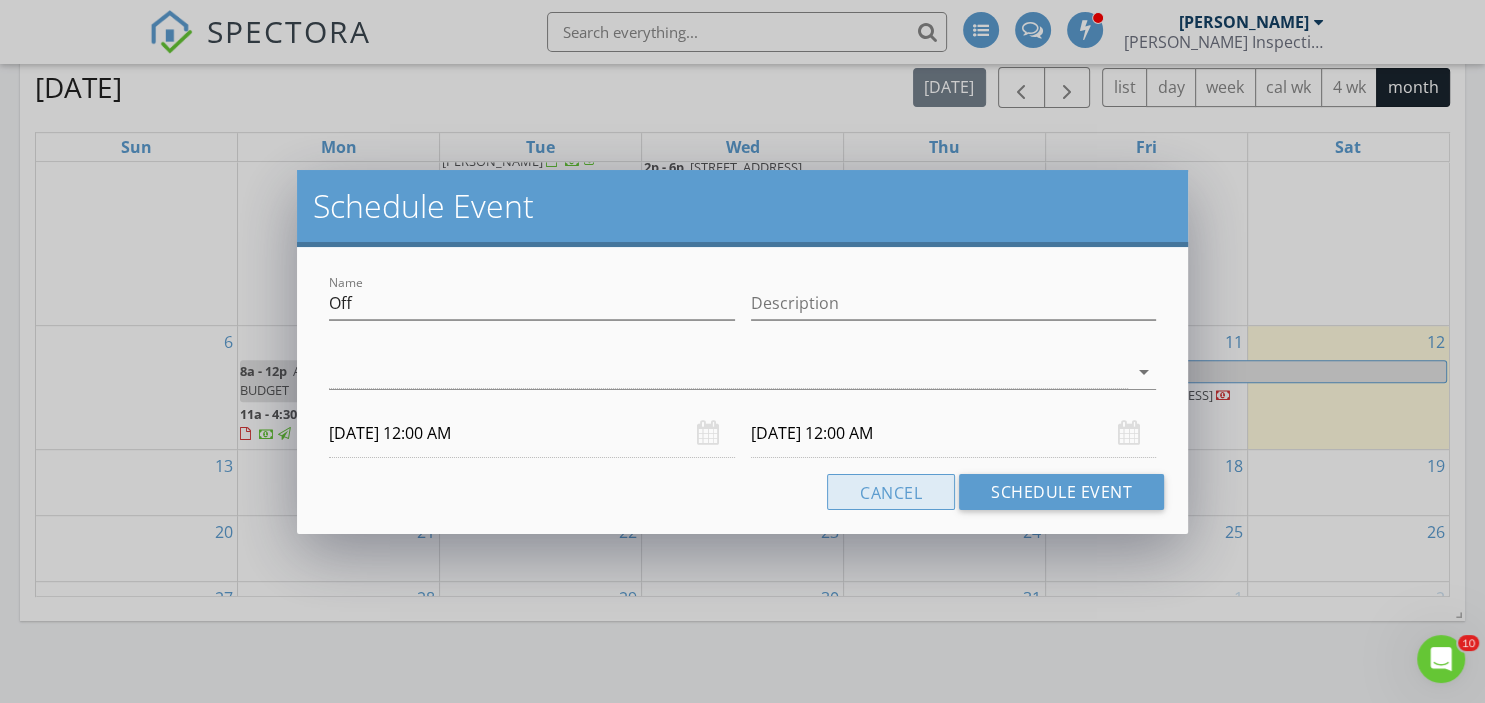 click on "Cancel" at bounding box center [891, 492] 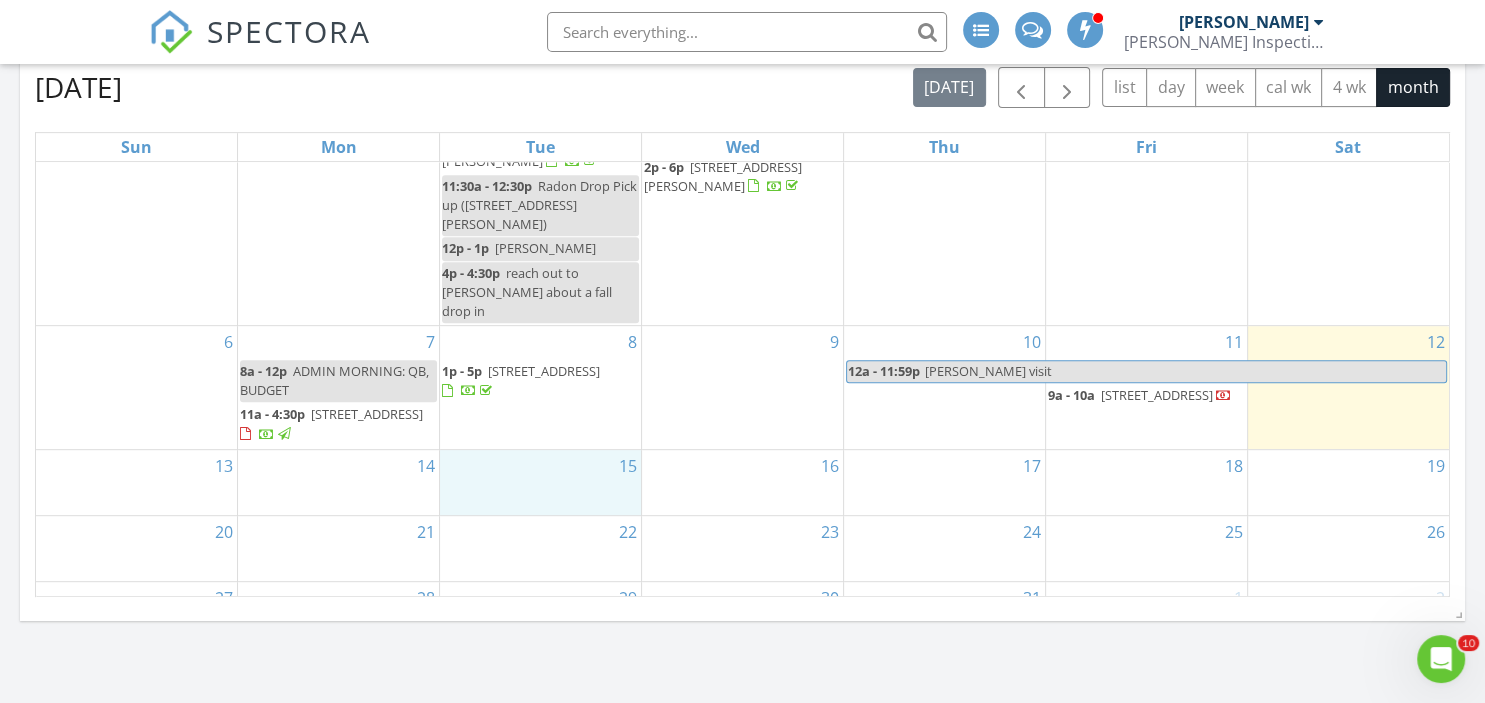 click on "15" at bounding box center (540, 482) 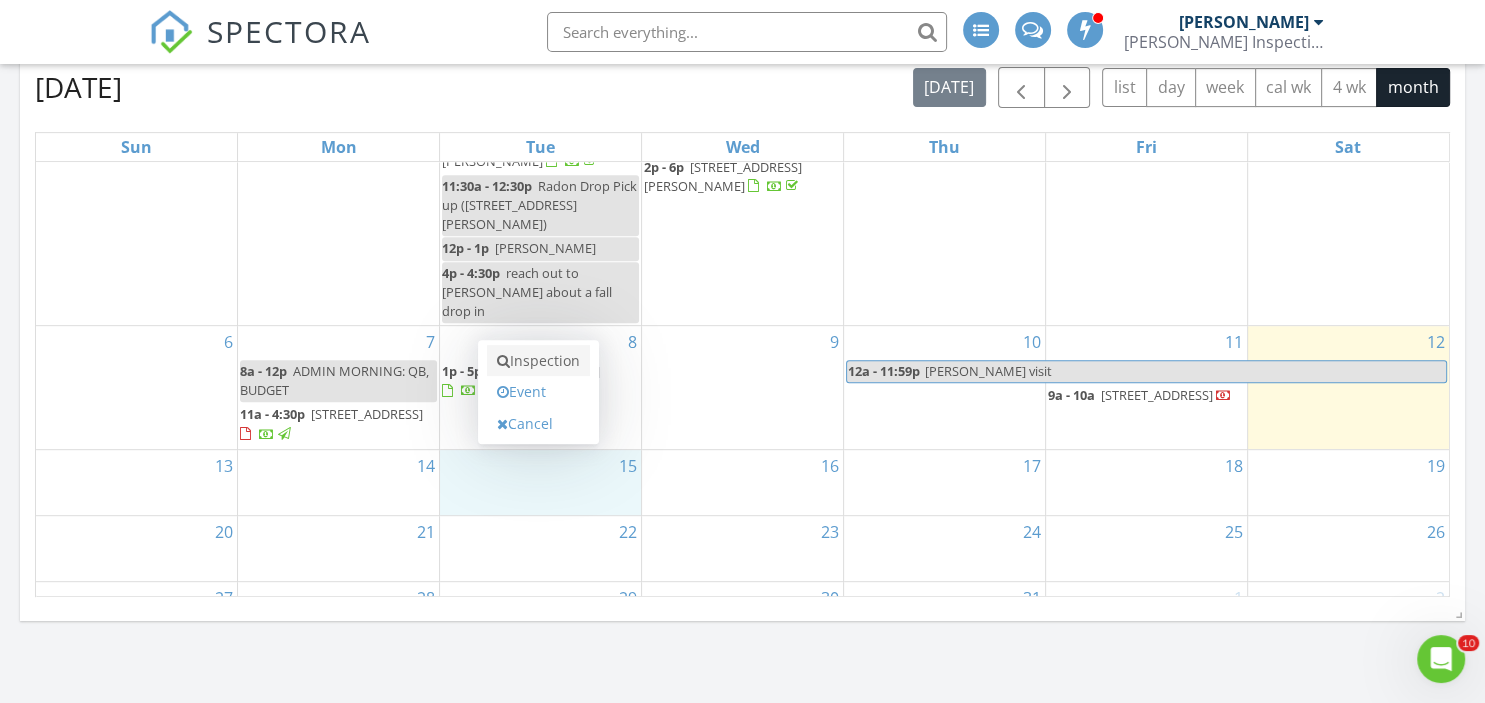 click on "Inspection" at bounding box center (538, 361) 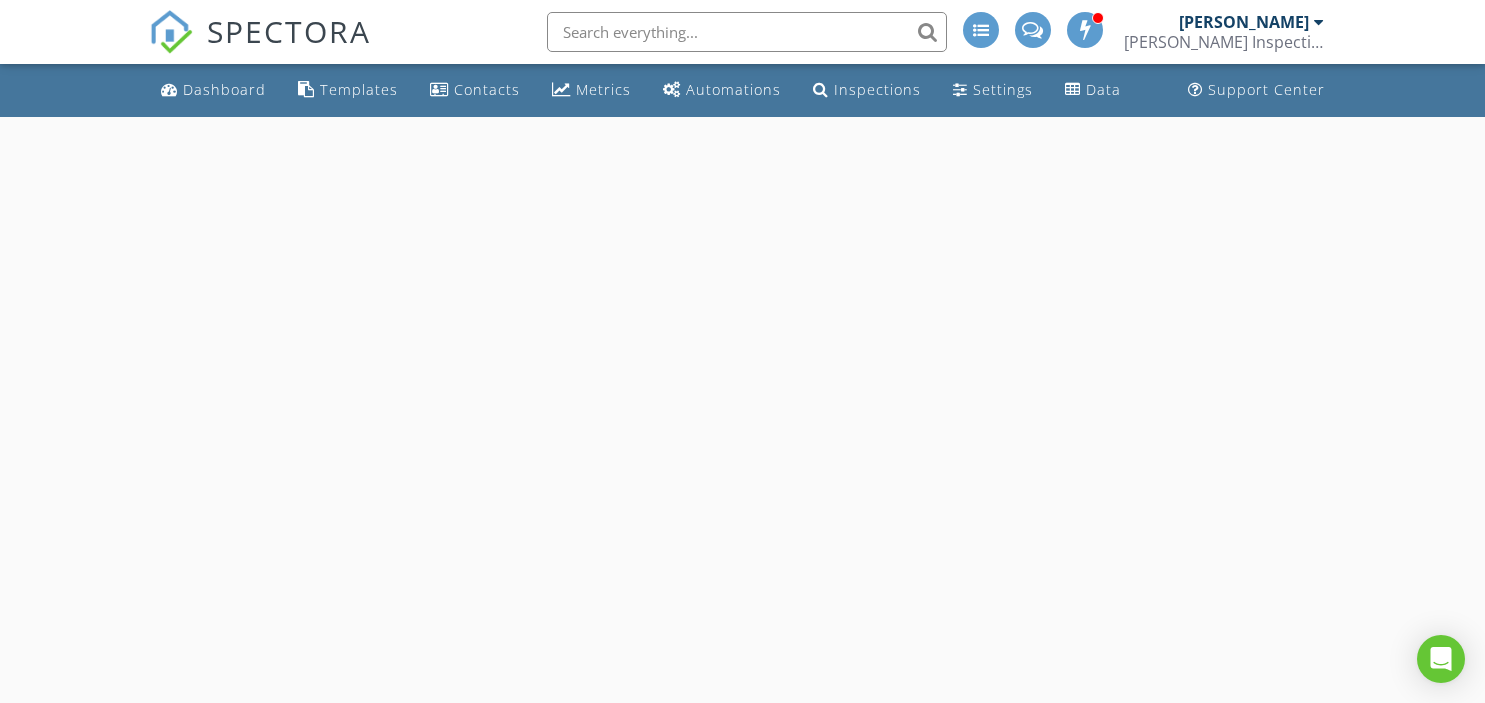 scroll, scrollTop: 0, scrollLeft: 0, axis: both 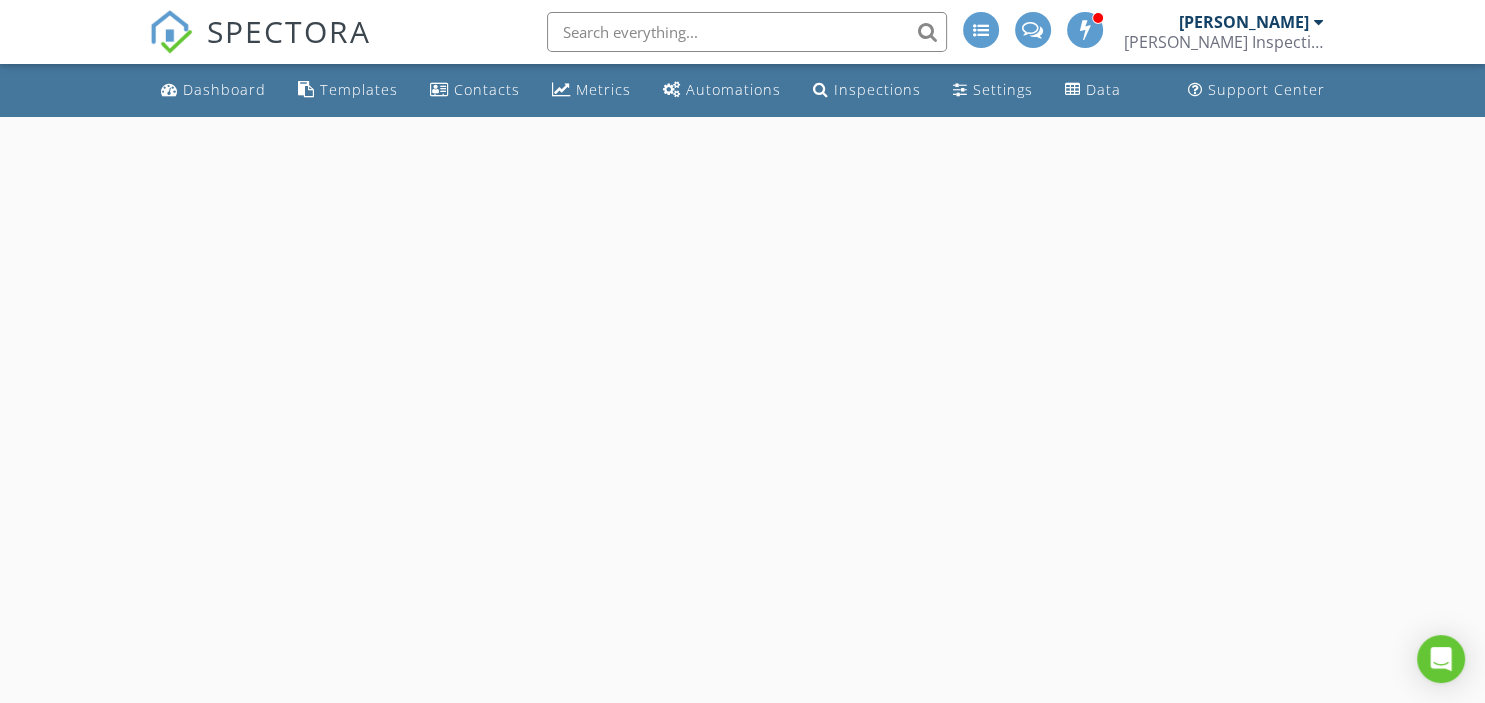 select on "6" 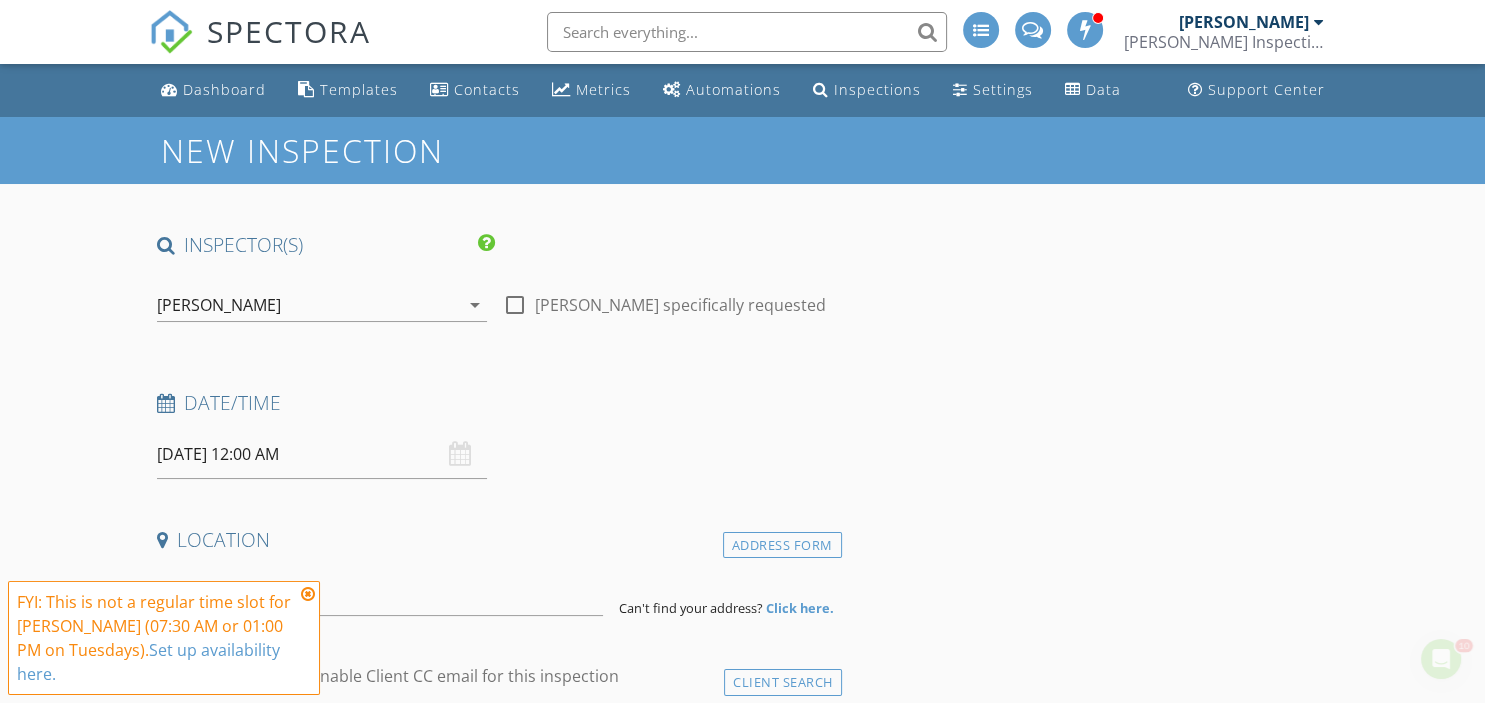 scroll, scrollTop: 0, scrollLeft: 0, axis: both 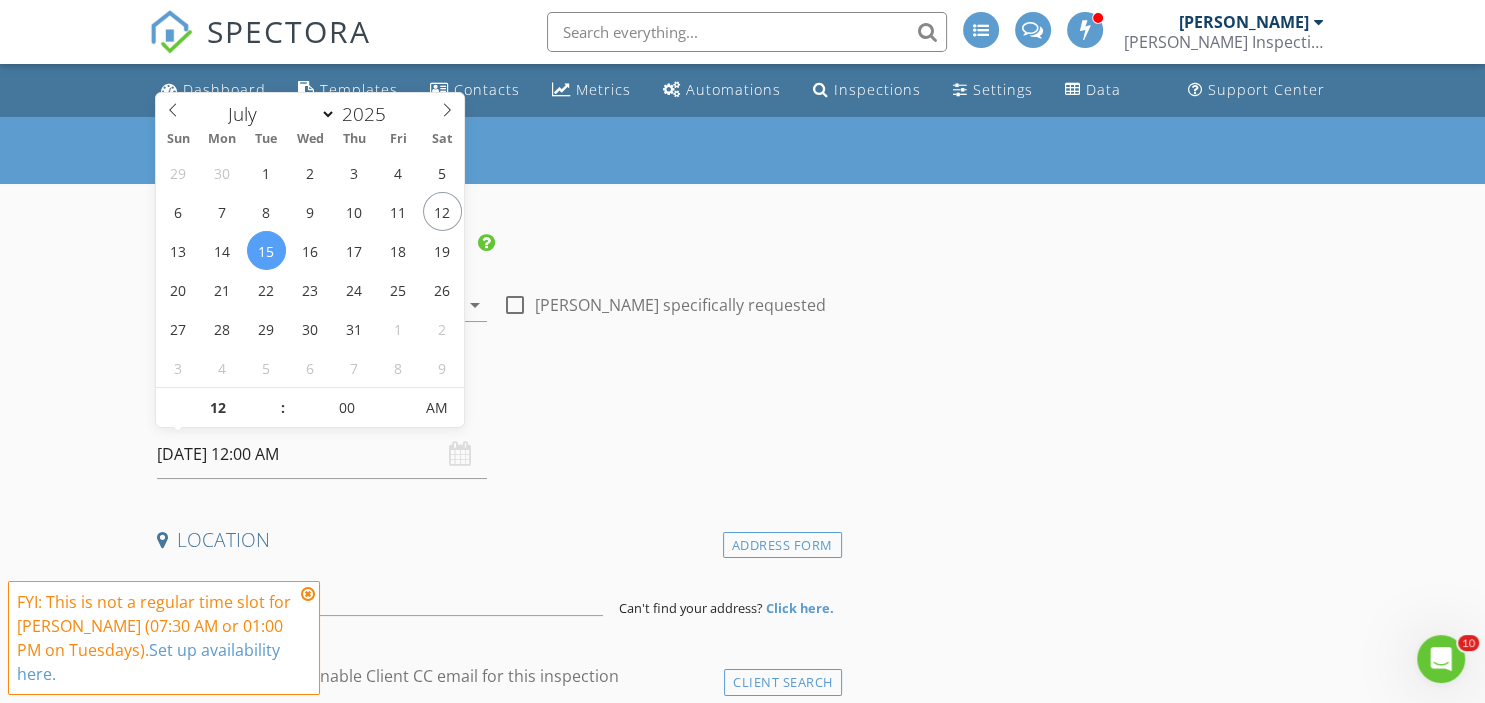 click on "07/15/2025 12:00 AM" at bounding box center (322, 454) 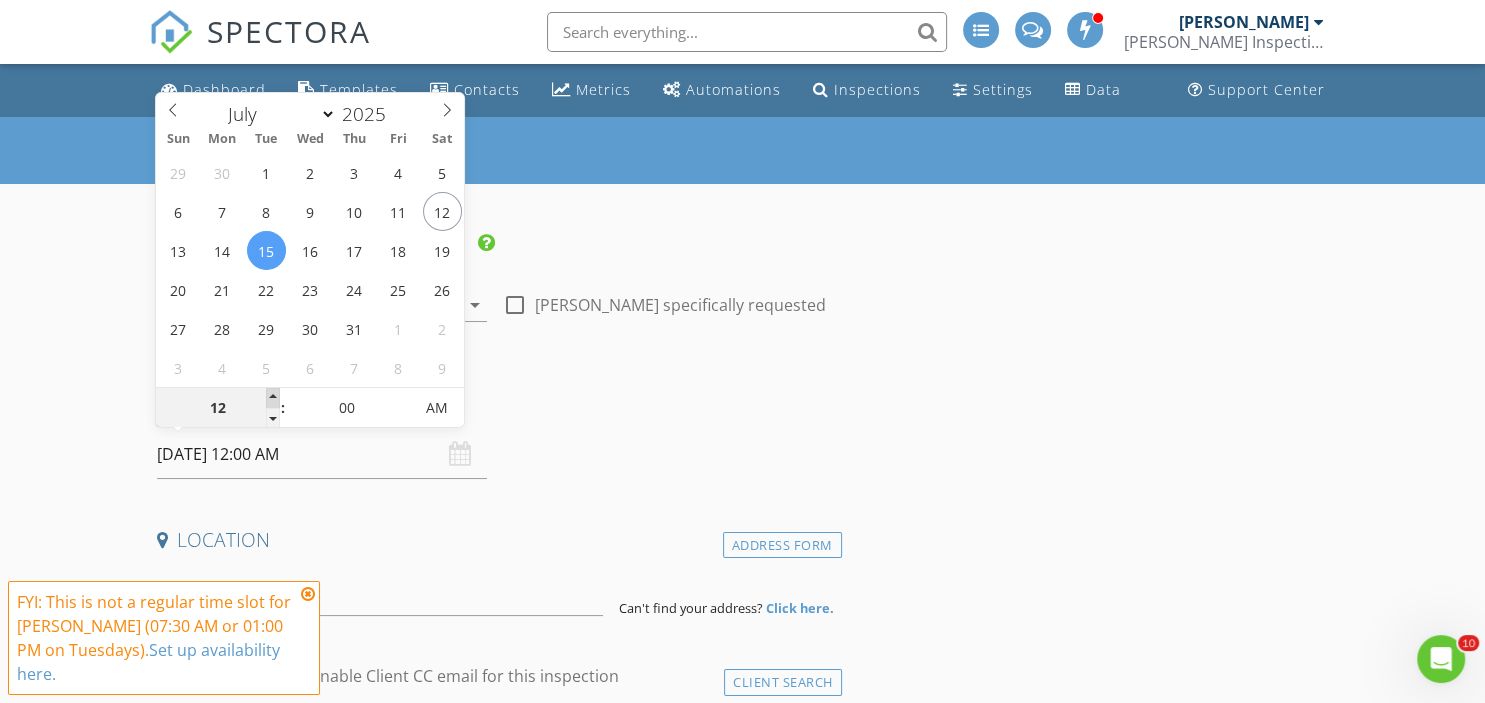 type on "01" 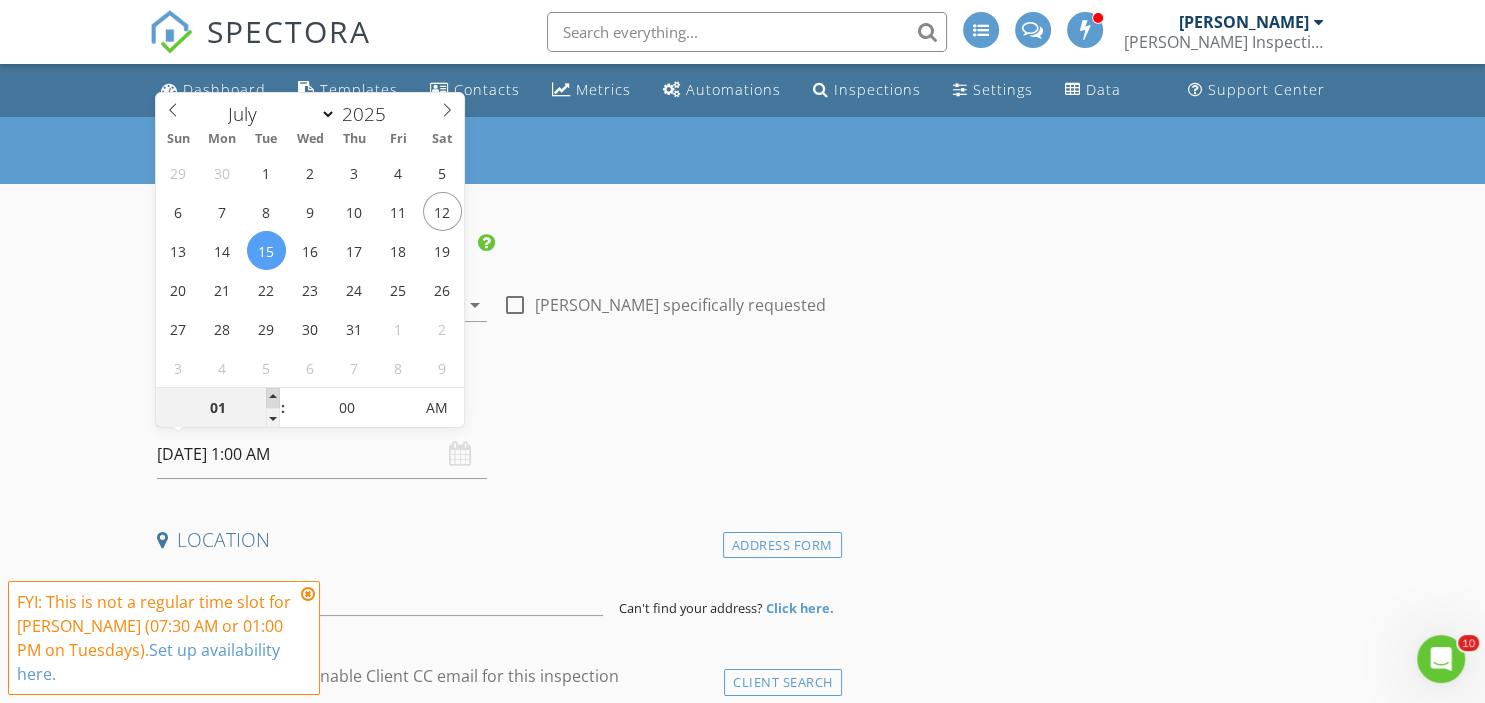 click at bounding box center (273, 398) 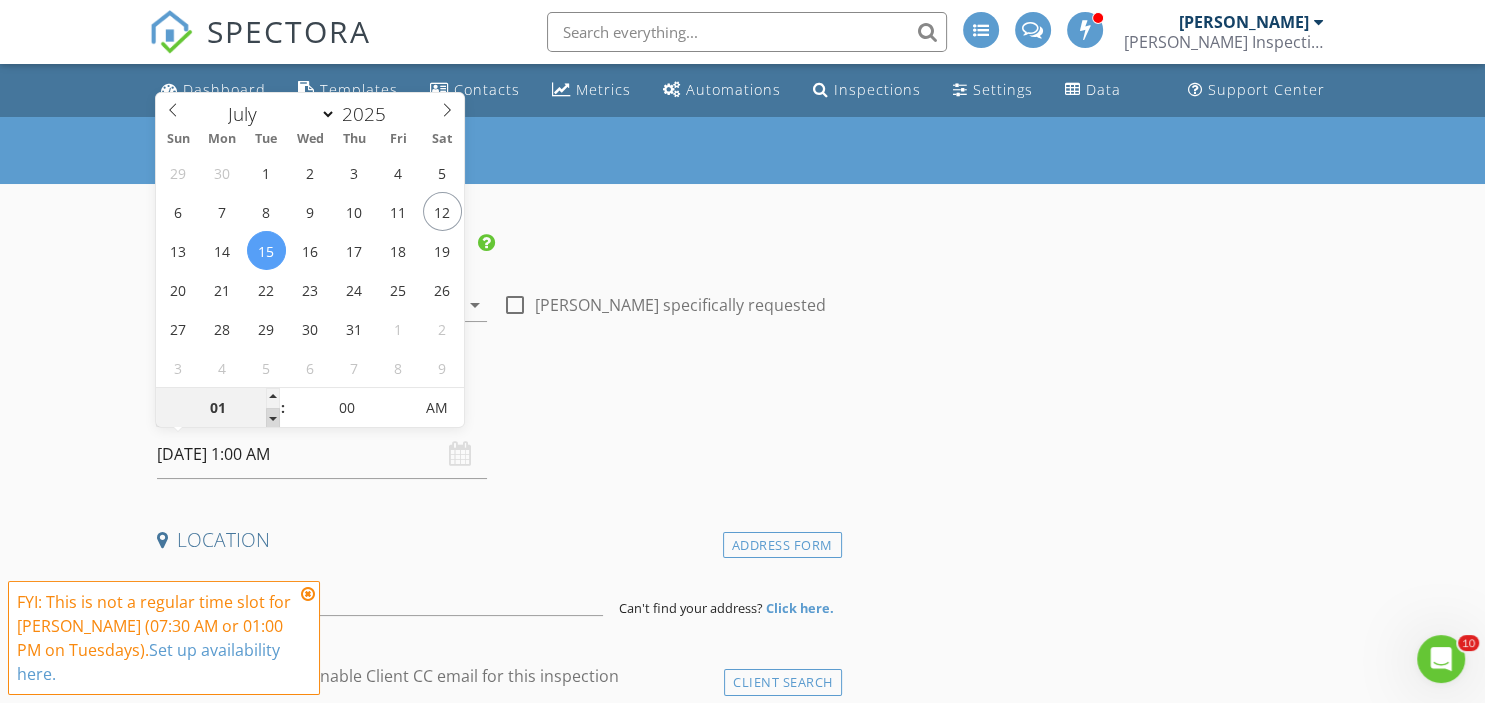 type on "12" 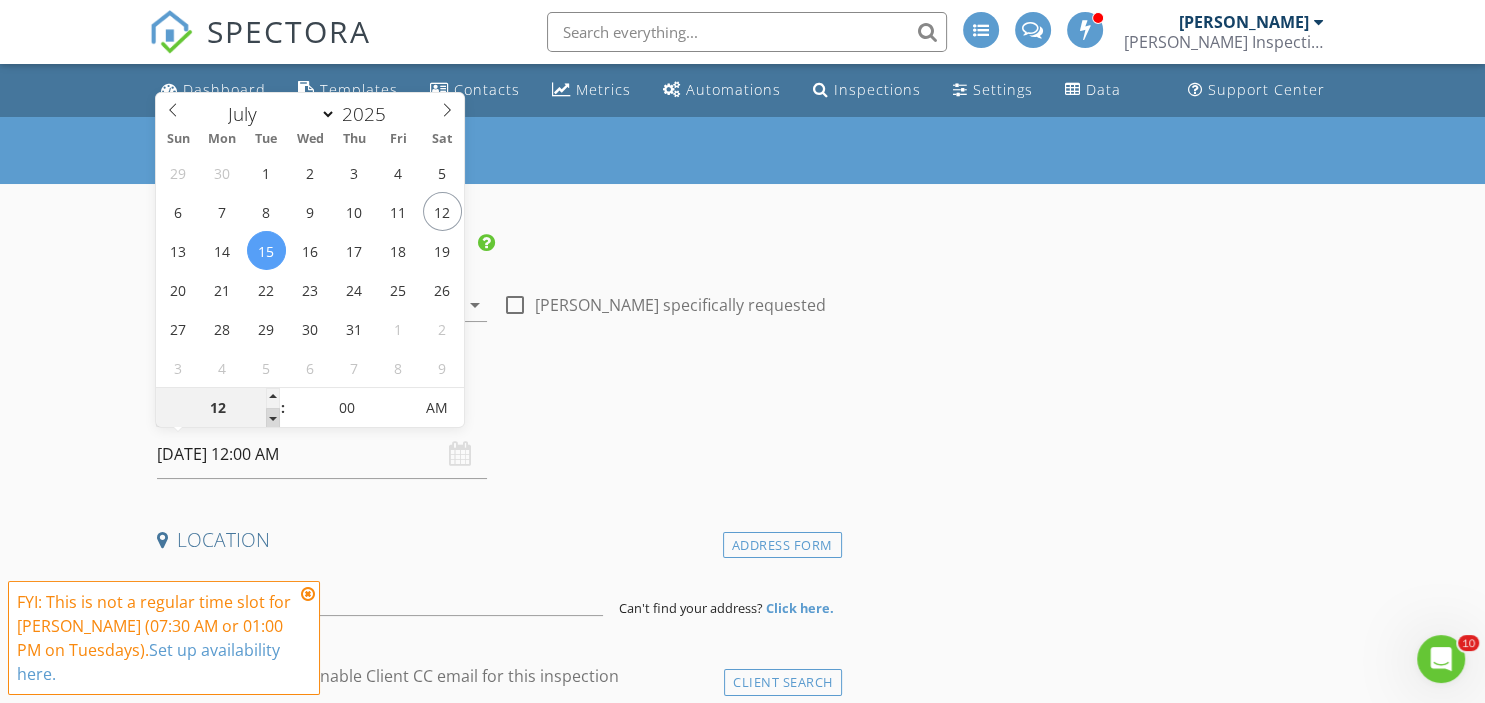 click at bounding box center [273, 418] 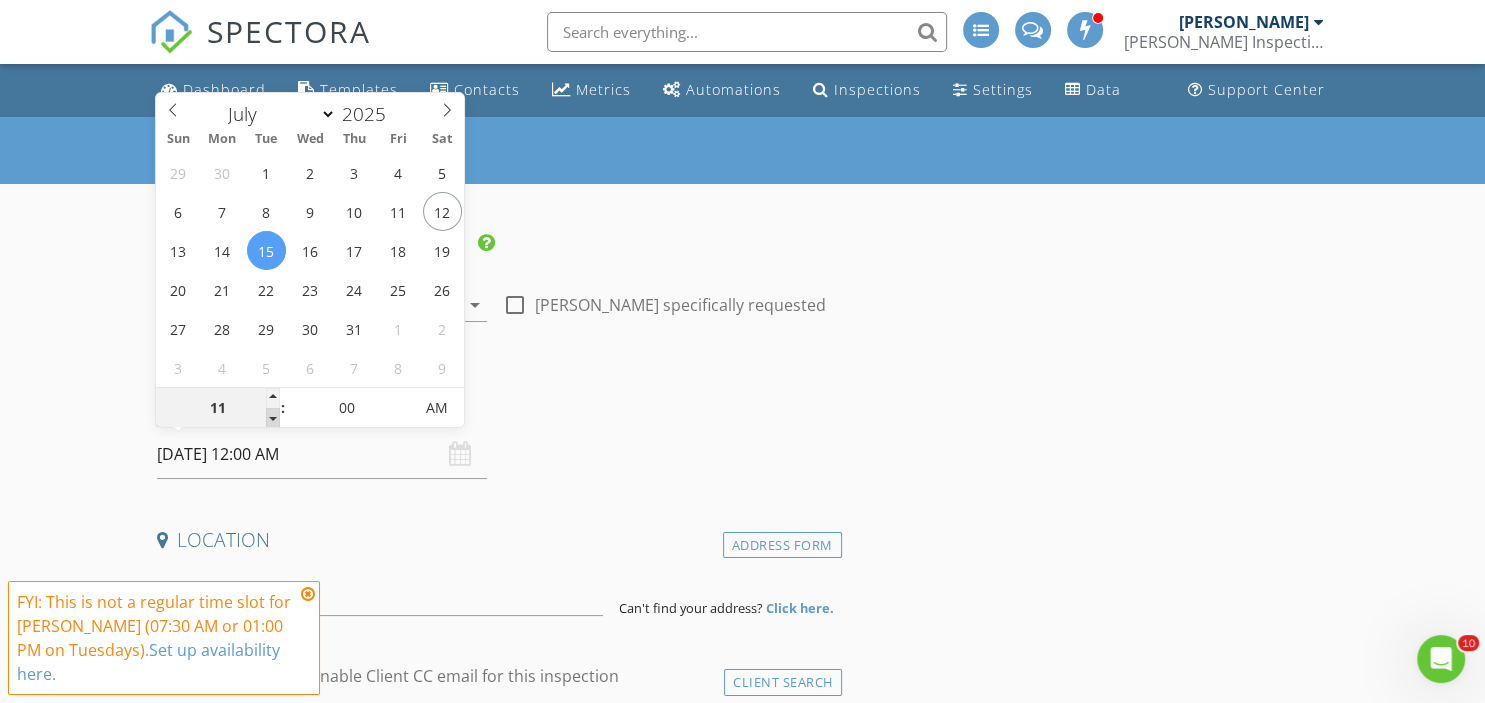 type on "07/15/2025 11:00 PM" 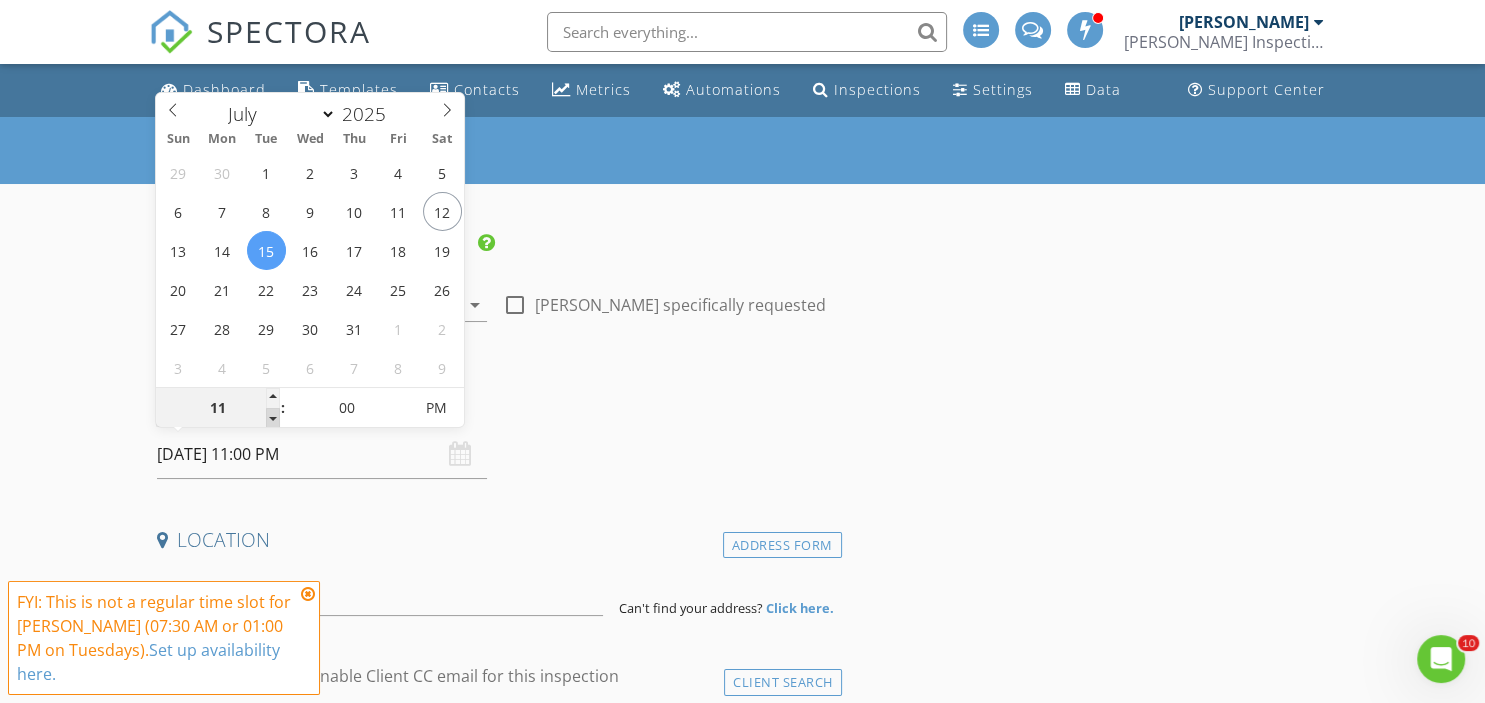 click at bounding box center (273, 418) 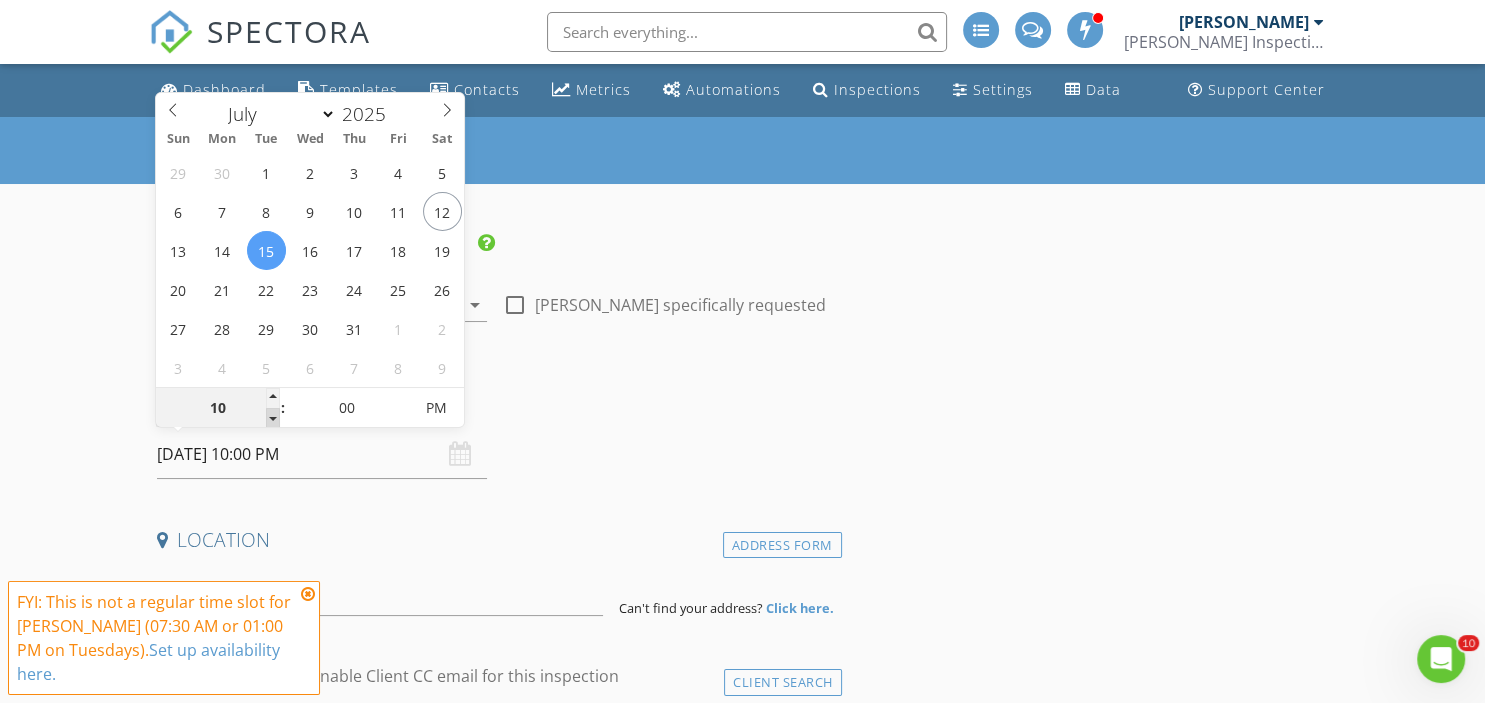 click at bounding box center (273, 418) 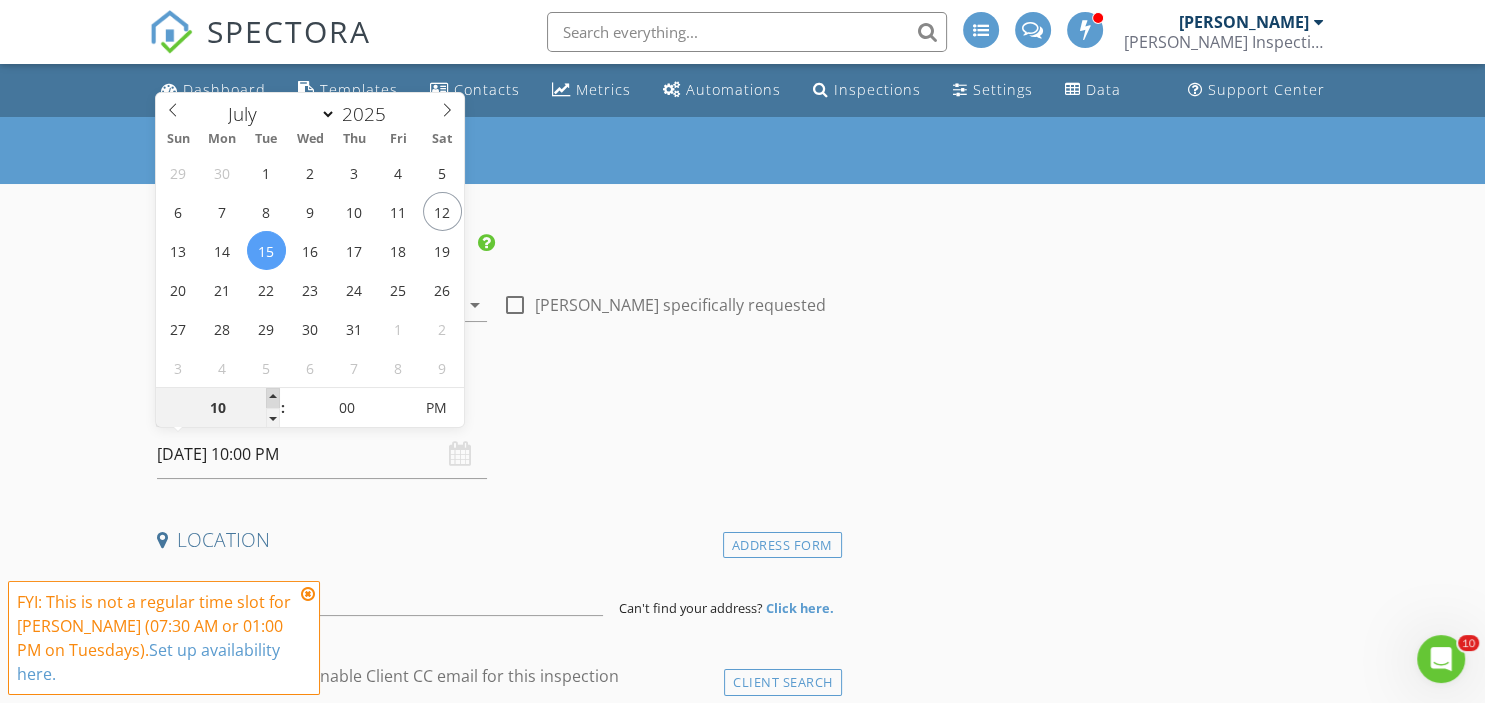 type on "11" 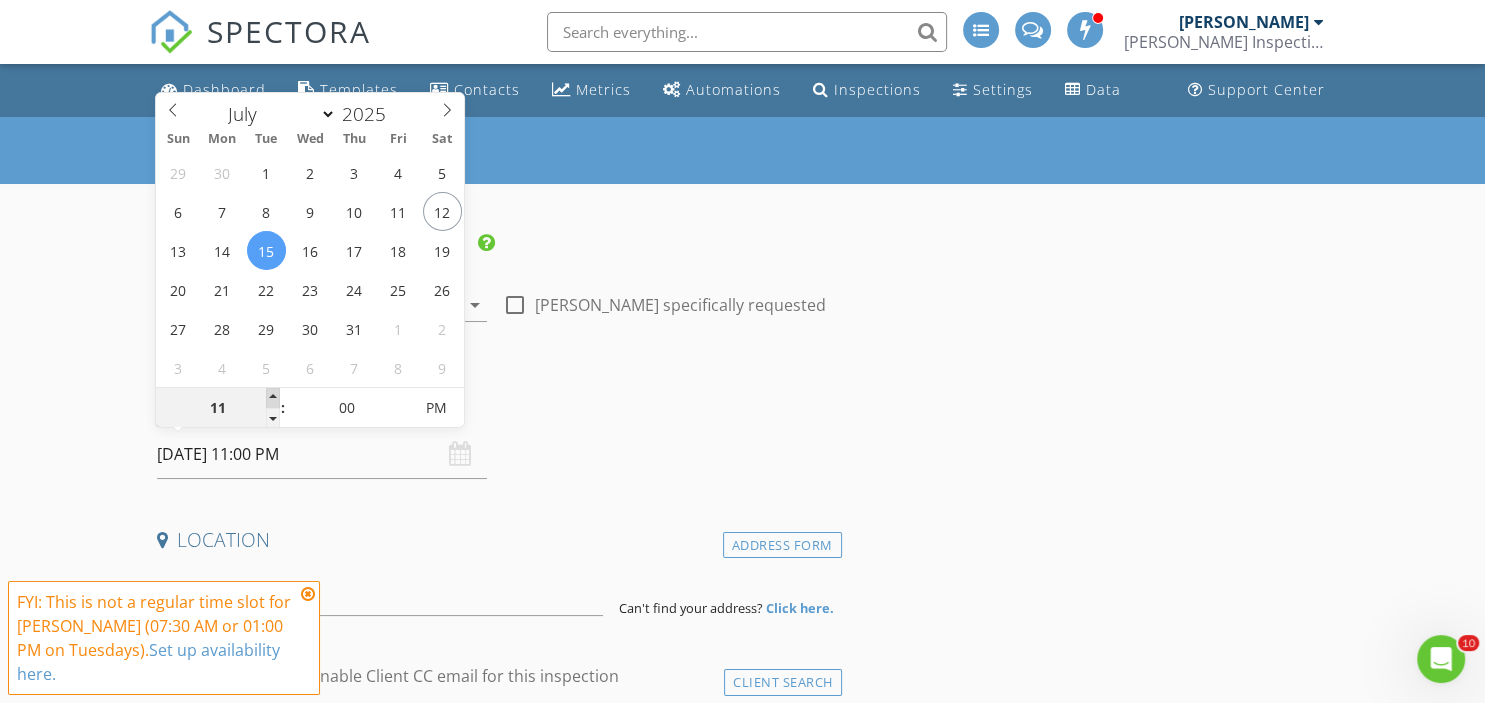 click at bounding box center (273, 398) 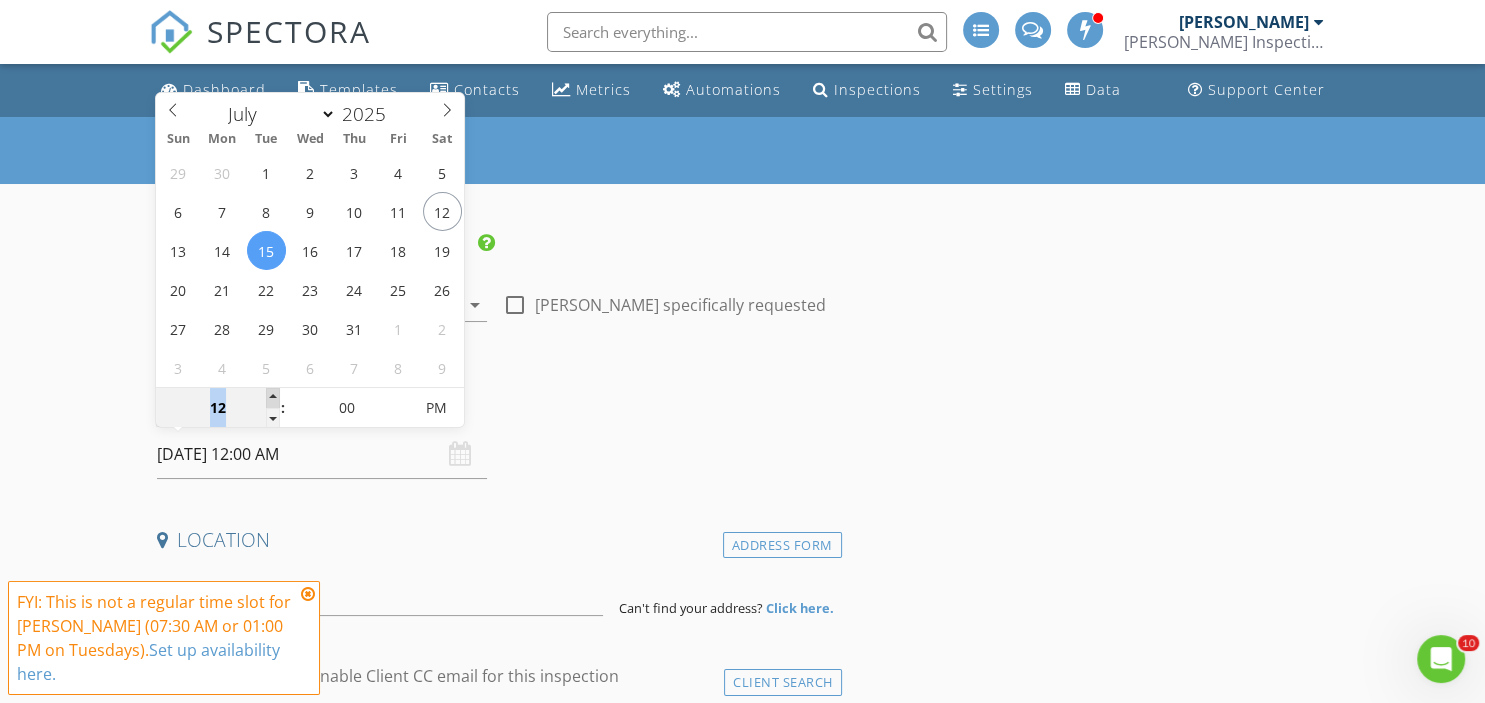 click at bounding box center (273, 398) 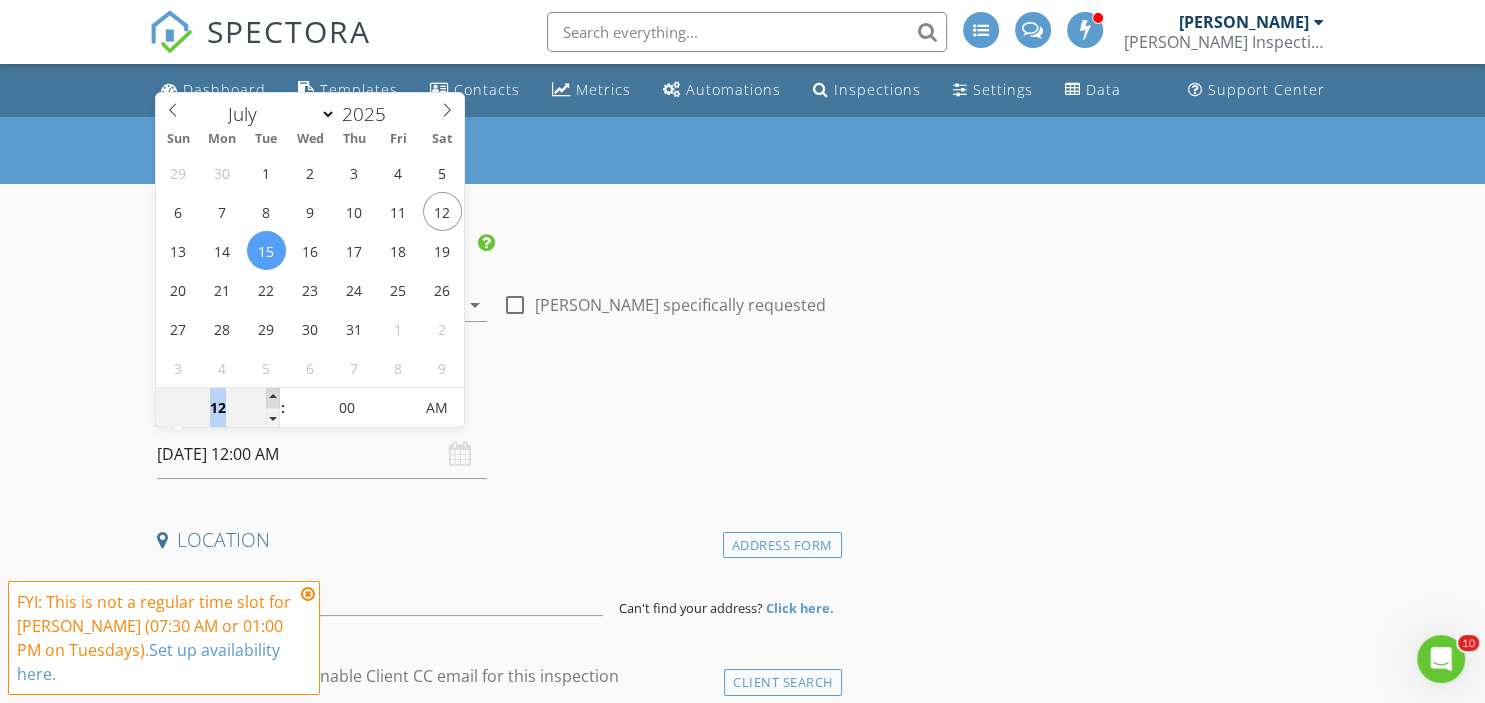 type on "01" 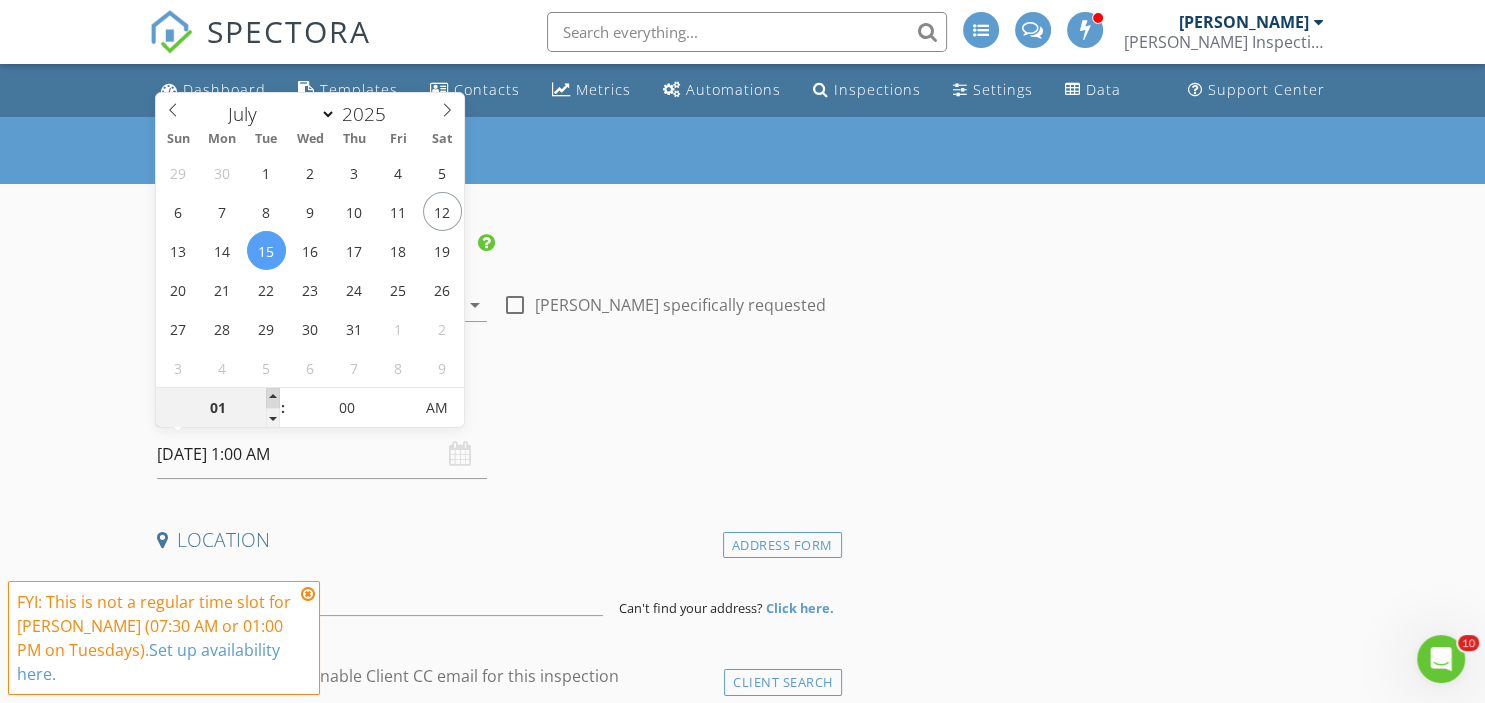 click at bounding box center [273, 398] 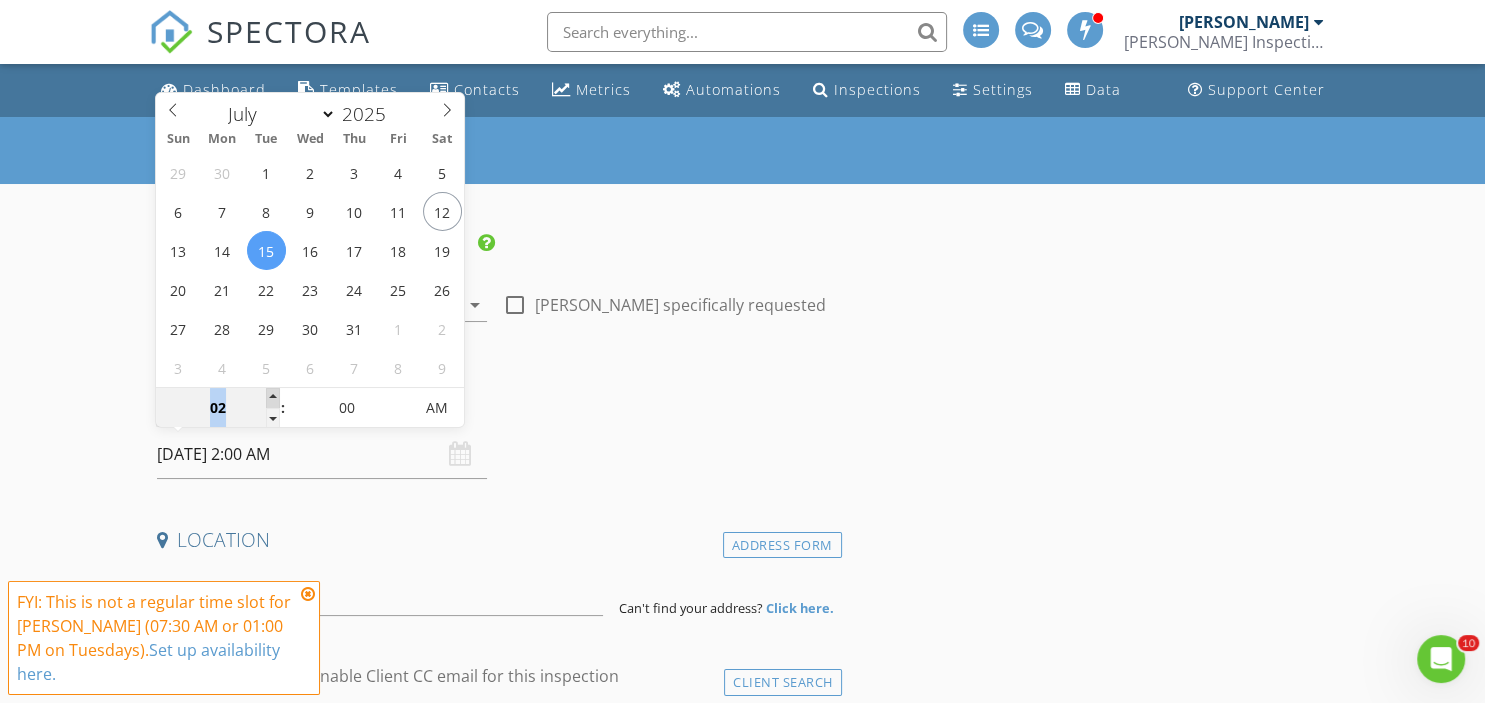 click at bounding box center (273, 398) 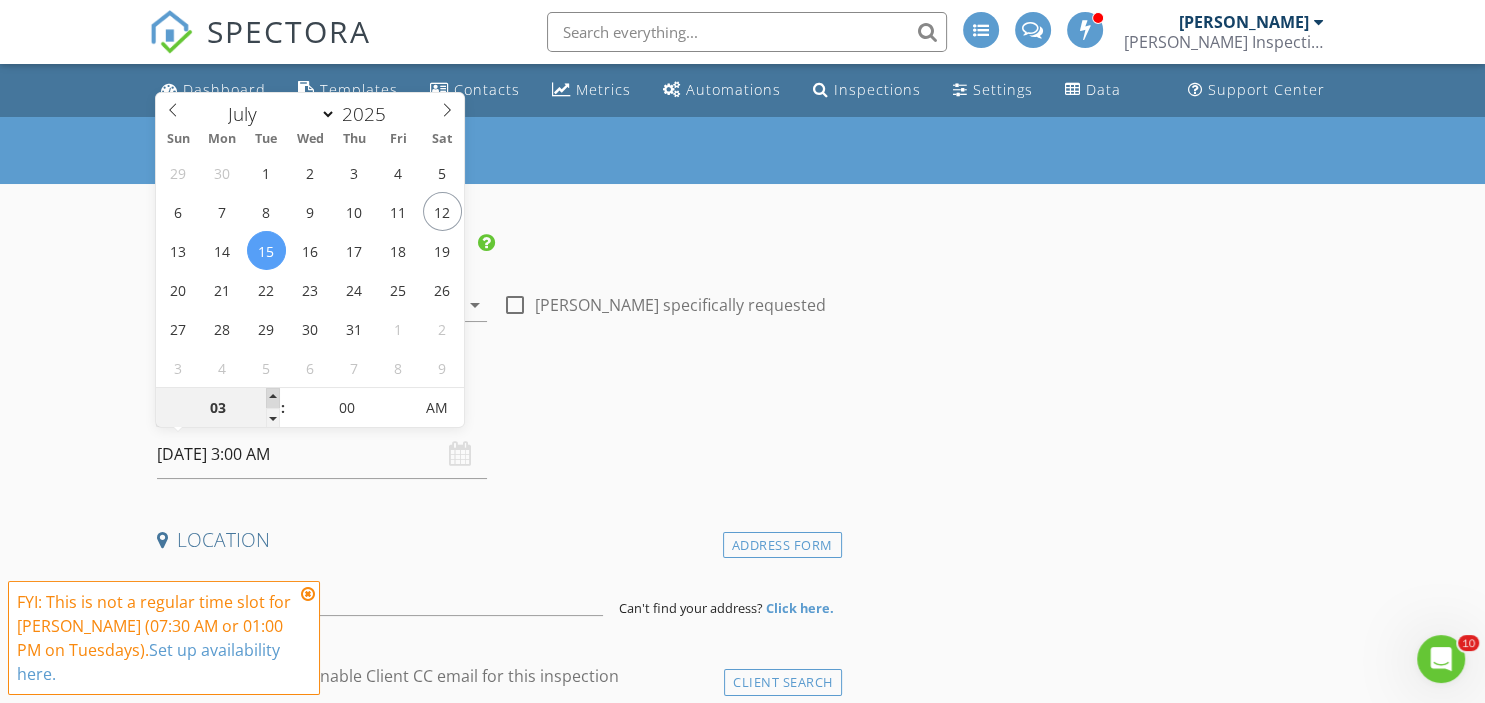 click at bounding box center (273, 398) 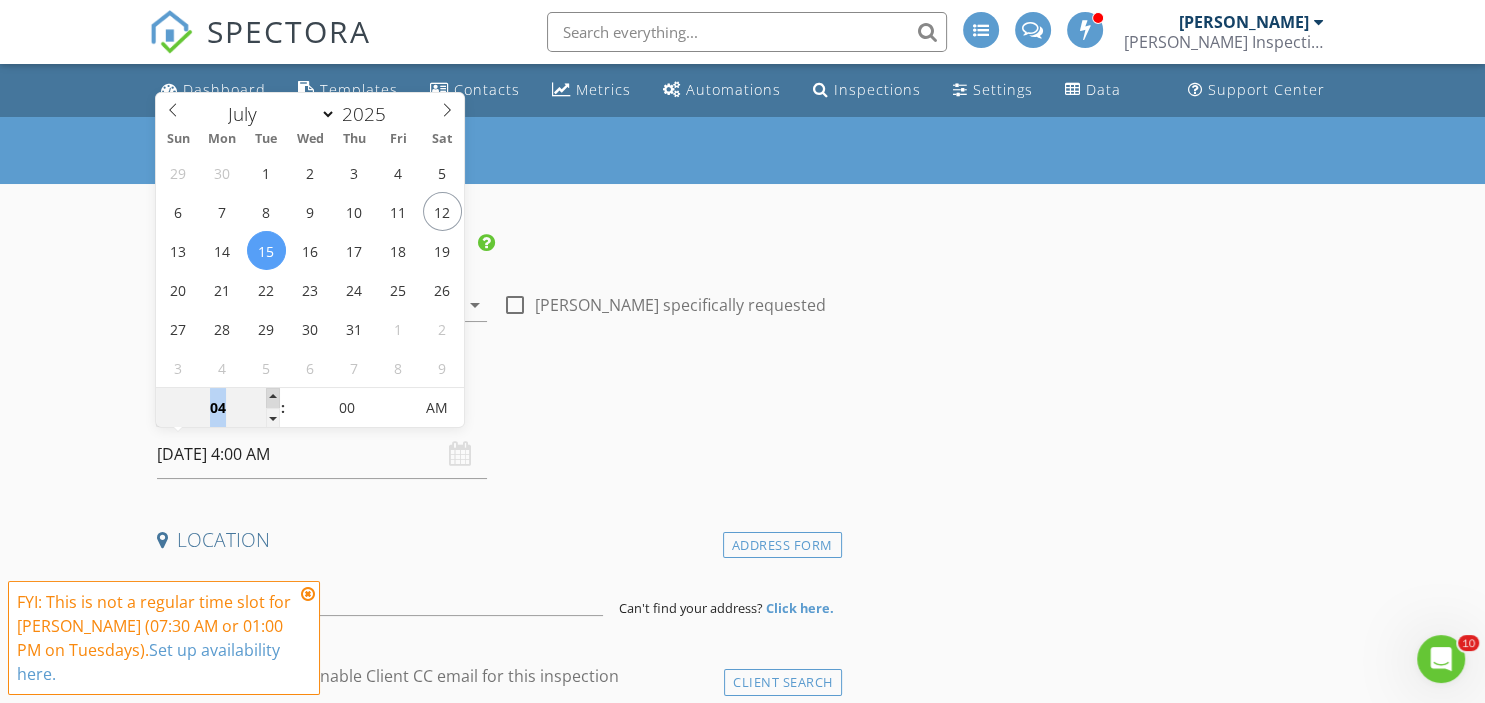 click at bounding box center (273, 398) 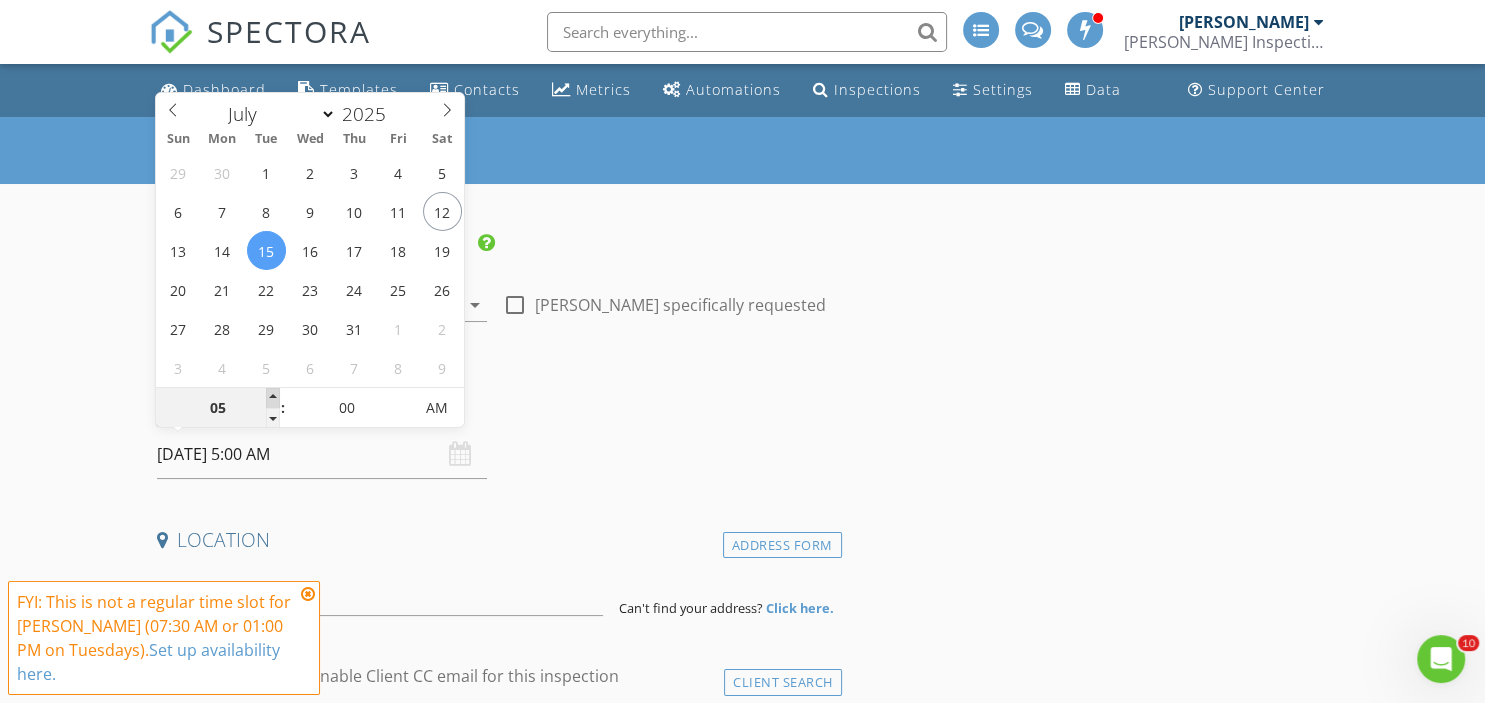 click at bounding box center [273, 398] 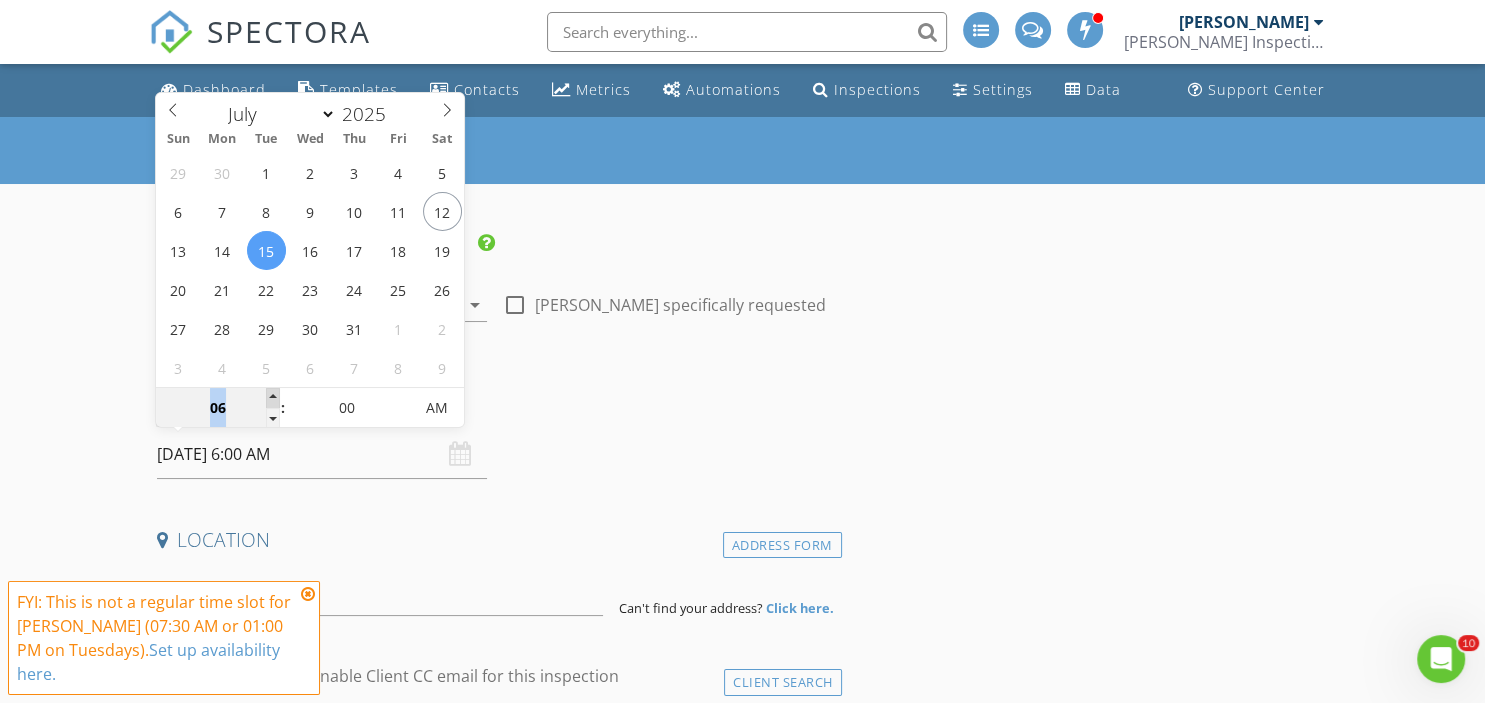 click at bounding box center [273, 398] 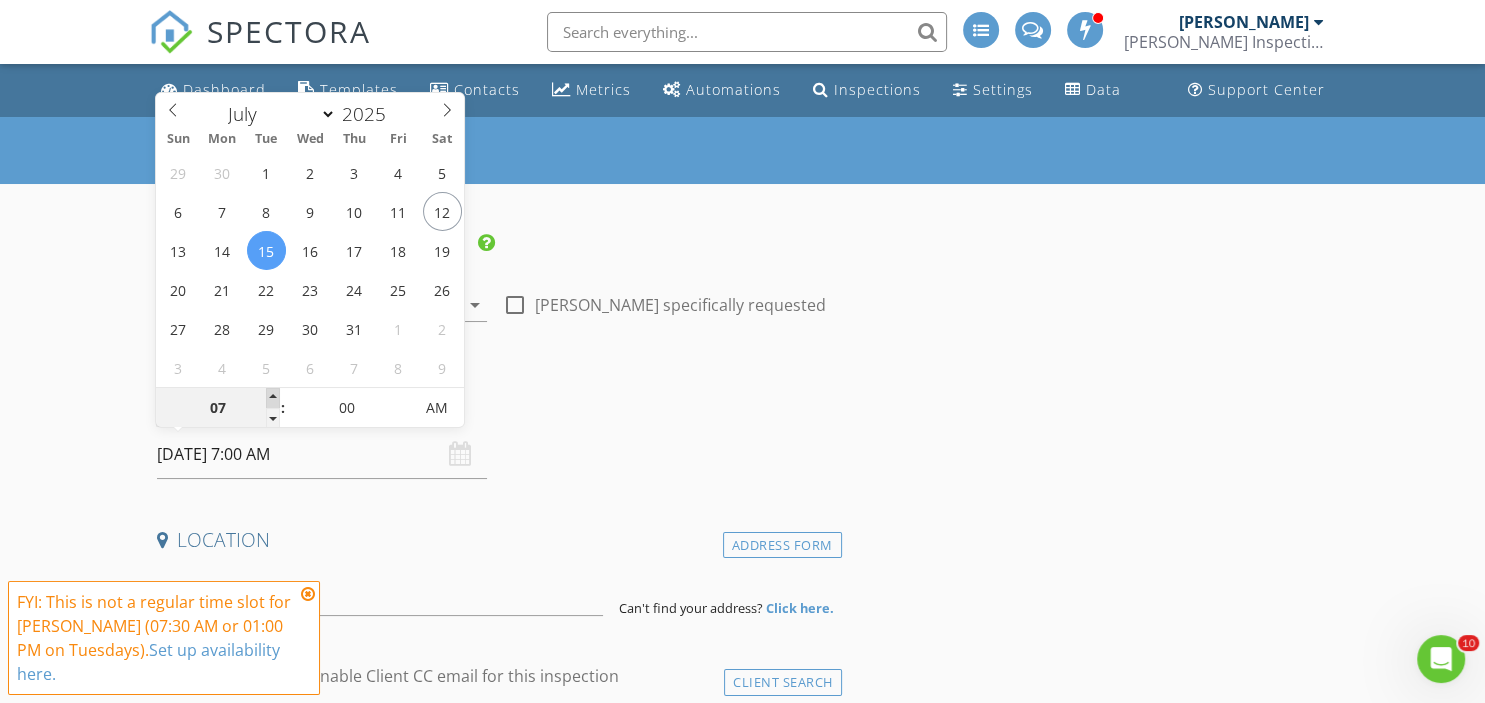 click at bounding box center (273, 398) 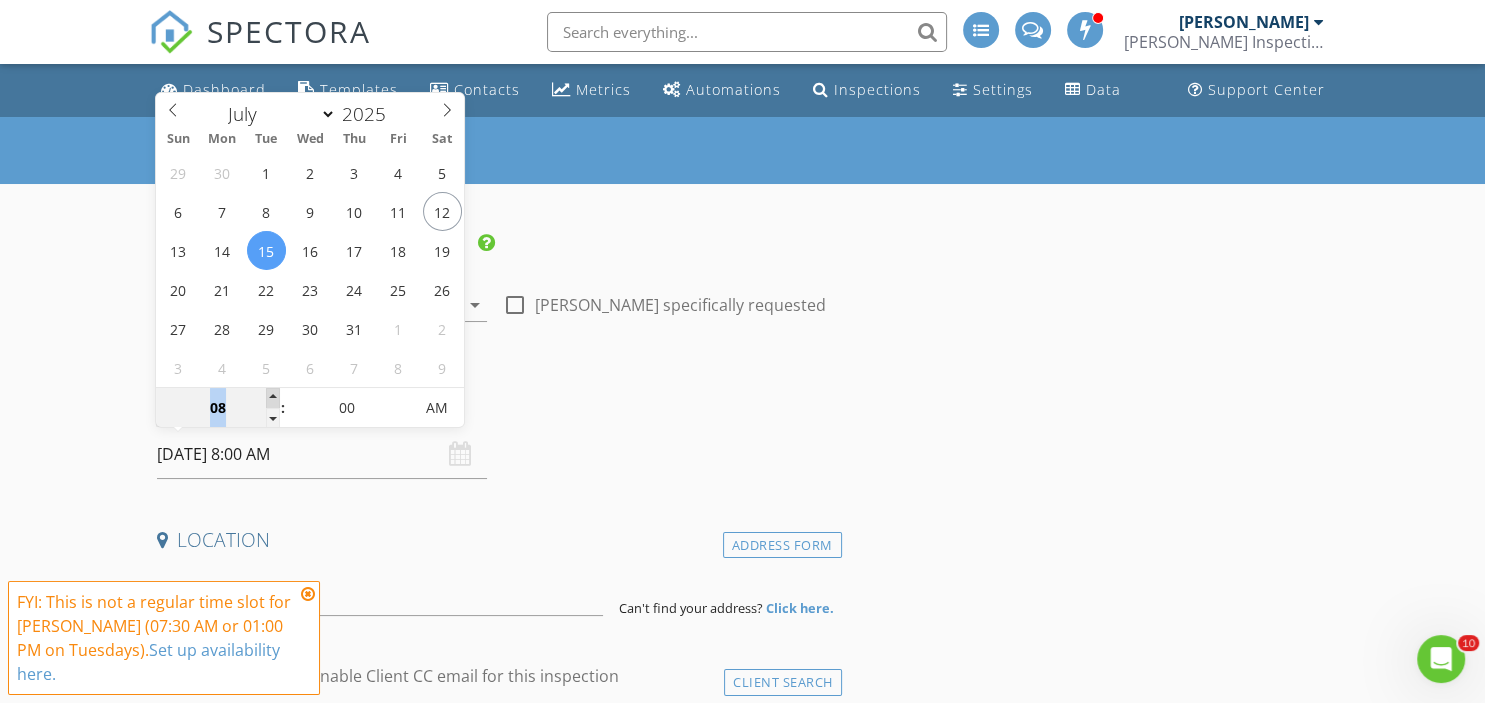 click at bounding box center (273, 398) 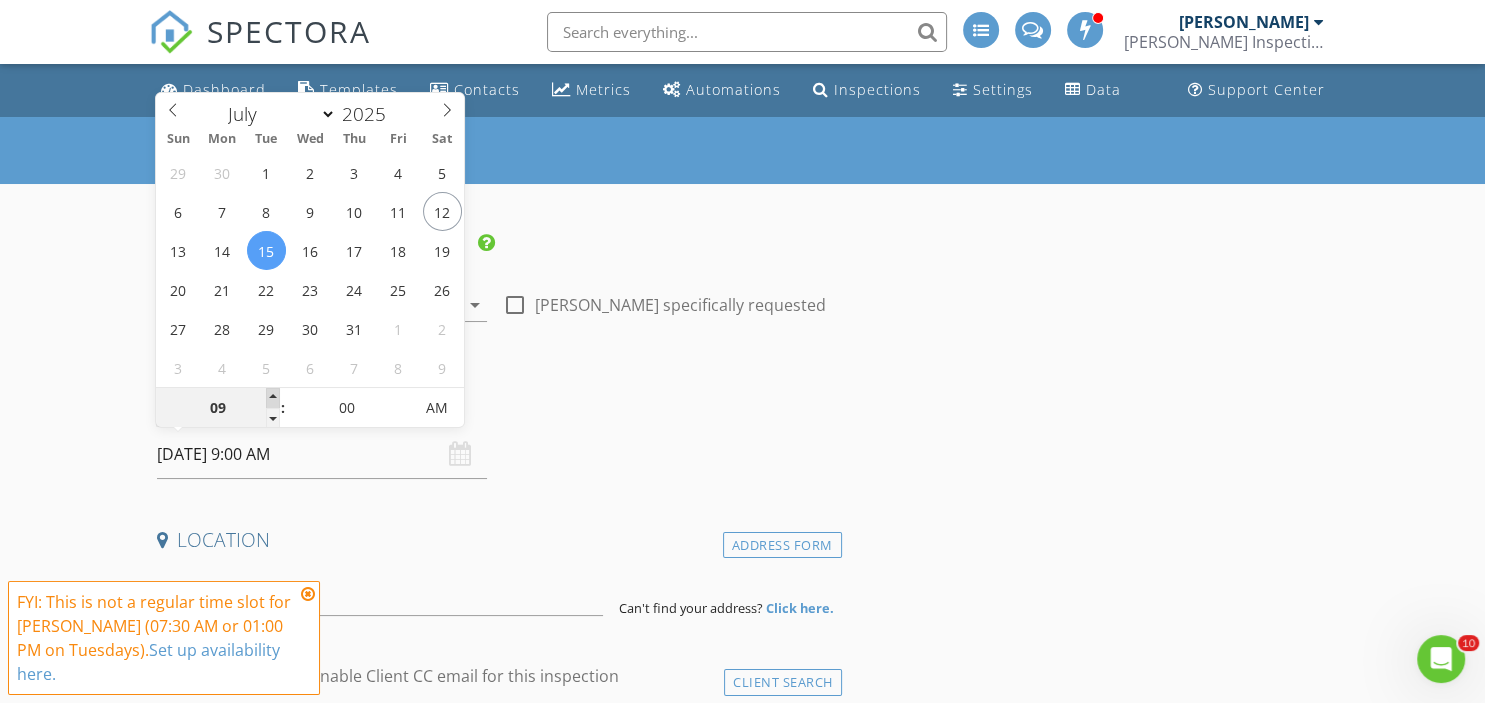click at bounding box center (273, 398) 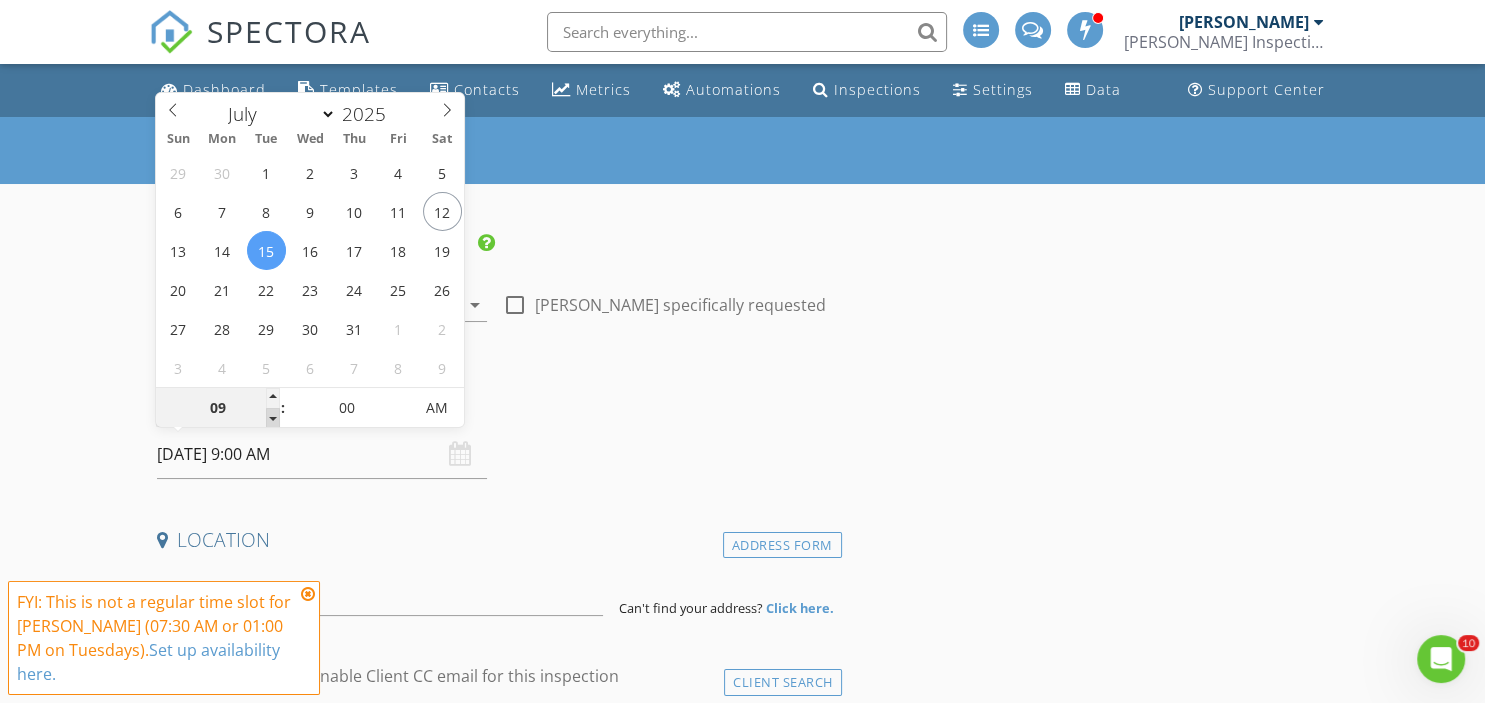 type on "08" 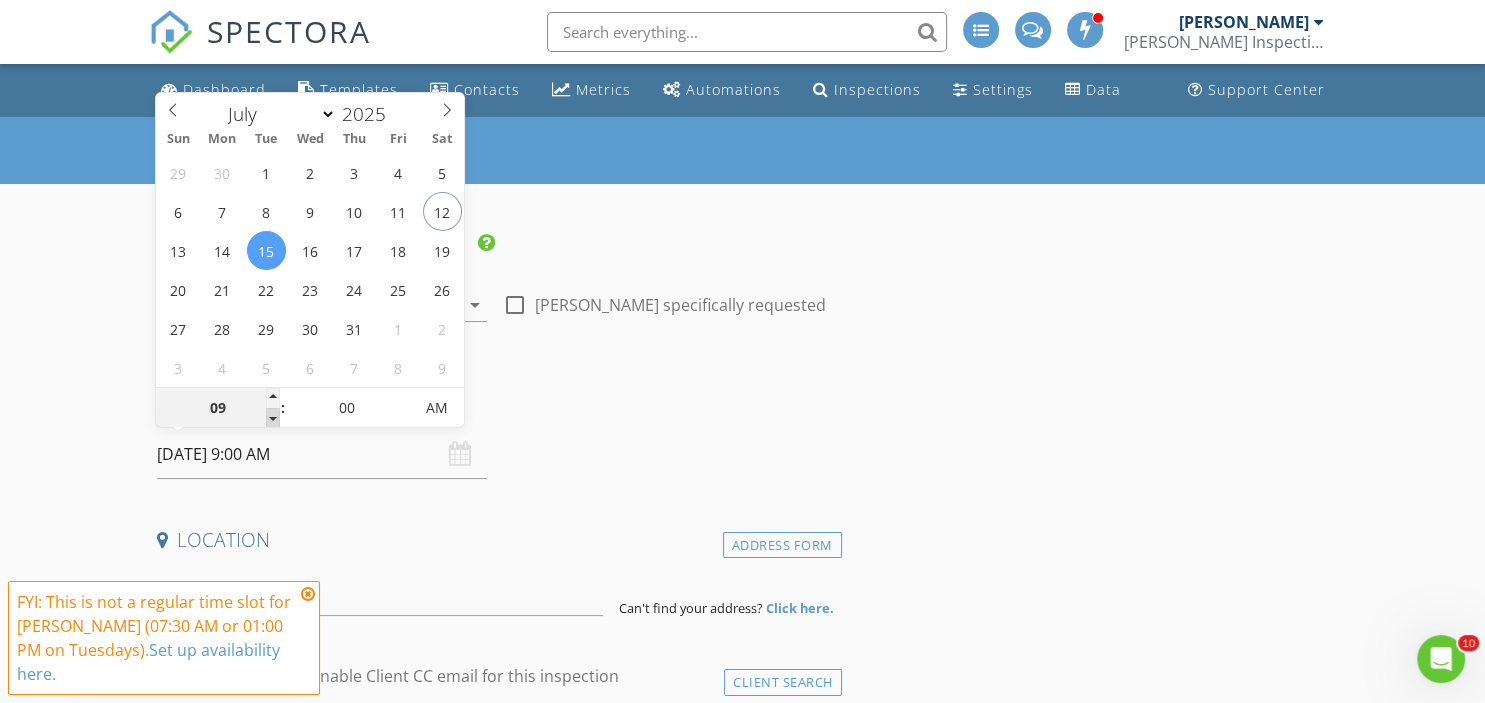 type on "[DATE] 8:00 AM" 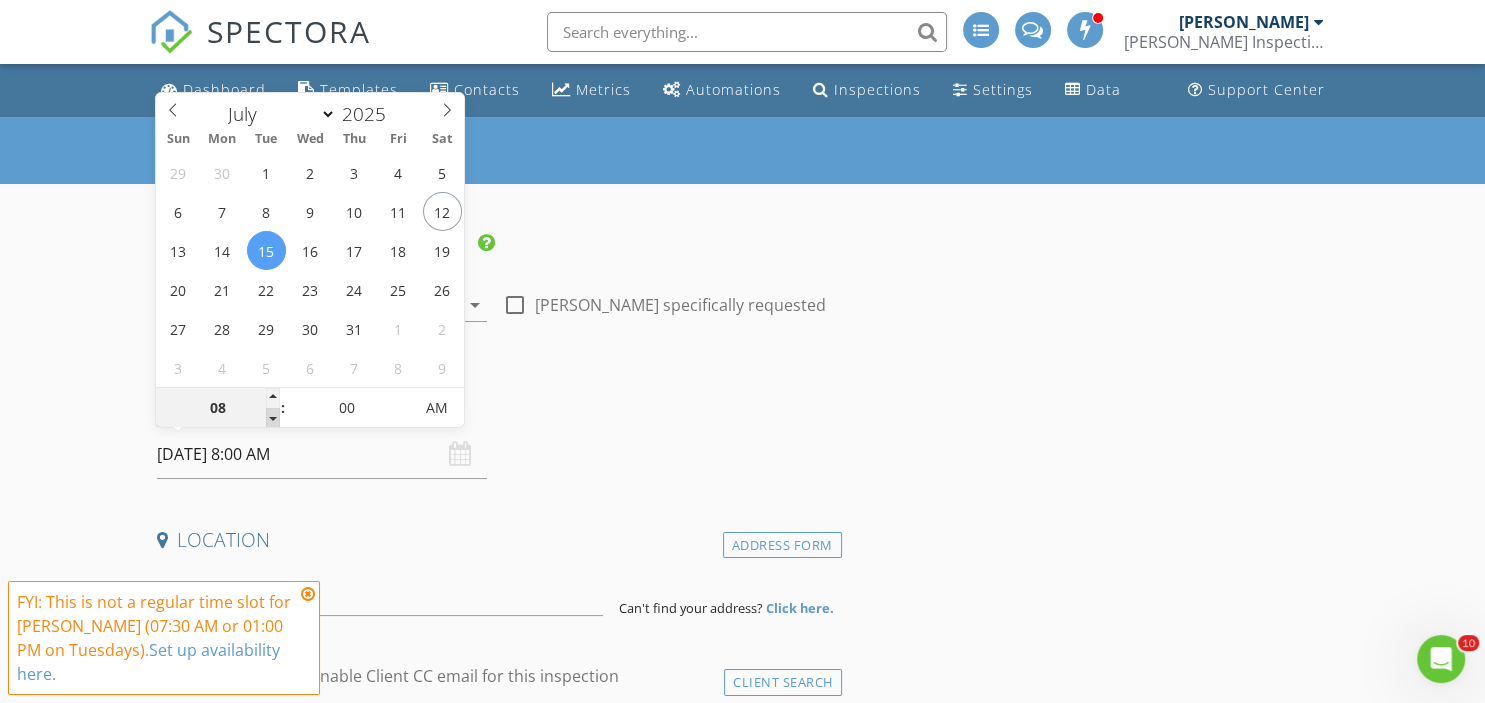 click at bounding box center [273, 418] 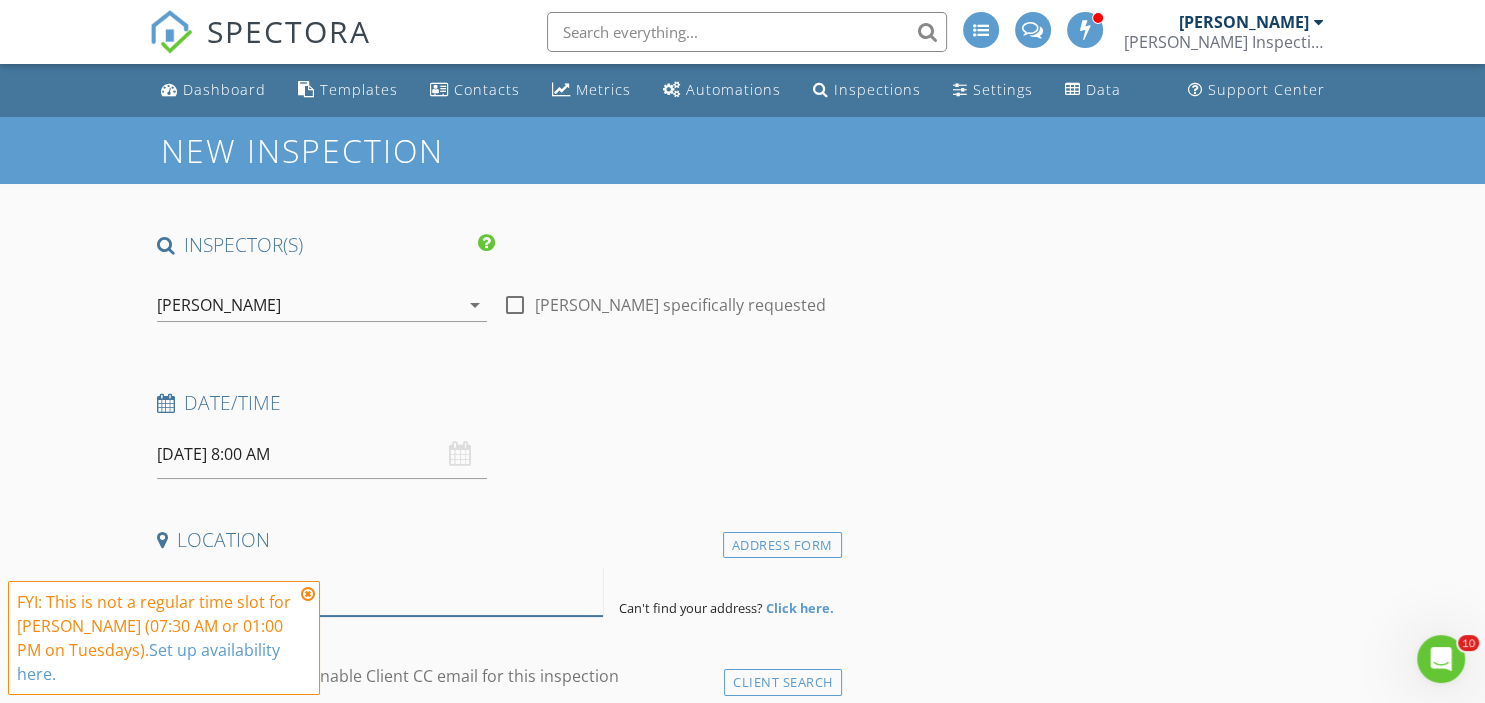 click at bounding box center (380, 591) 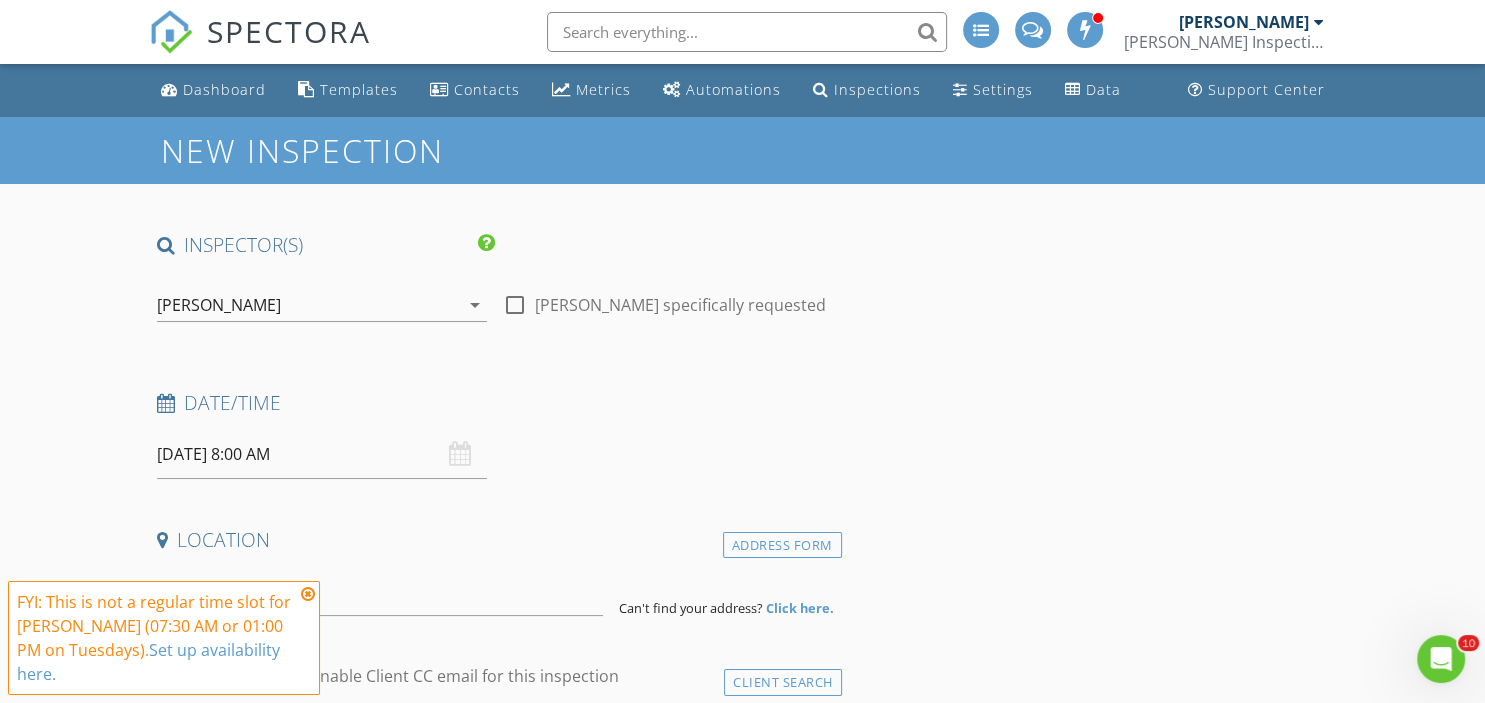 click at bounding box center (308, 594) 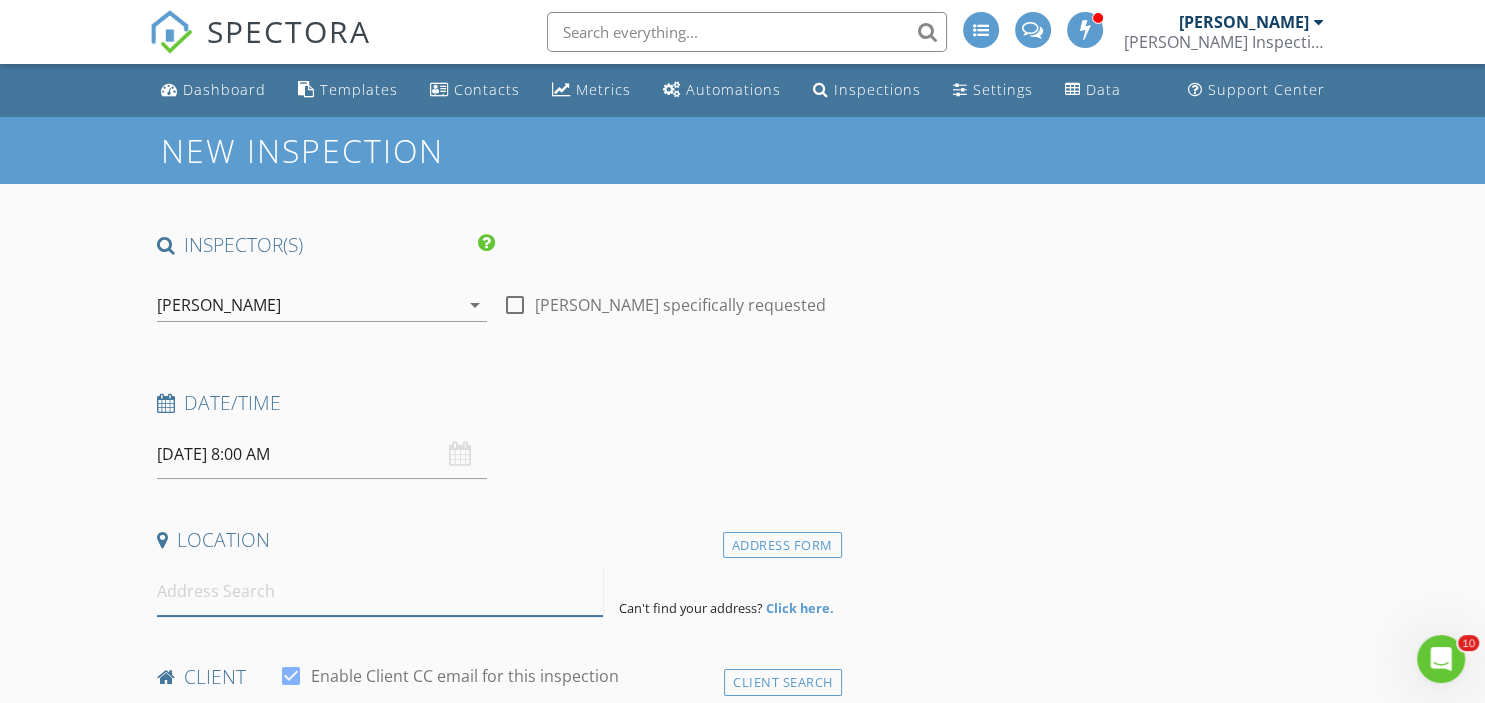 click at bounding box center [380, 591] 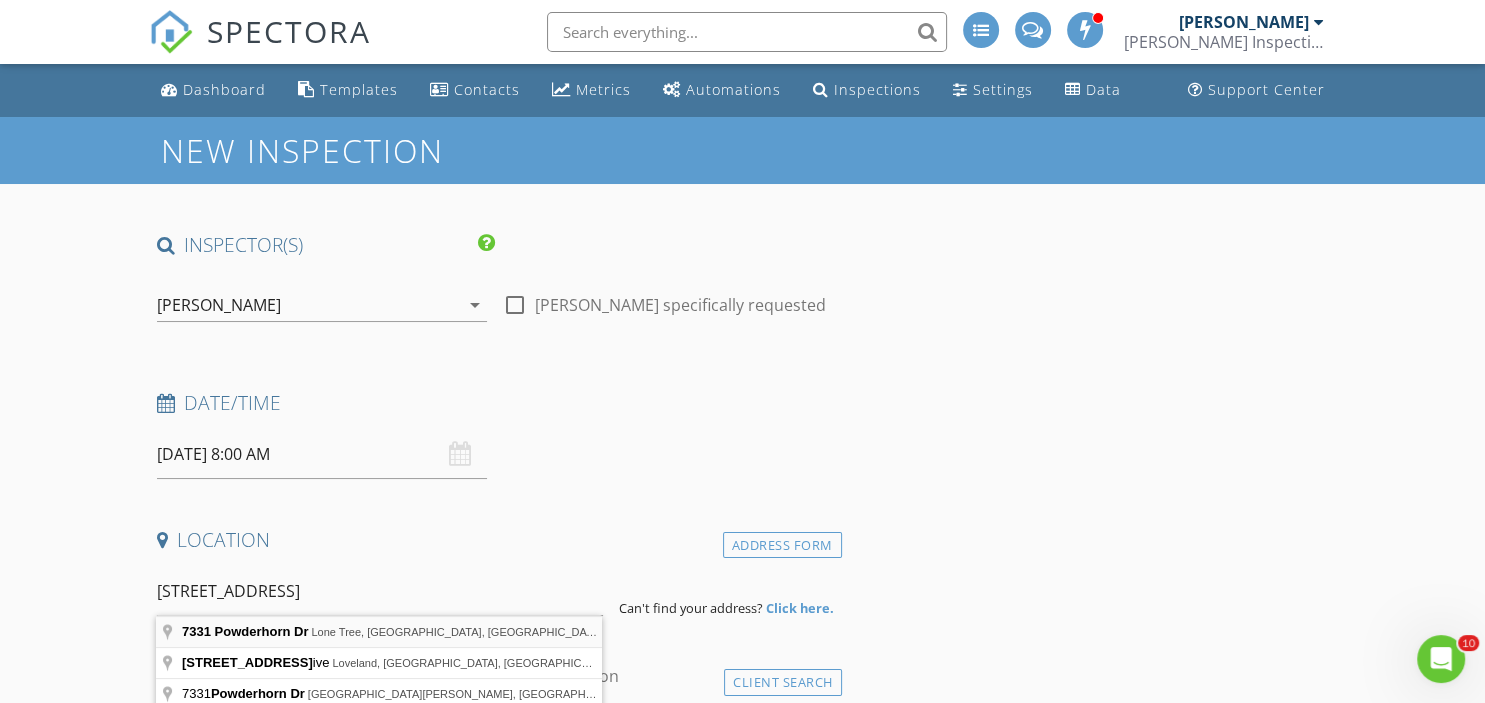 type on "7331 Powderhorn Dr, Lone Tree, CO, USA" 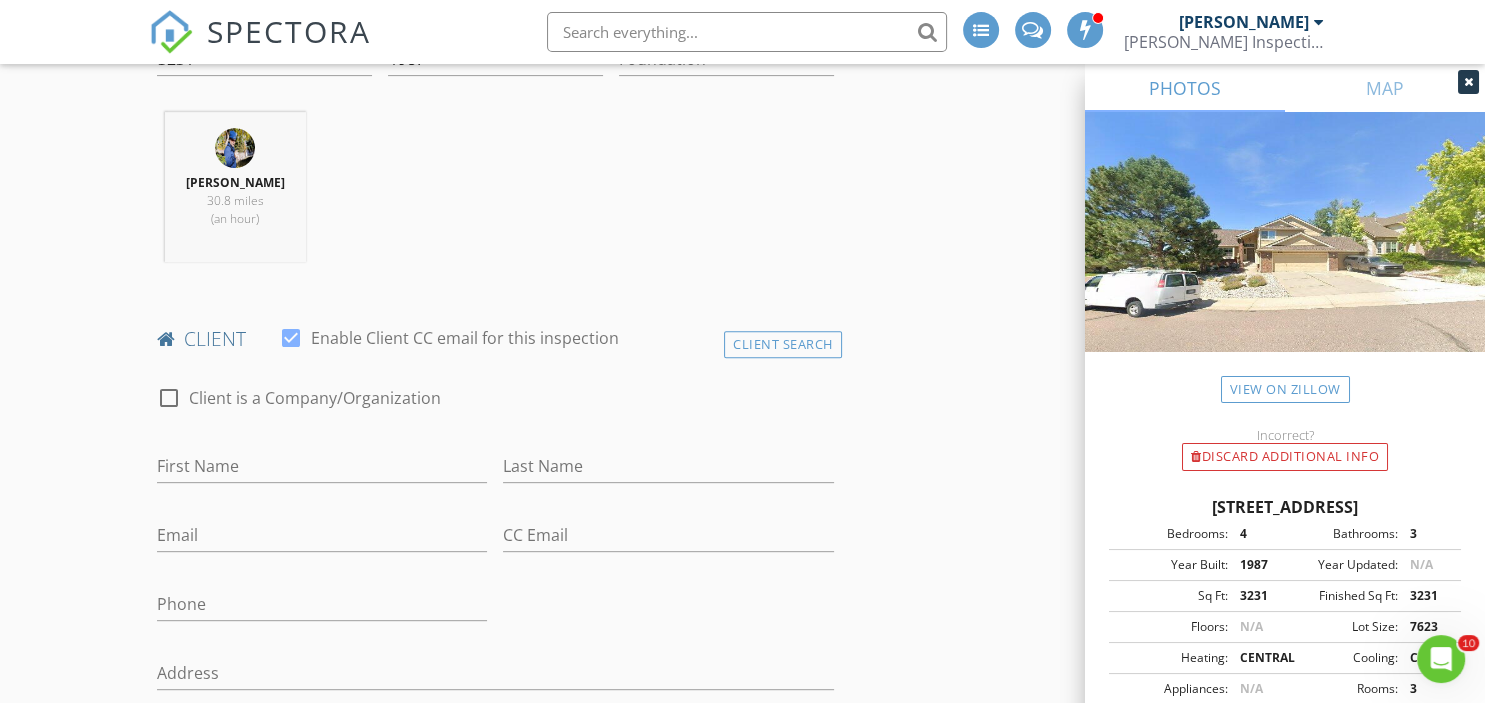 scroll, scrollTop: 749, scrollLeft: 0, axis: vertical 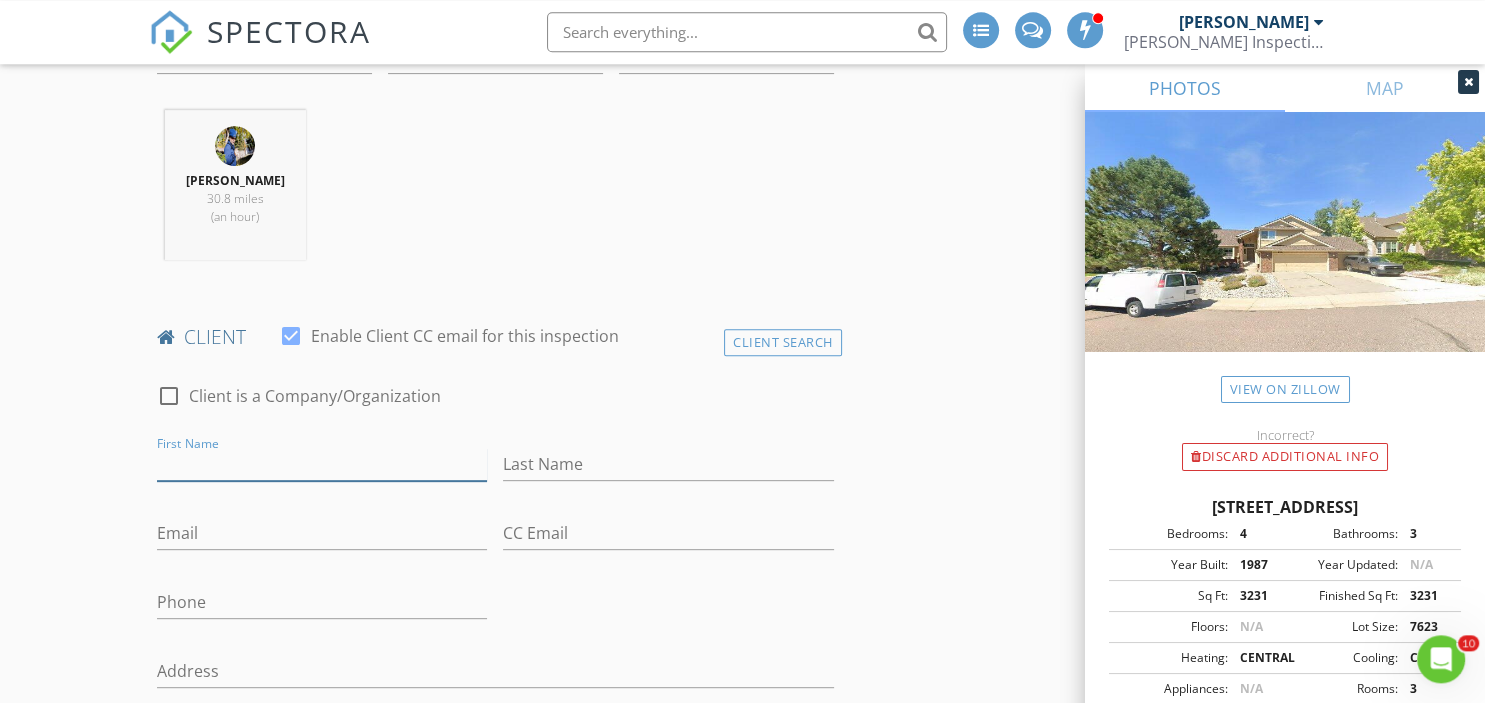 click on "First Name" at bounding box center (322, 464) 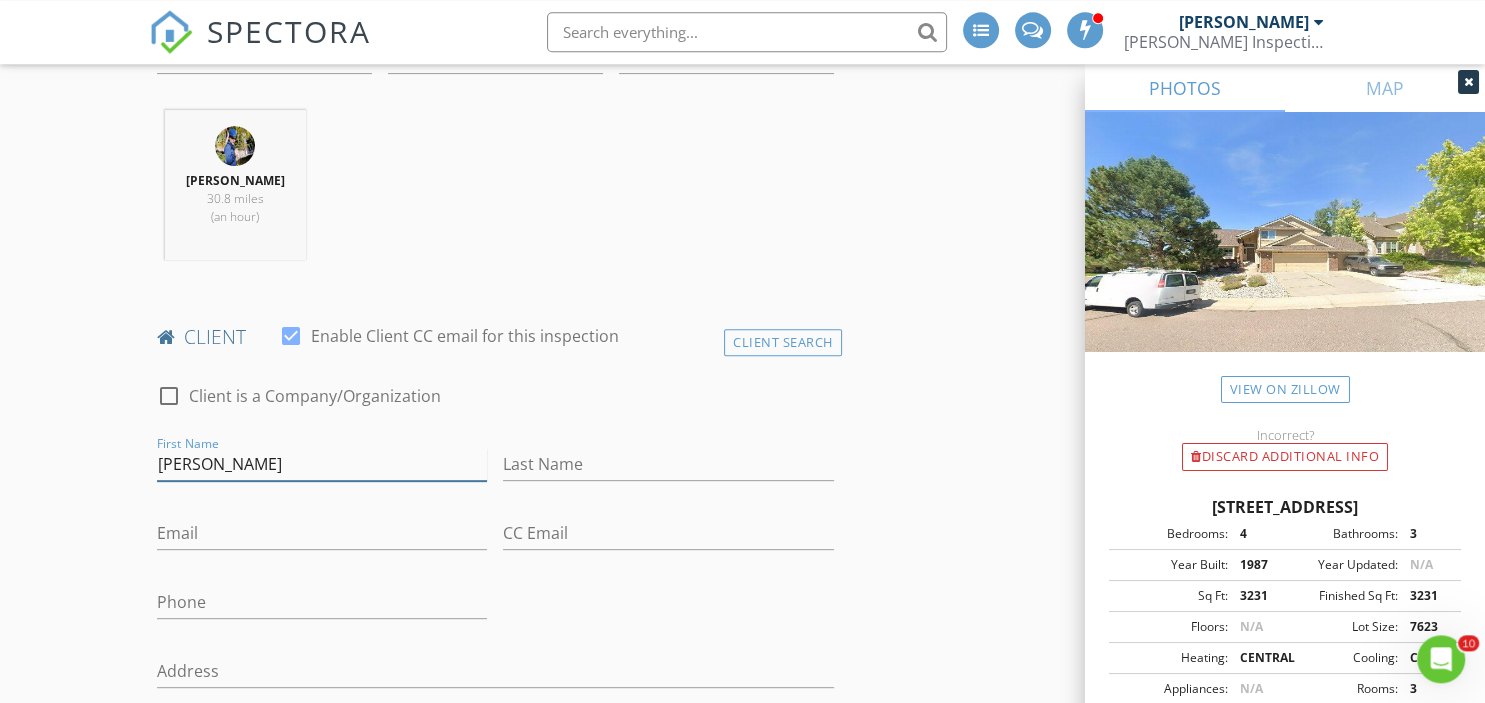 type on "Lynn" 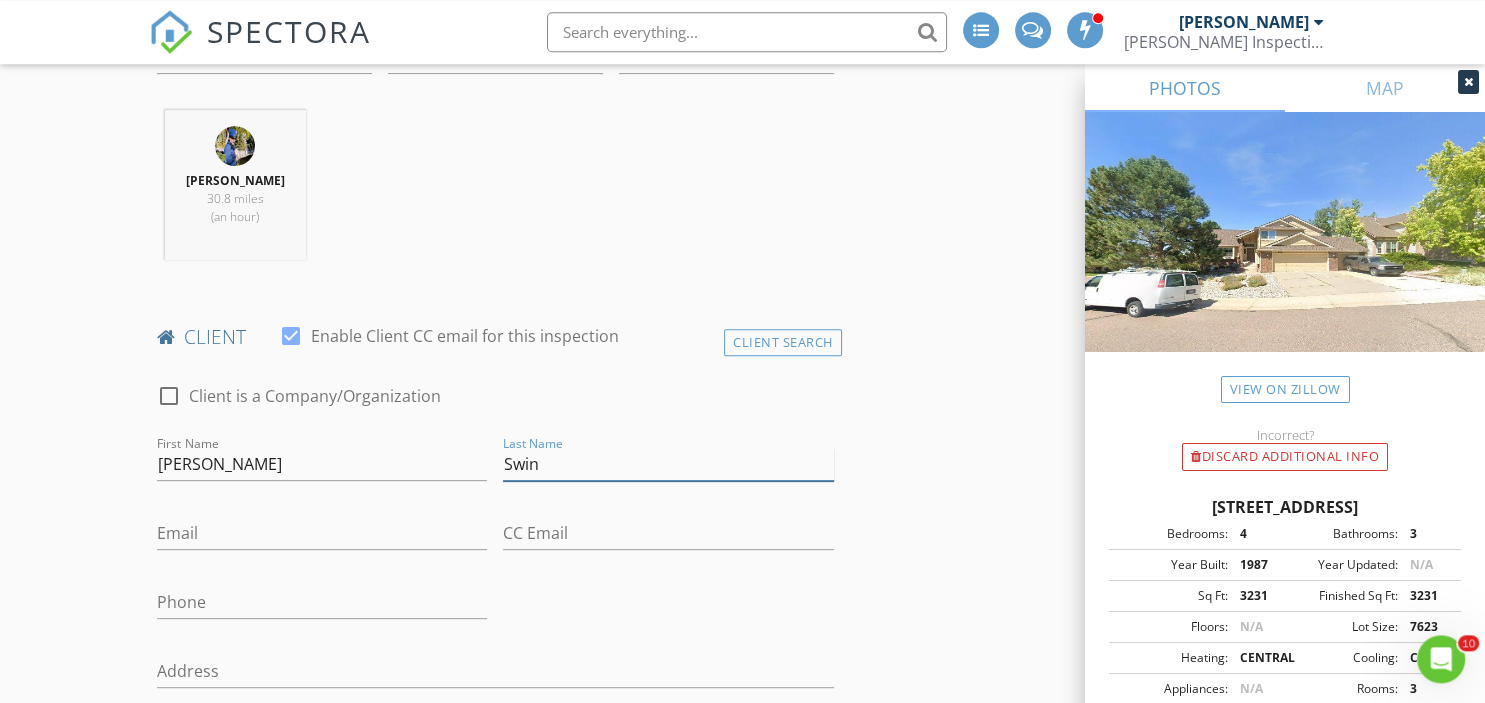 type on "Swin" 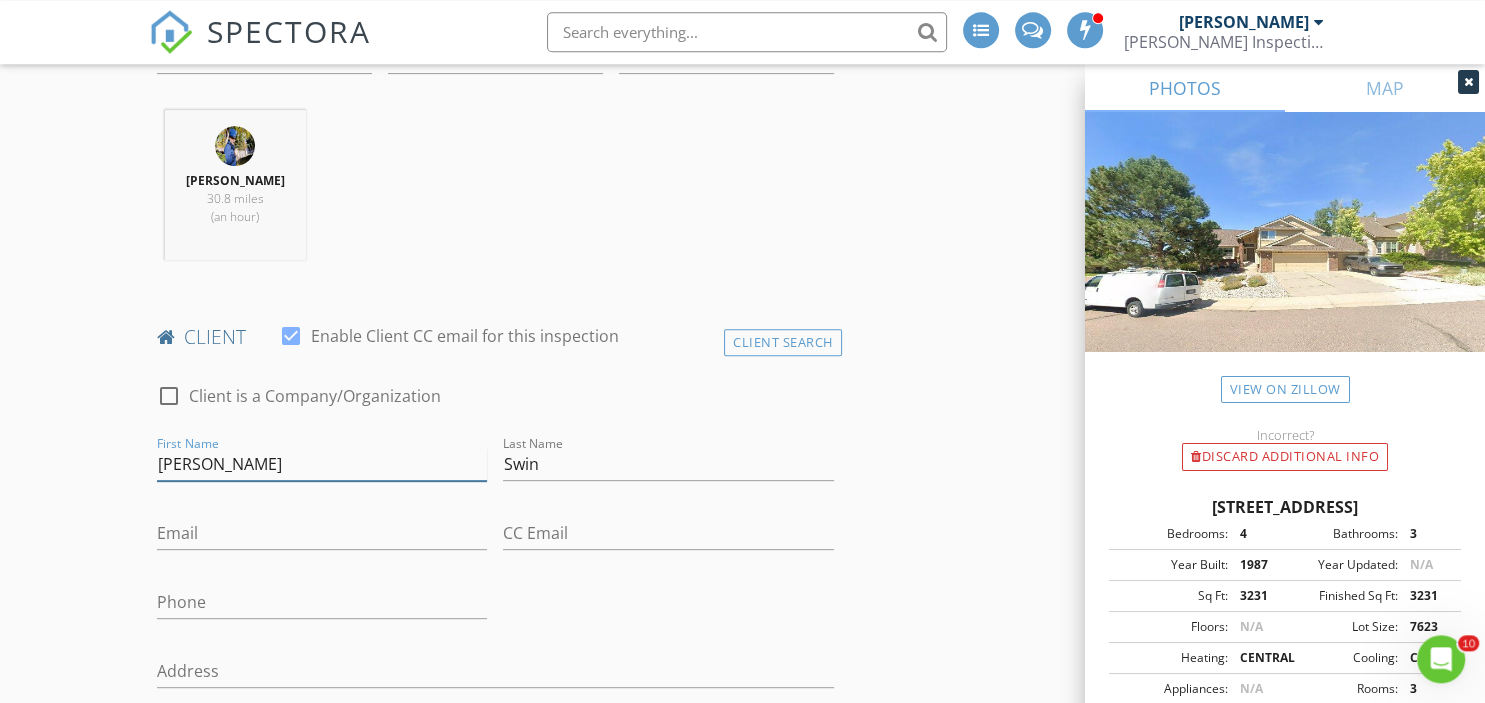 click on "Lynn" at bounding box center (322, 464) 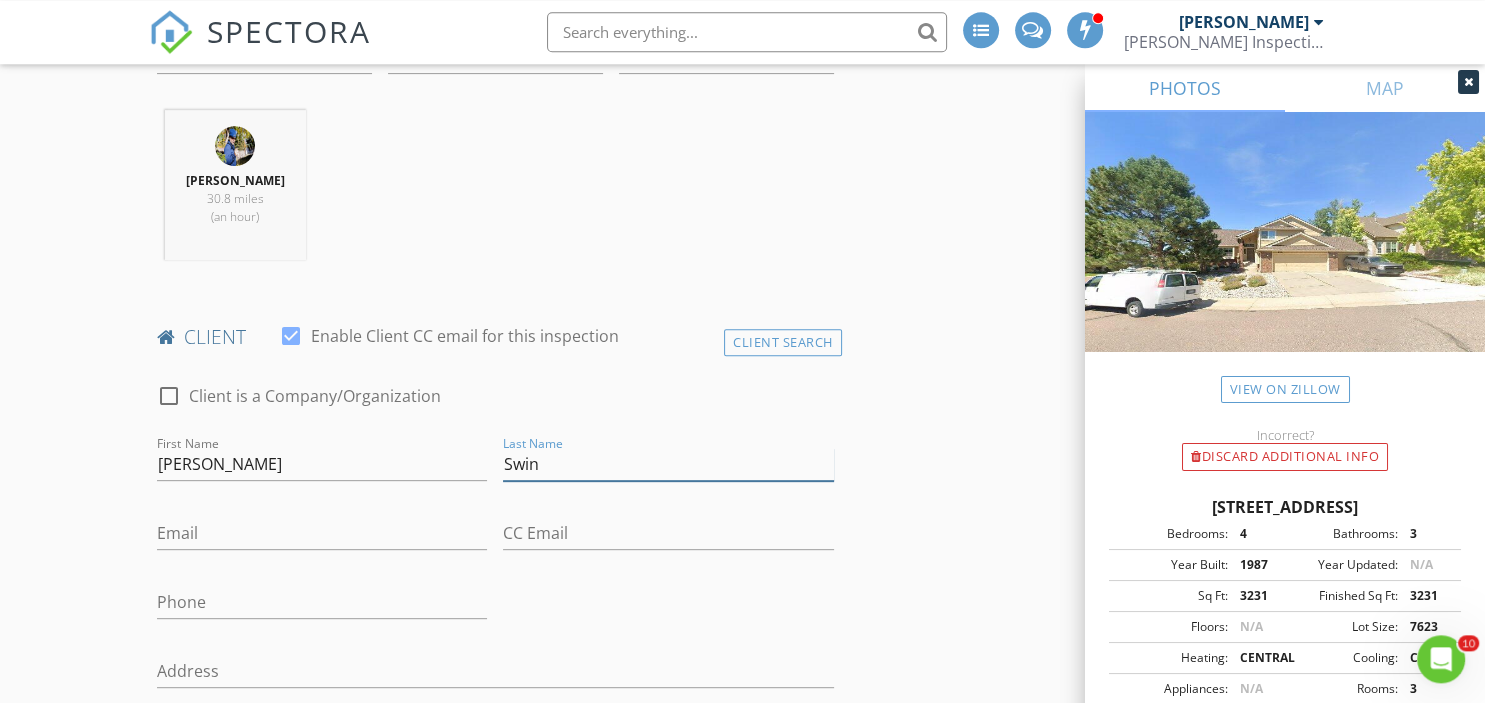 click on "Swin" at bounding box center (668, 464) 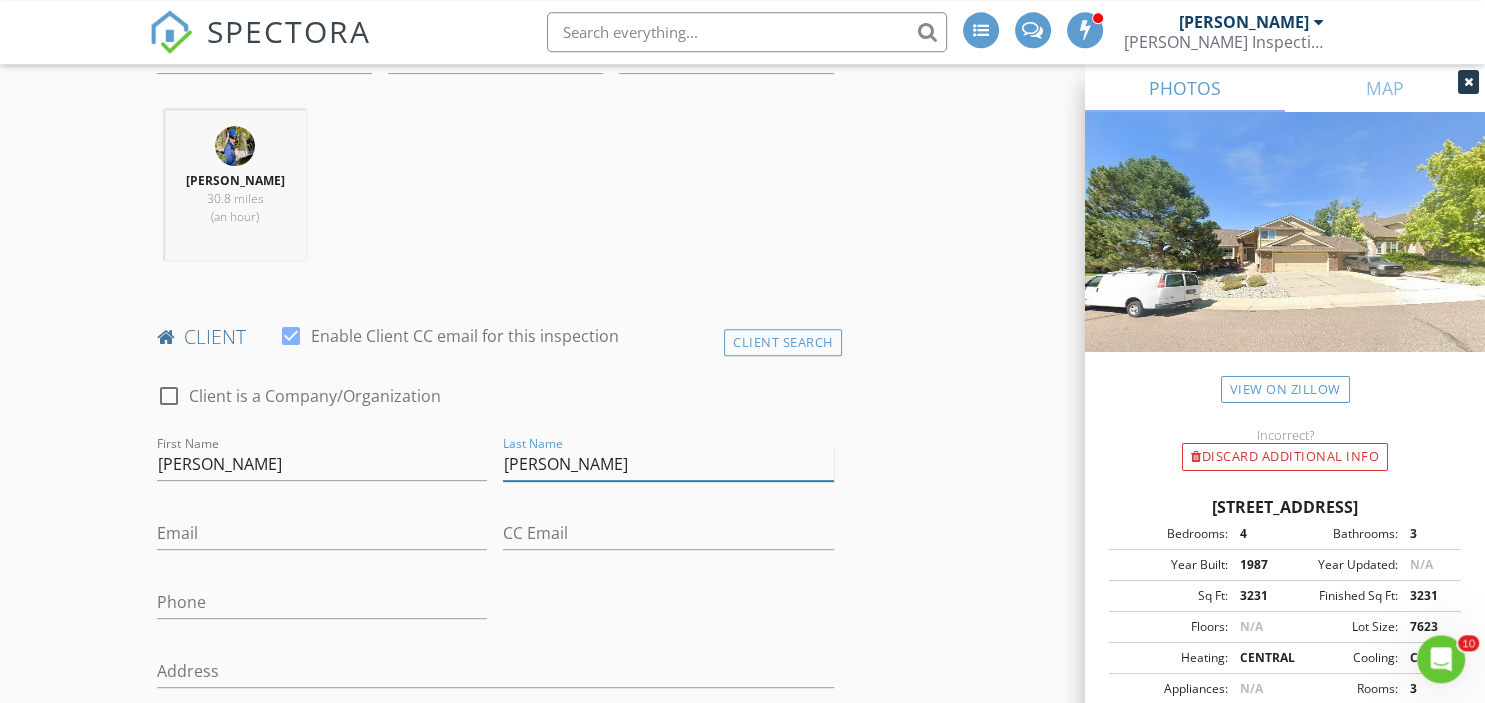 type on "Swinford" 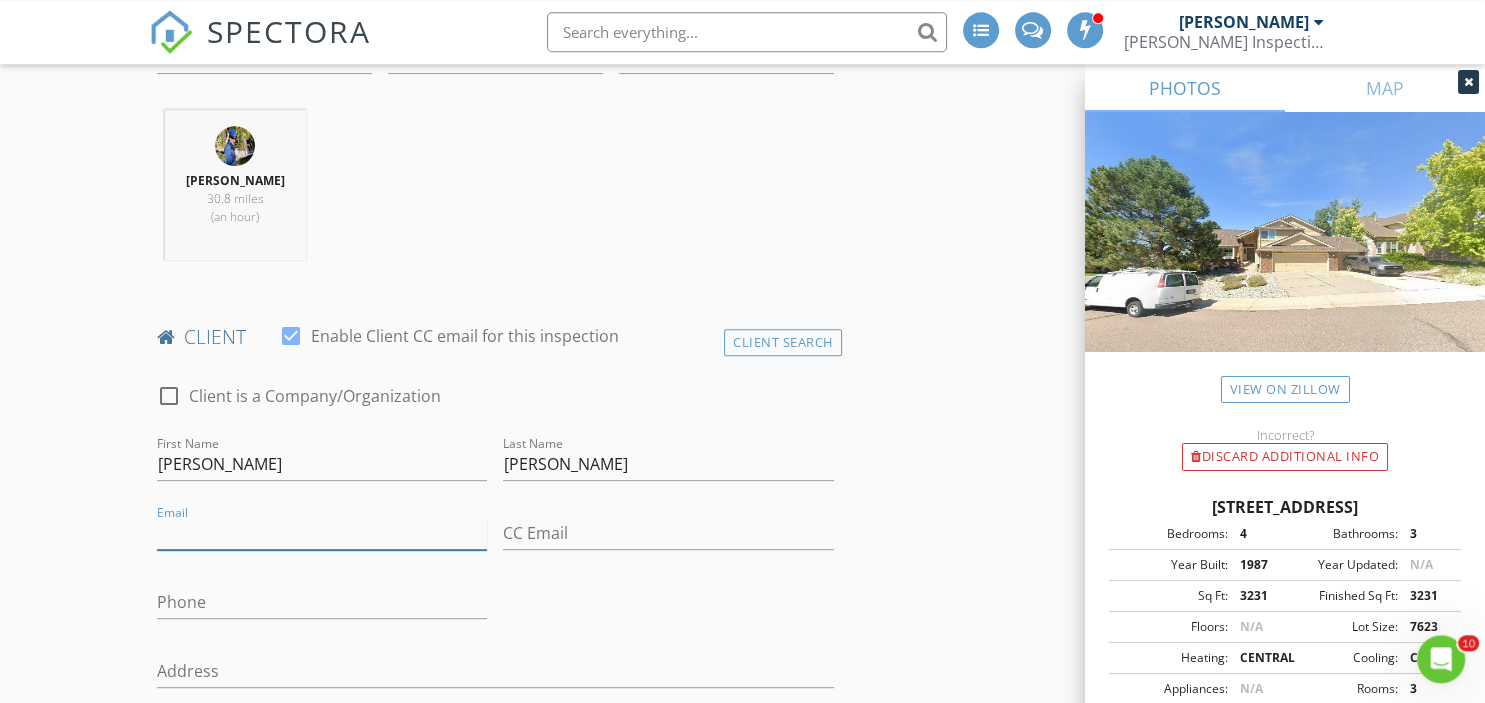 click on "Email" at bounding box center (322, 533) 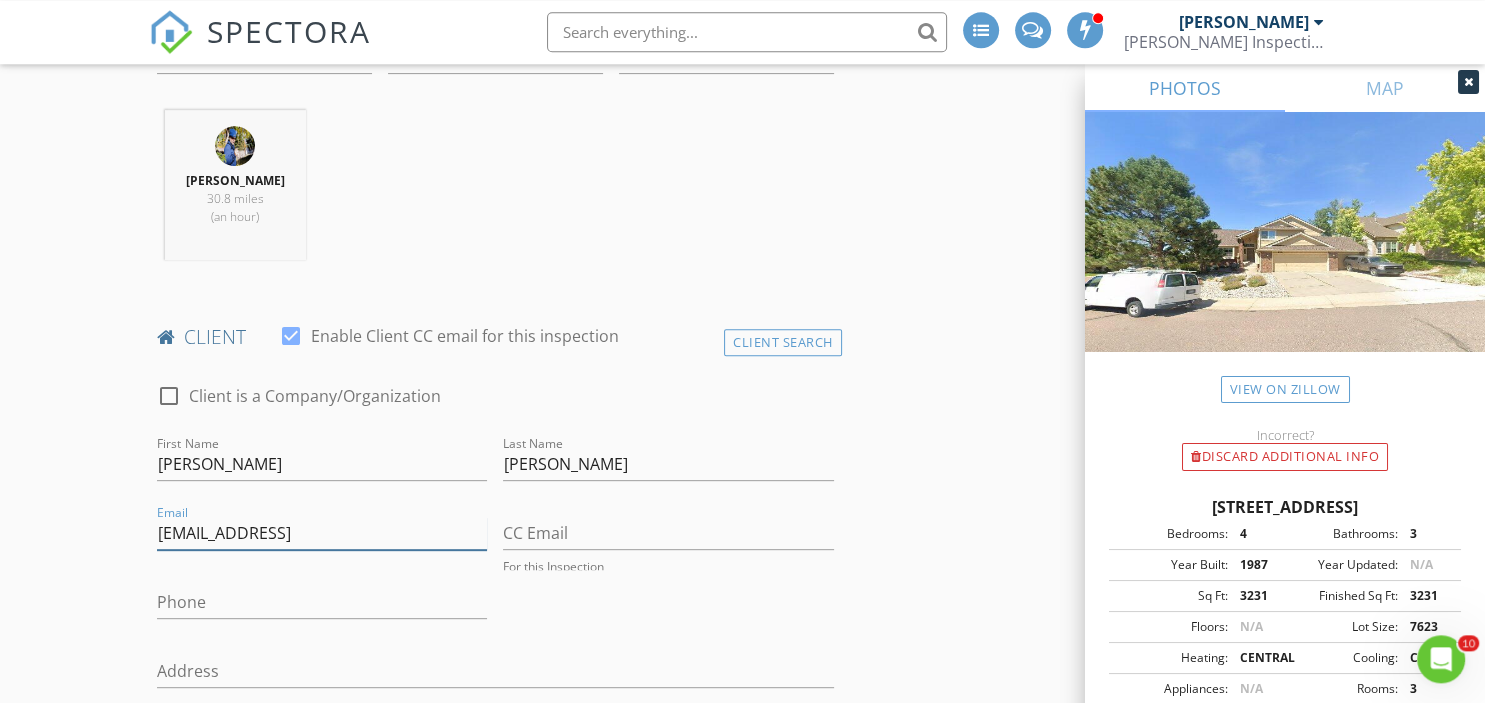 click on "lynswinford797@gmail.comj" at bounding box center [322, 533] 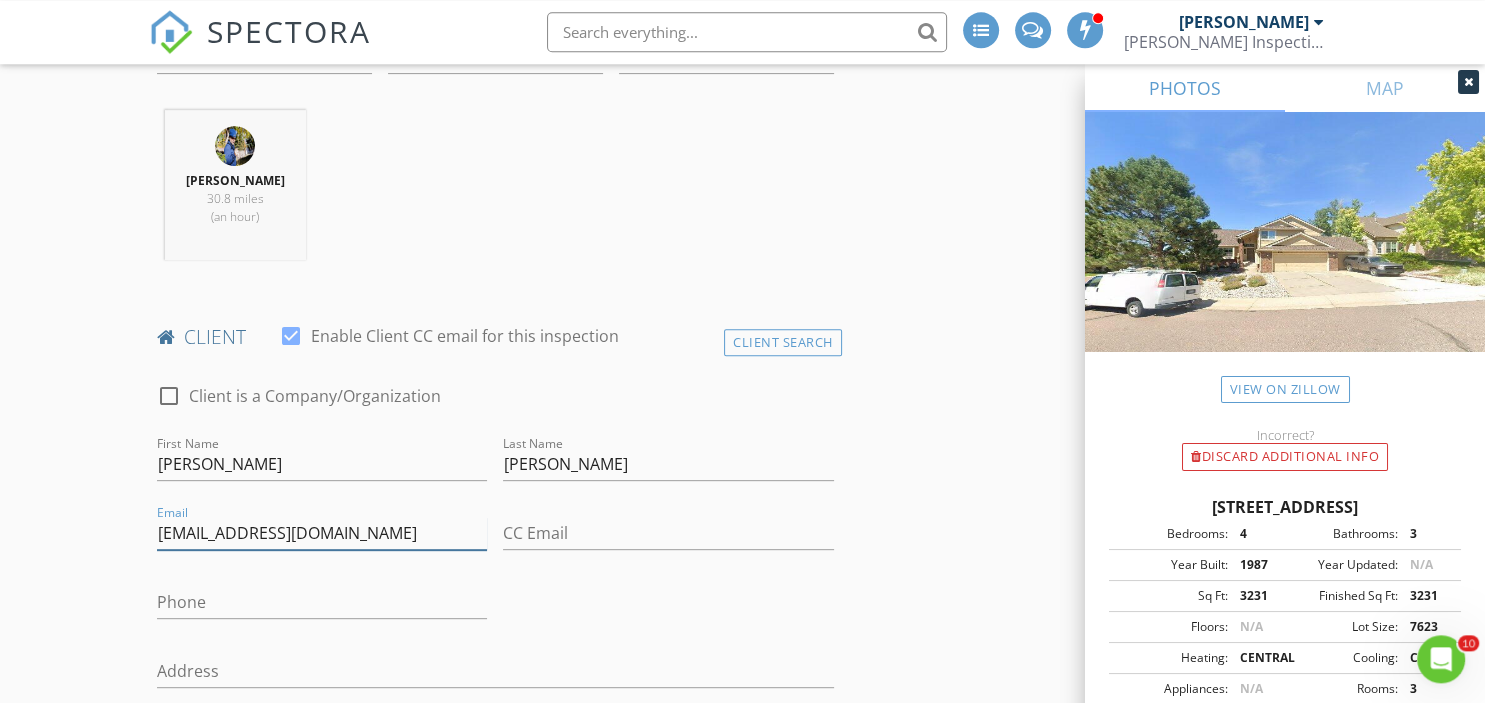 type on "lynswinford797@gmail.com" 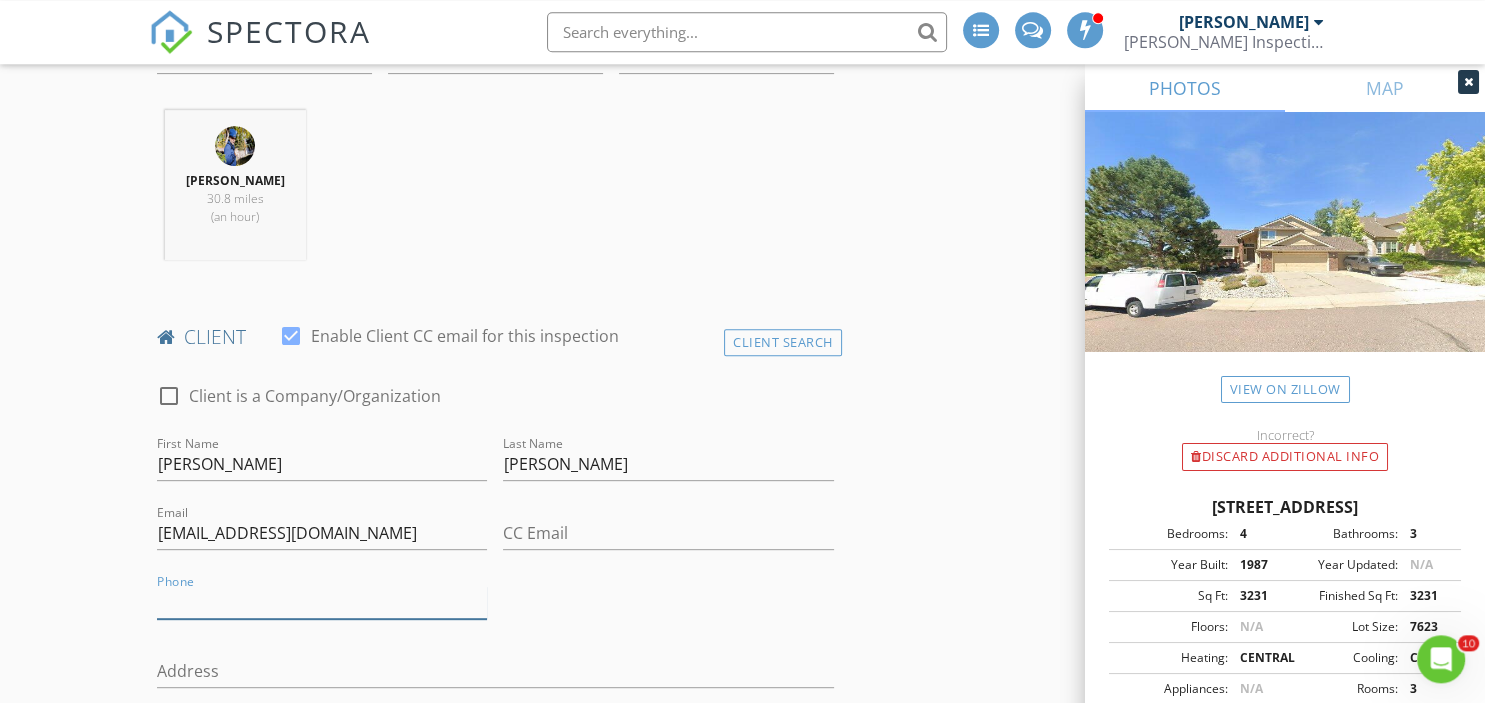 click on "Phone" at bounding box center [322, 602] 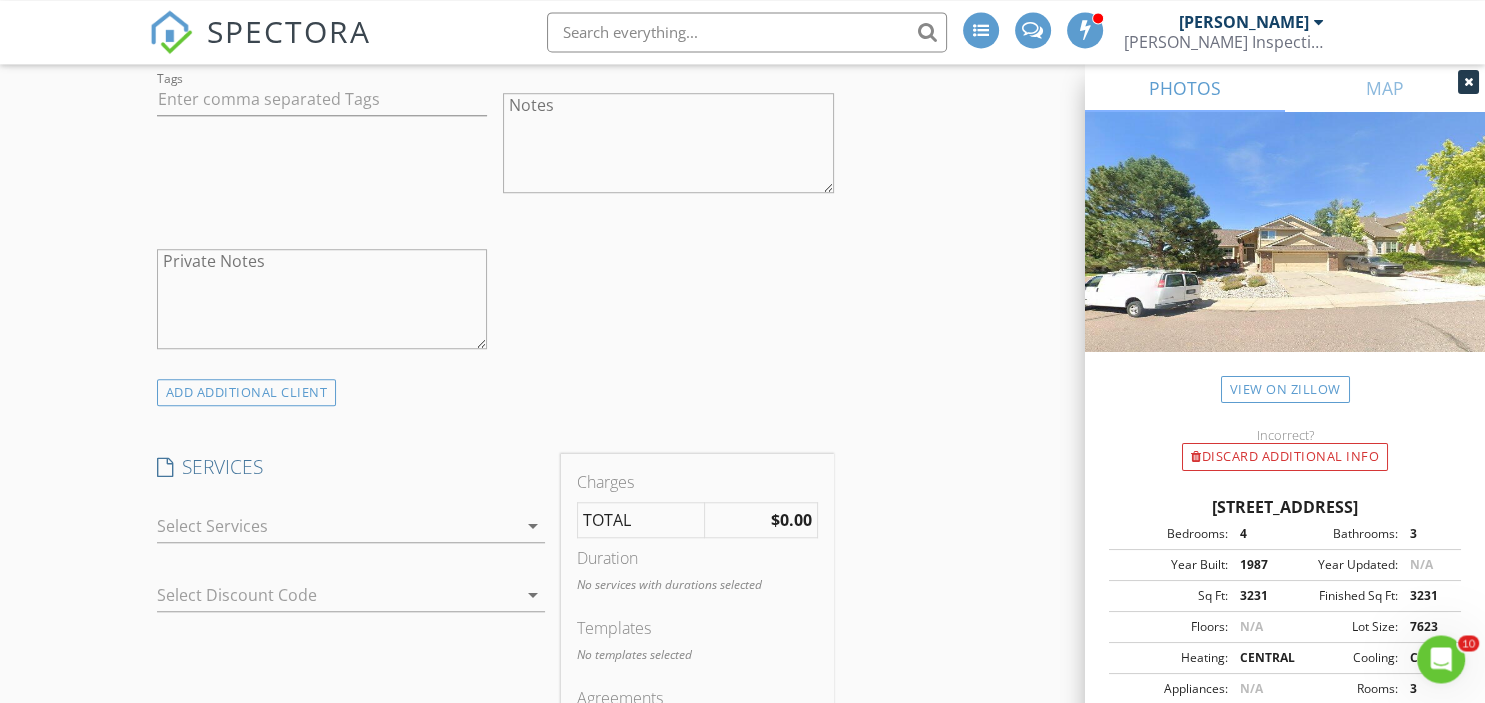 scroll, scrollTop: 1634, scrollLeft: 0, axis: vertical 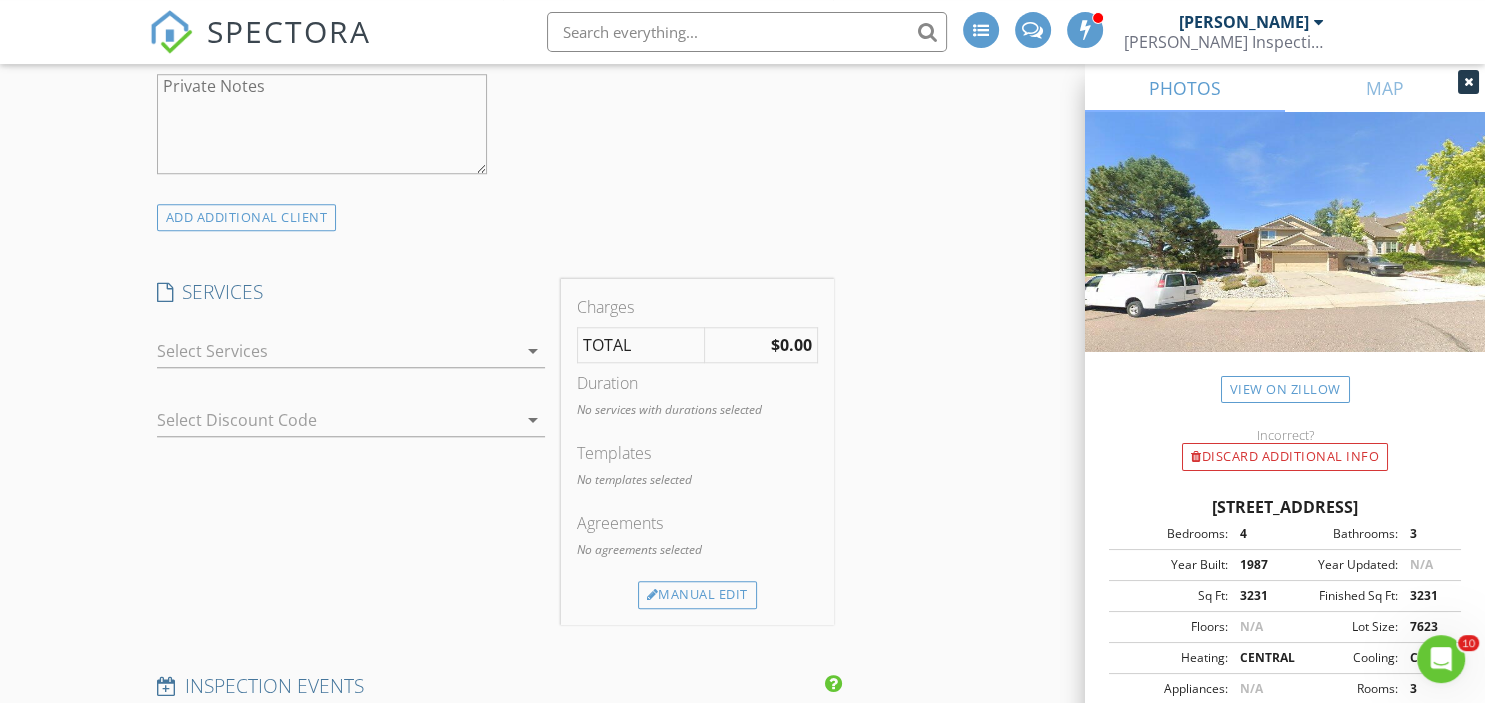 type on "303-803-6039" 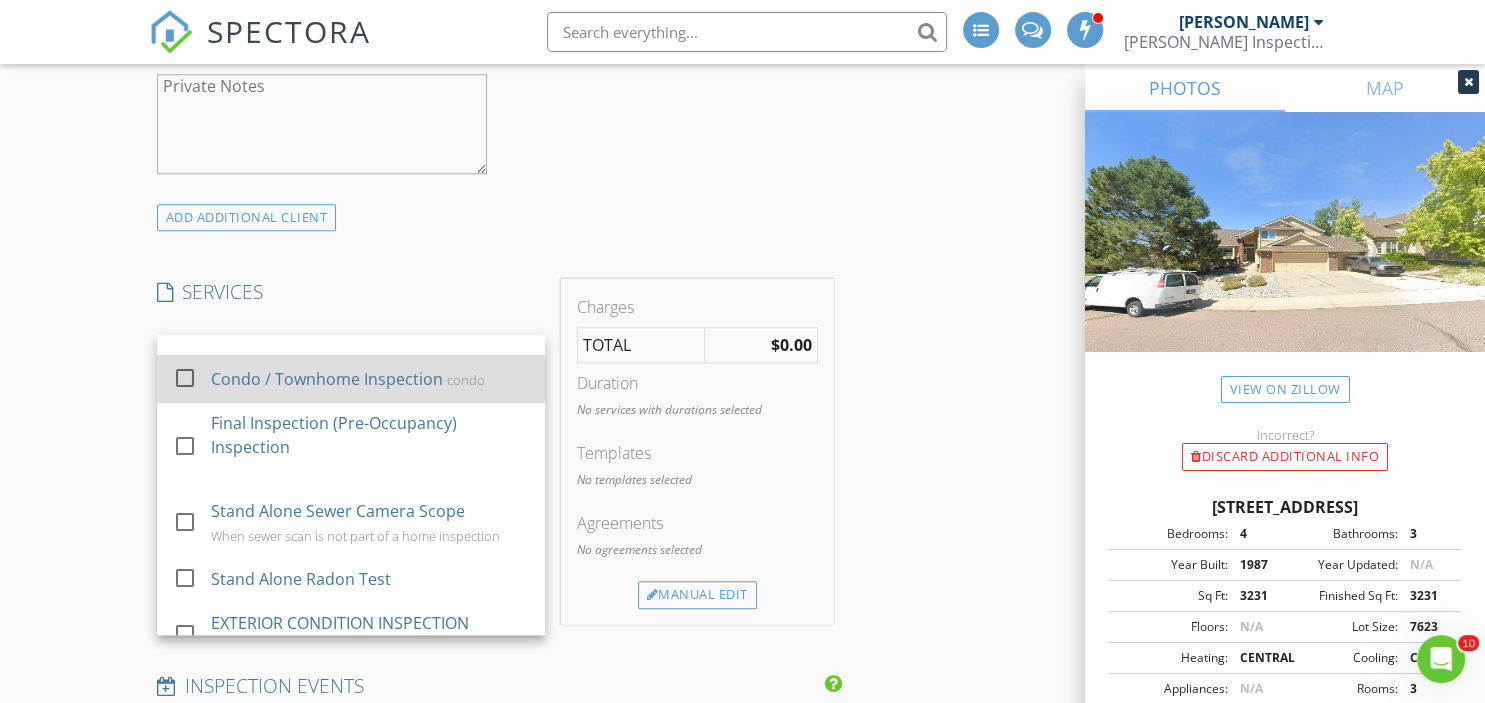 scroll, scrollTop: 118, scrollLeft: 0, axis: vertical 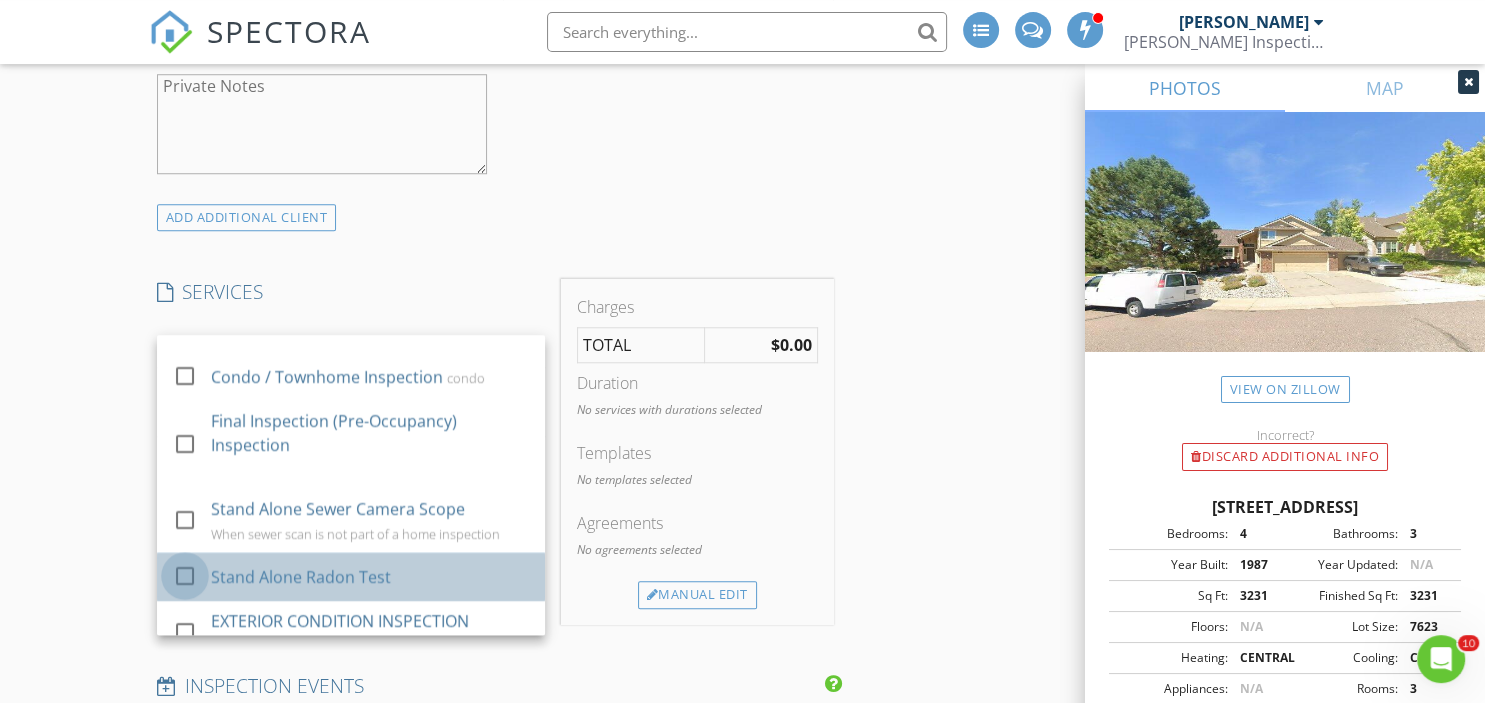 click at bounding box center [185, 576] 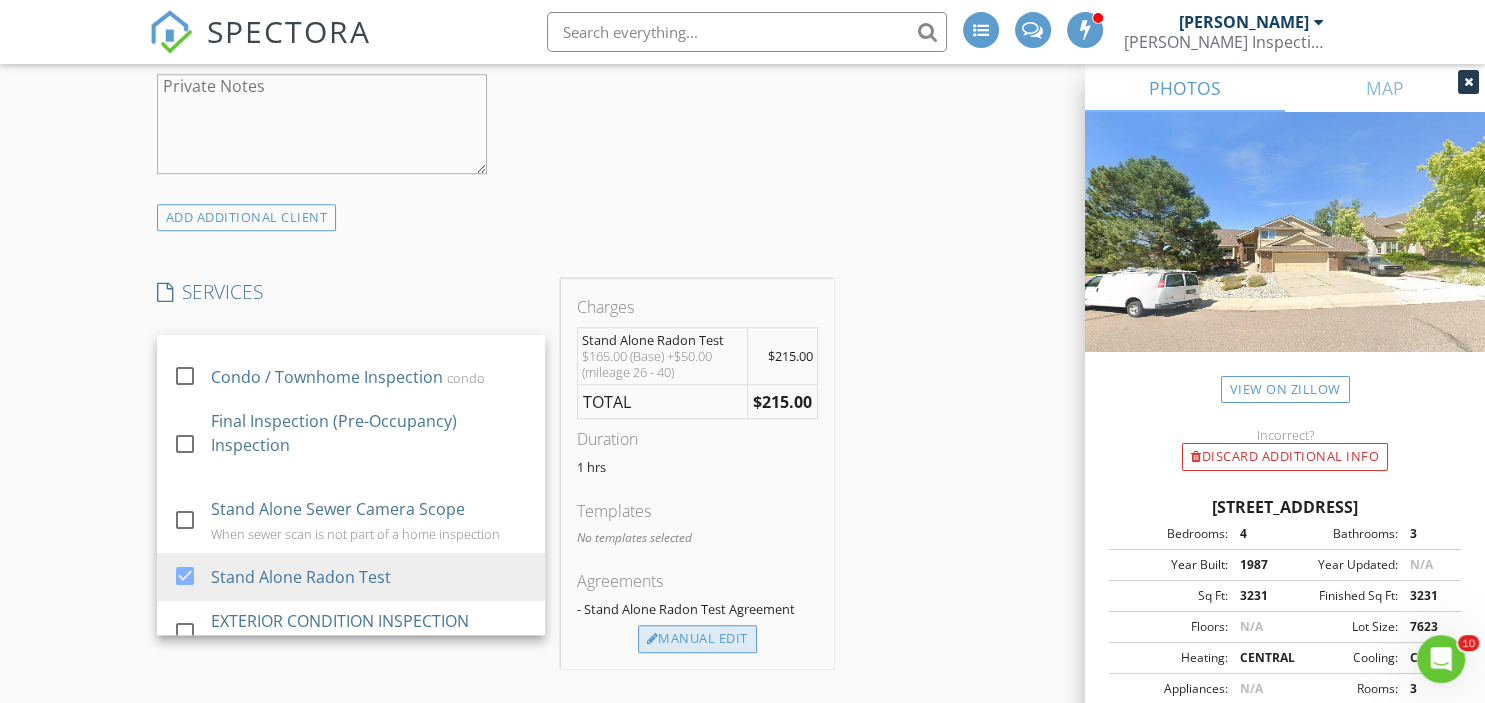 click on "Manual Edit" at bounding box center [697, 639] 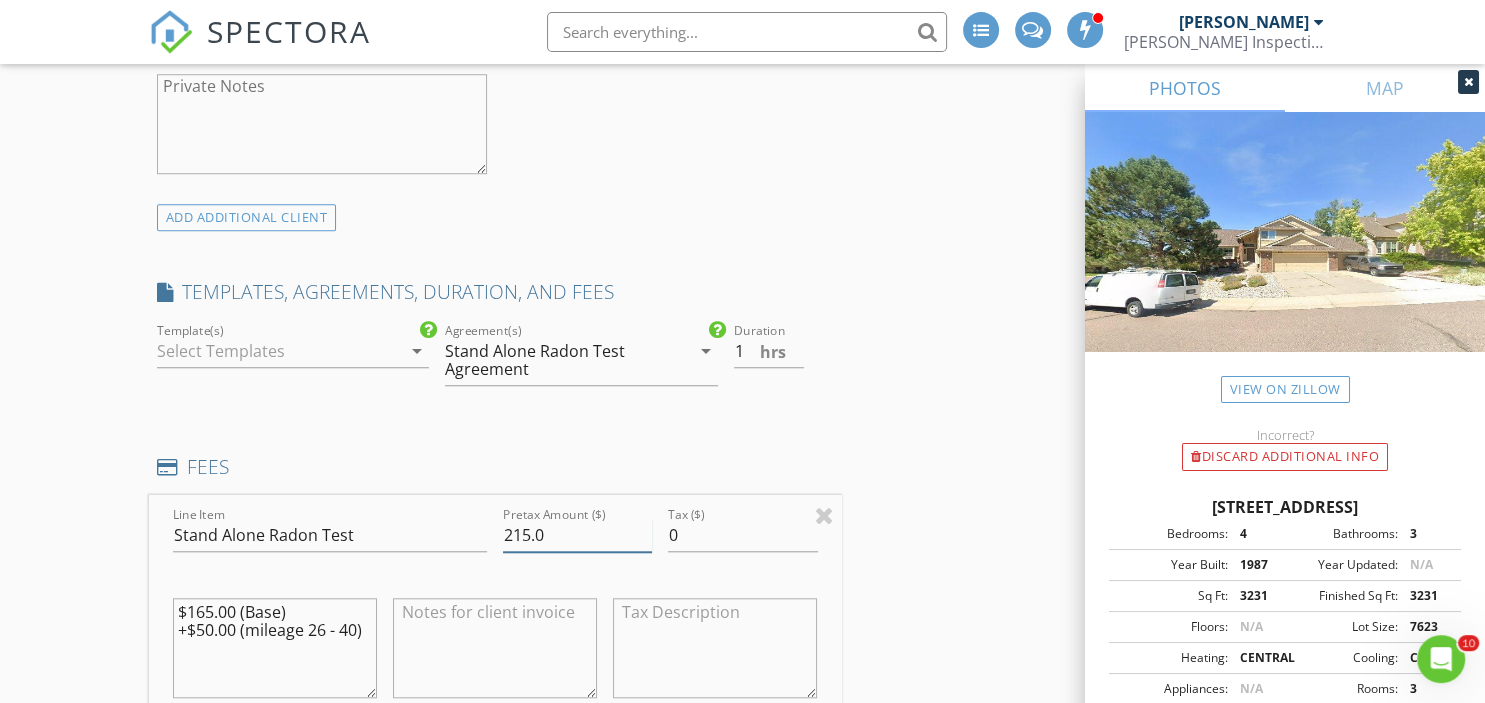 click on "215.0" at bounding box center (577, 535) 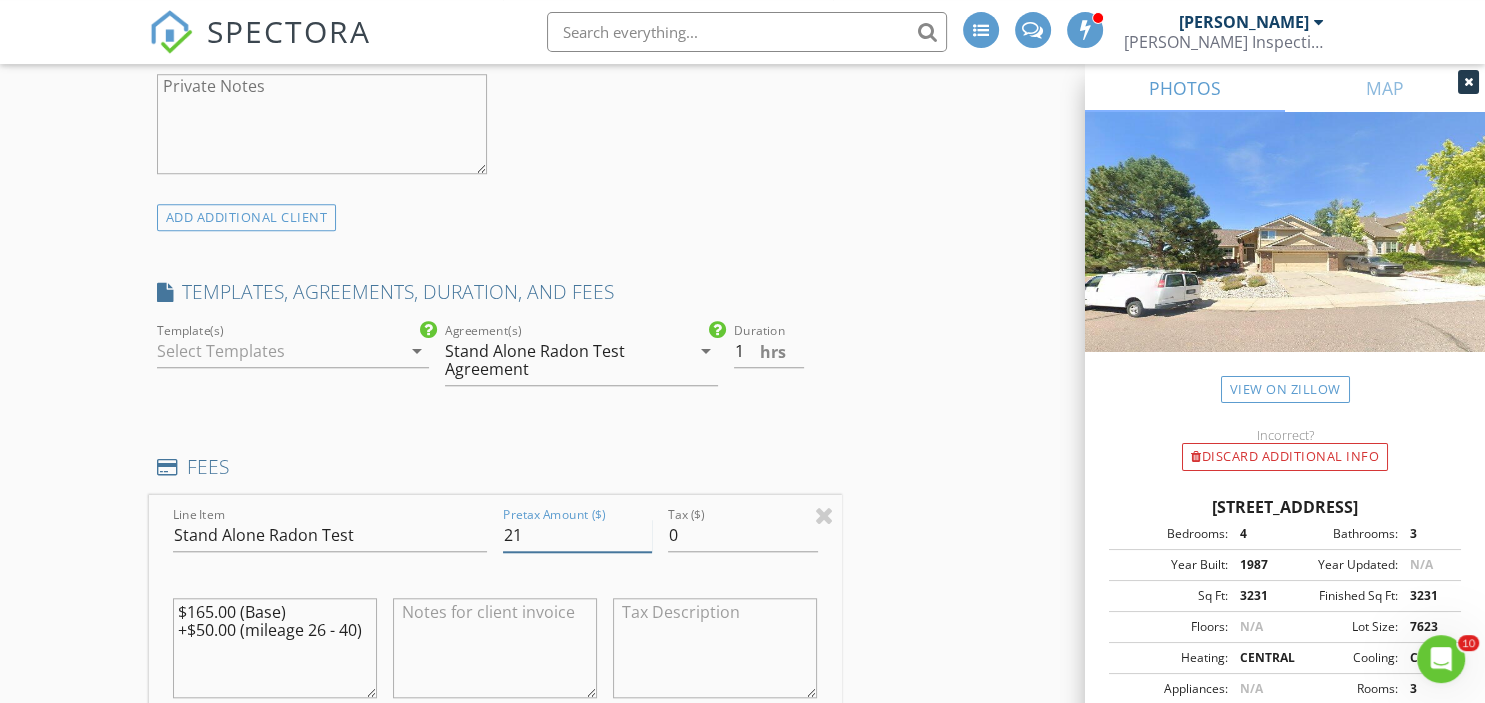 type on "2" 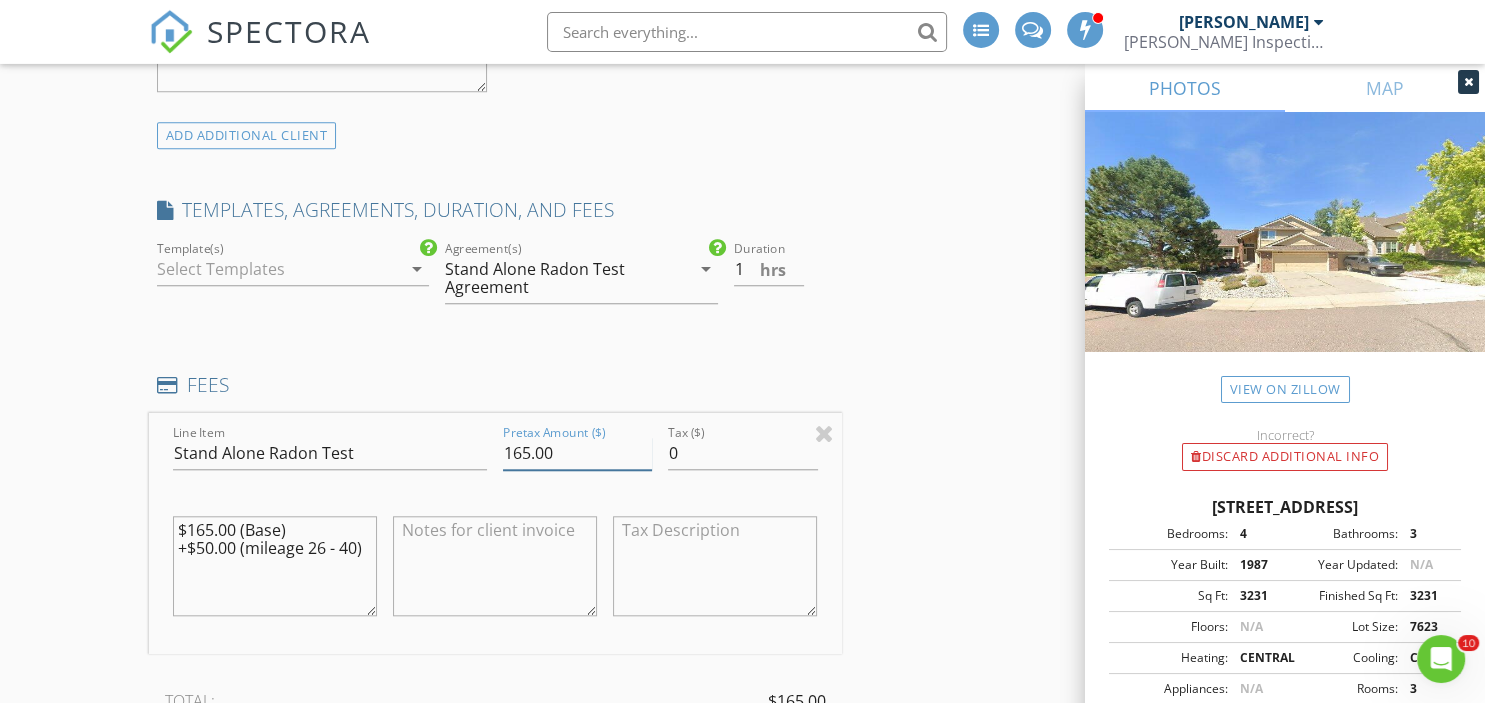 scroll, scrollTop: 1731, scrollLeft: 0, axis: vertical 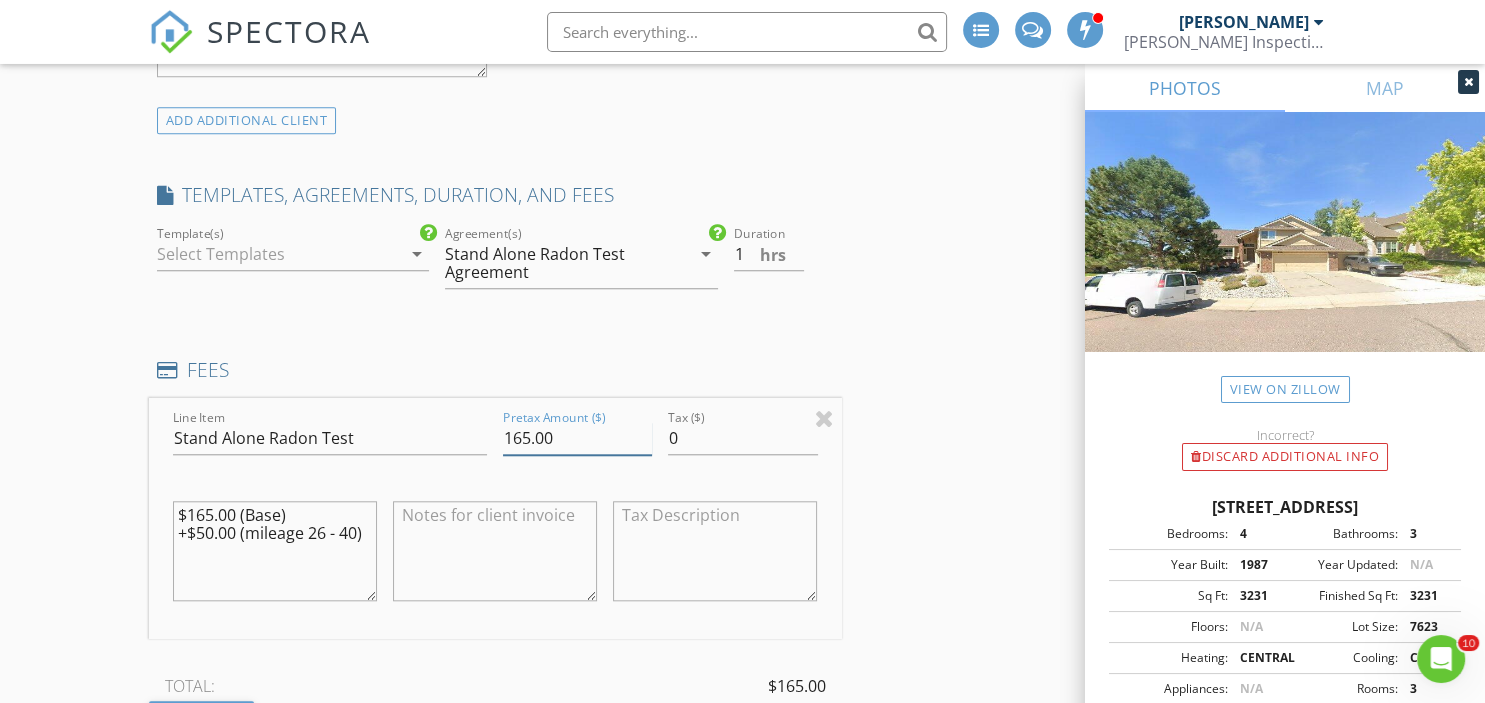 type on "165.00" 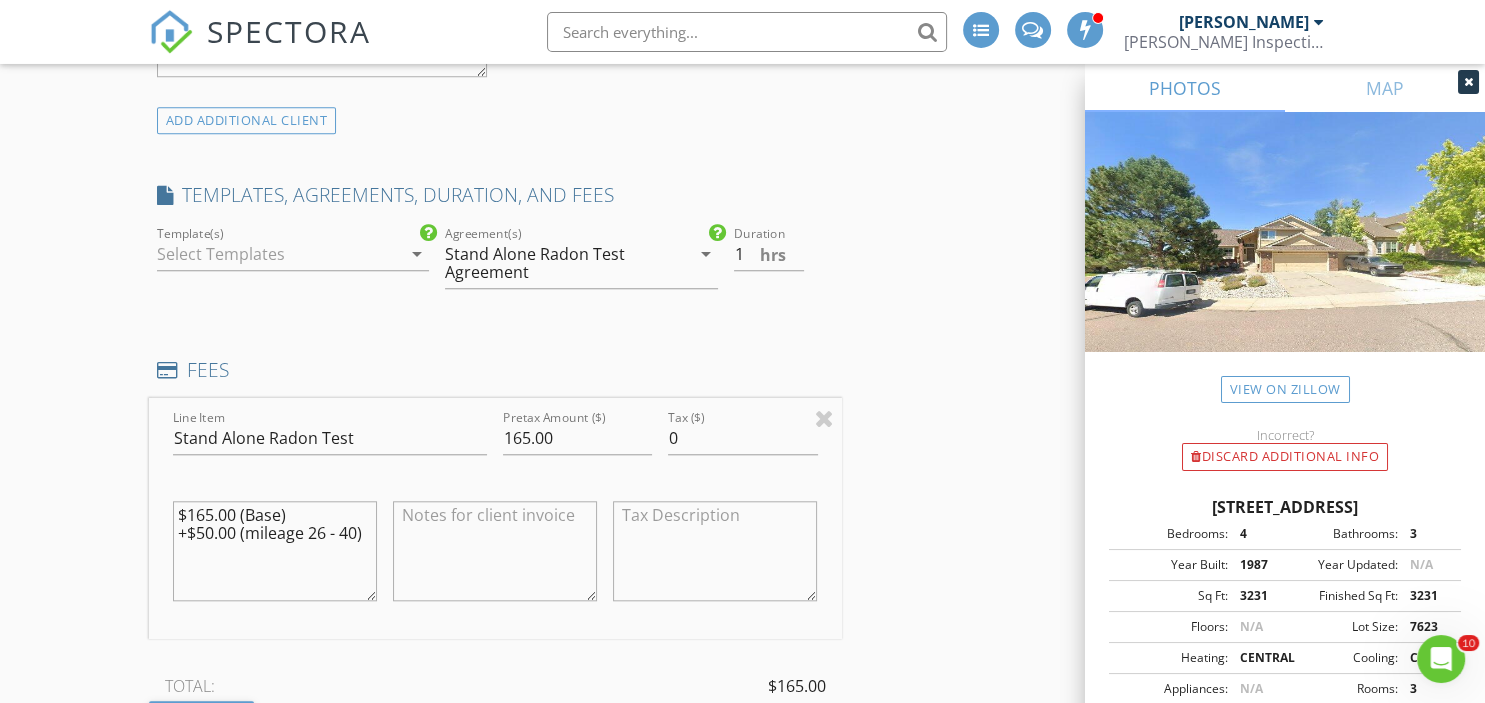 click on "$165.00 (Base)
+$50.00 (mileage 26 - 40)" at bounding box center (275, 551) 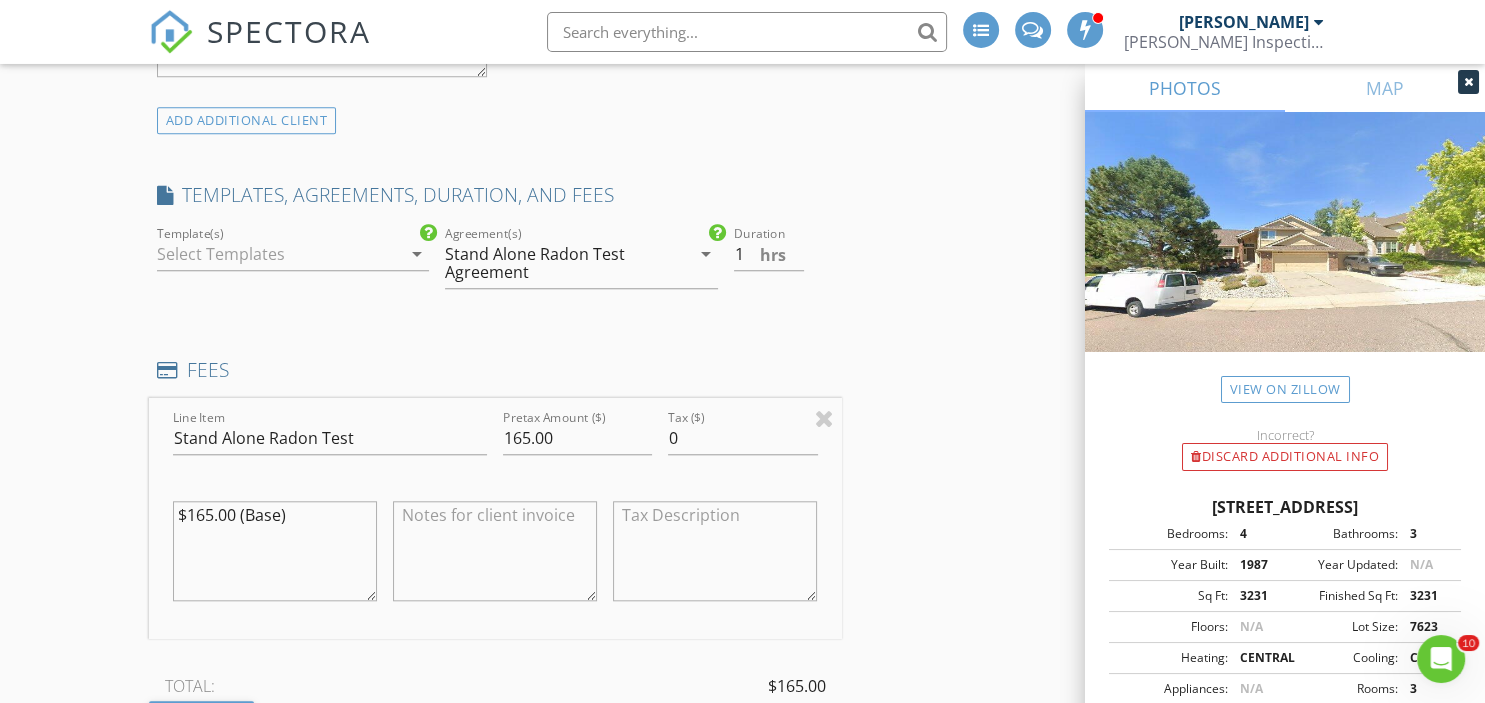 type on "$165.00 (Base)" 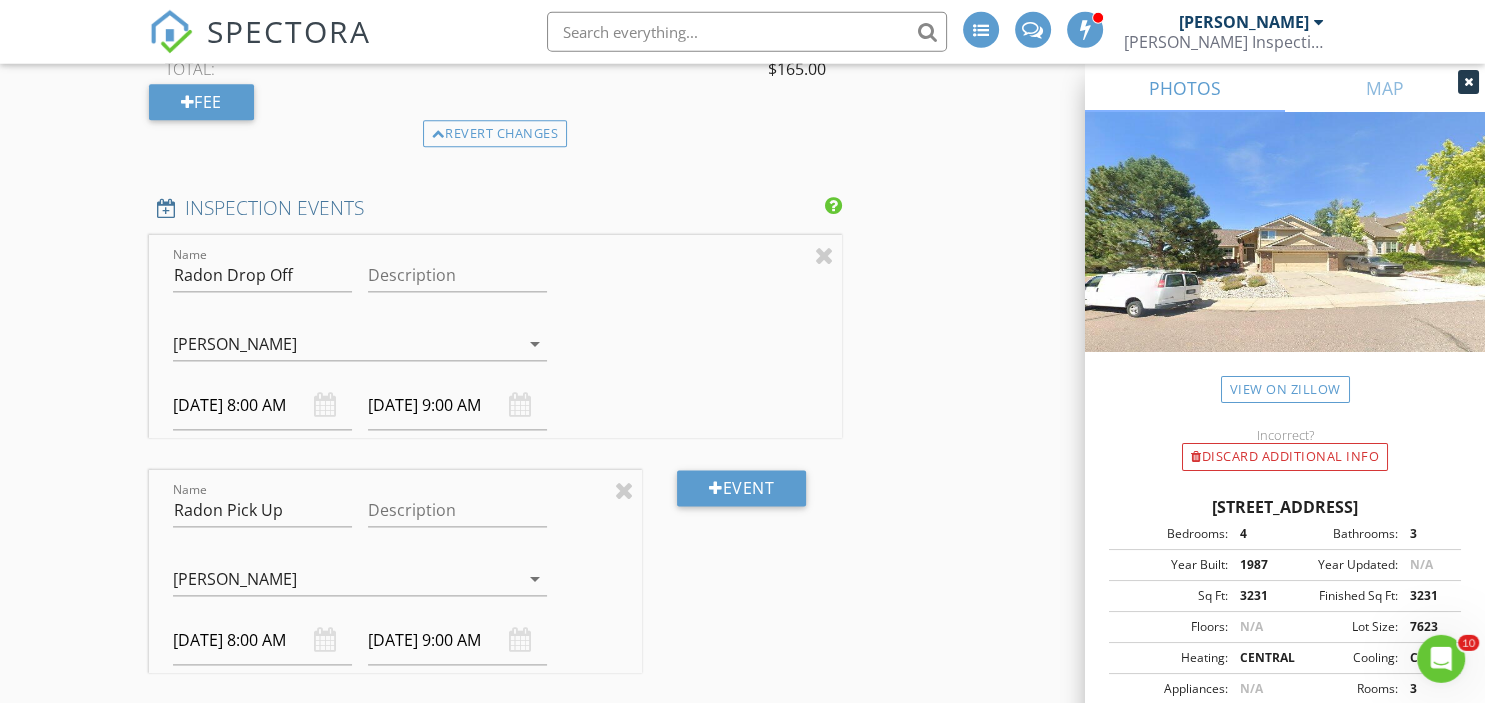 scroll, scrollTop: 2348, scrollLeft: 0, axis: vertical 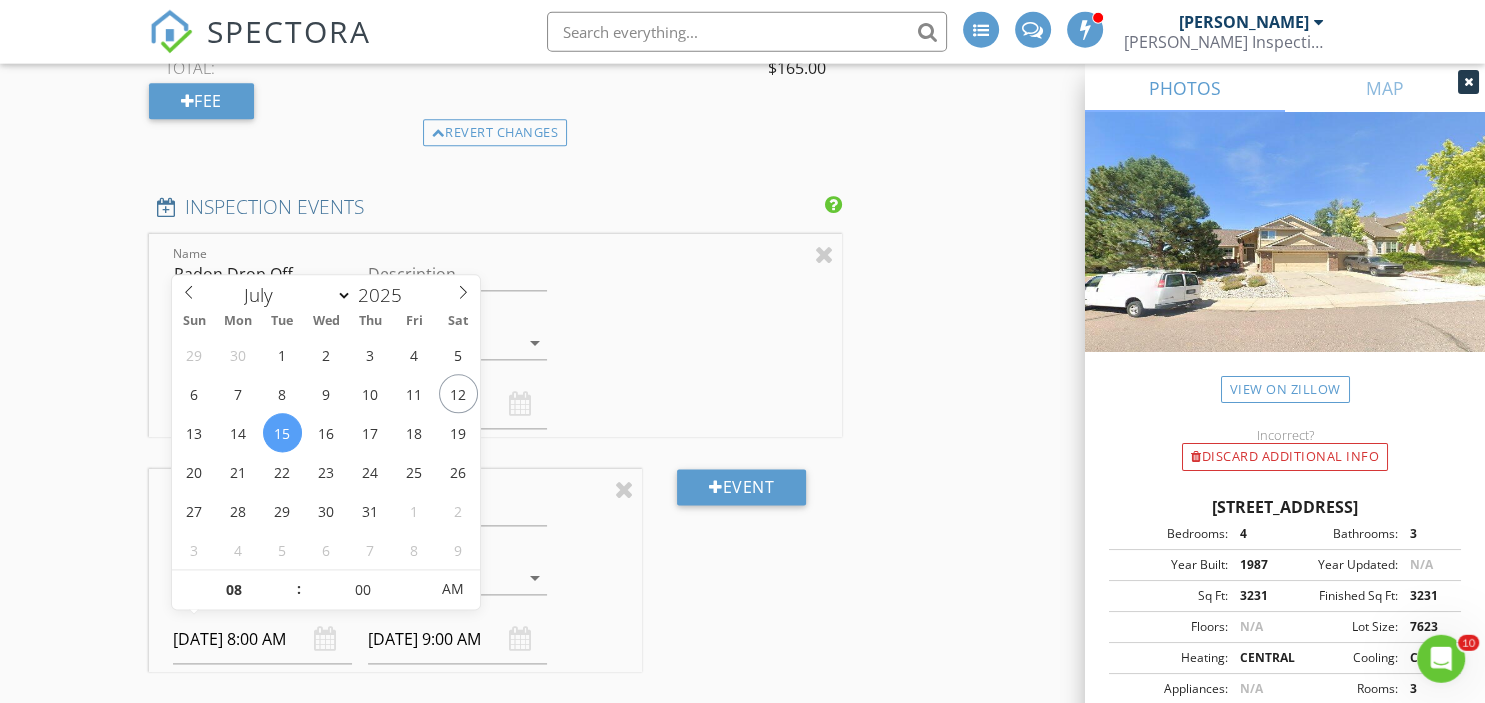 click on "[DATE] 8:00 AM" at bounding box center (262, 640) 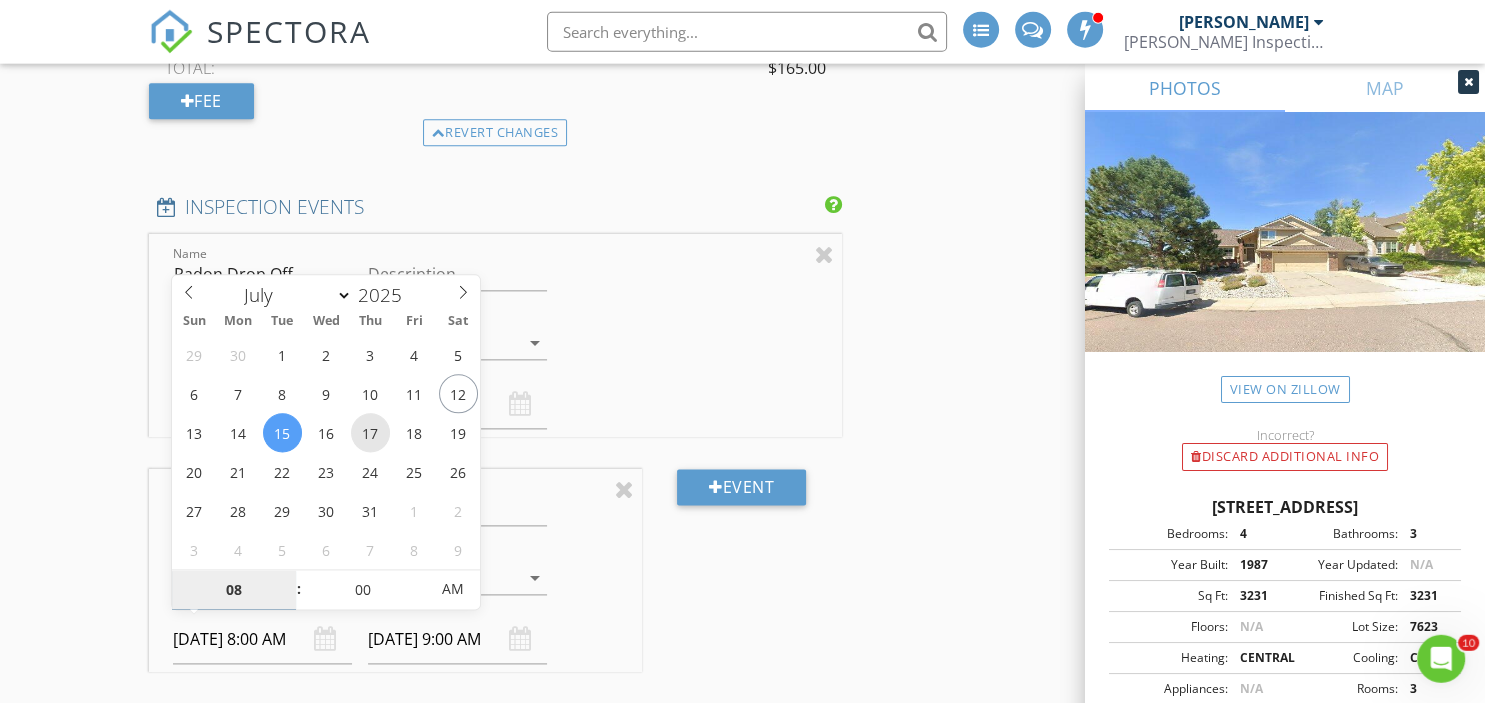 type on "07/17/2025 8:00 AM" 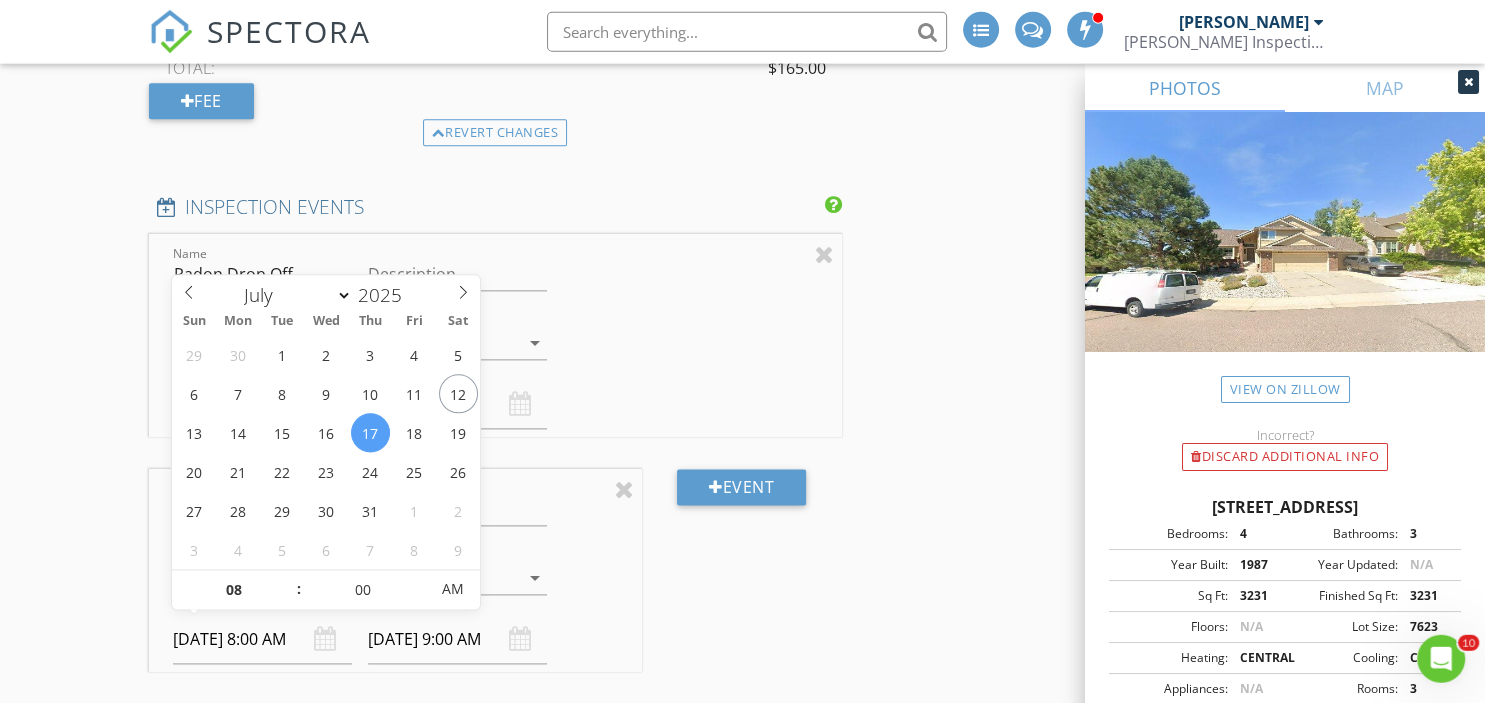 click on "Event" at bounding box center [742, 587] 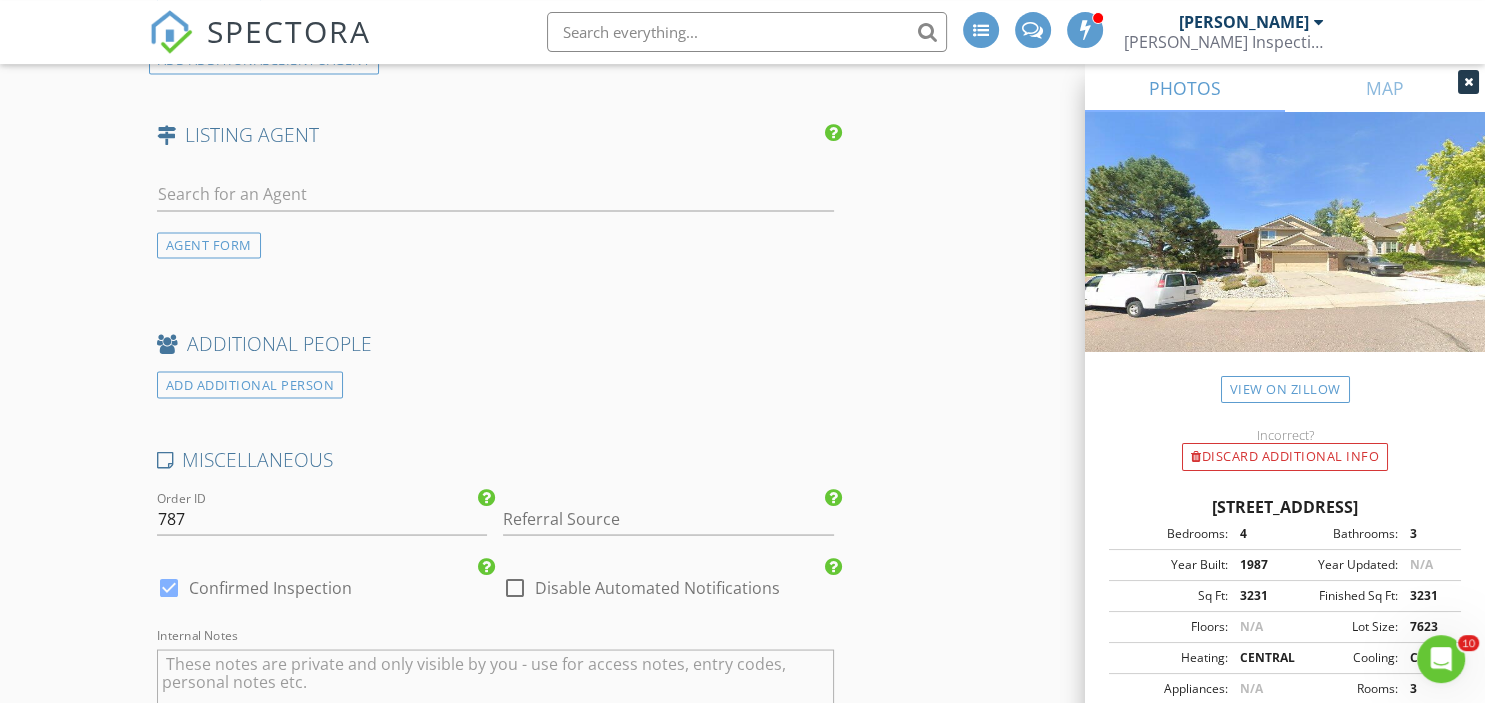 scroll, scrollTop: 3699, scrollLeft: 0, axis: vertical 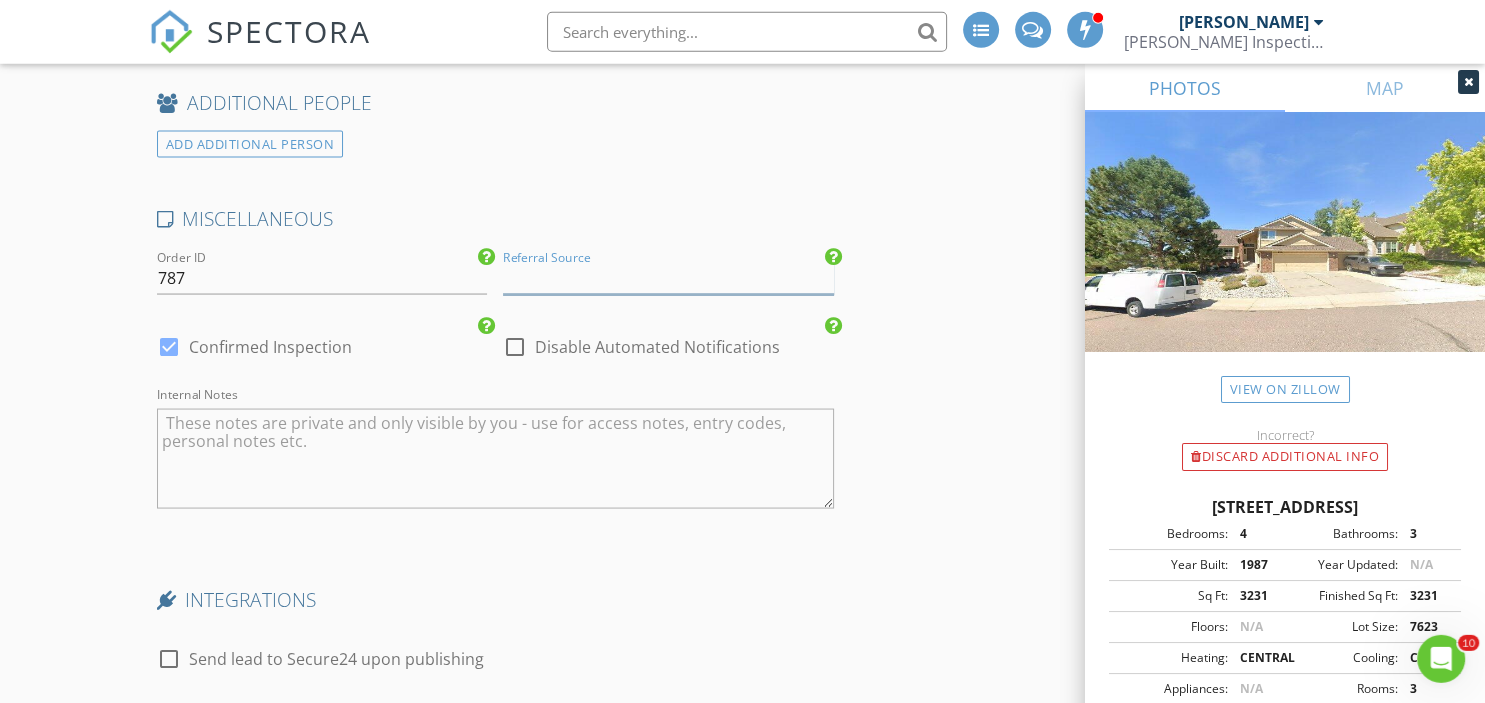 click at bounding box center [668, 278] 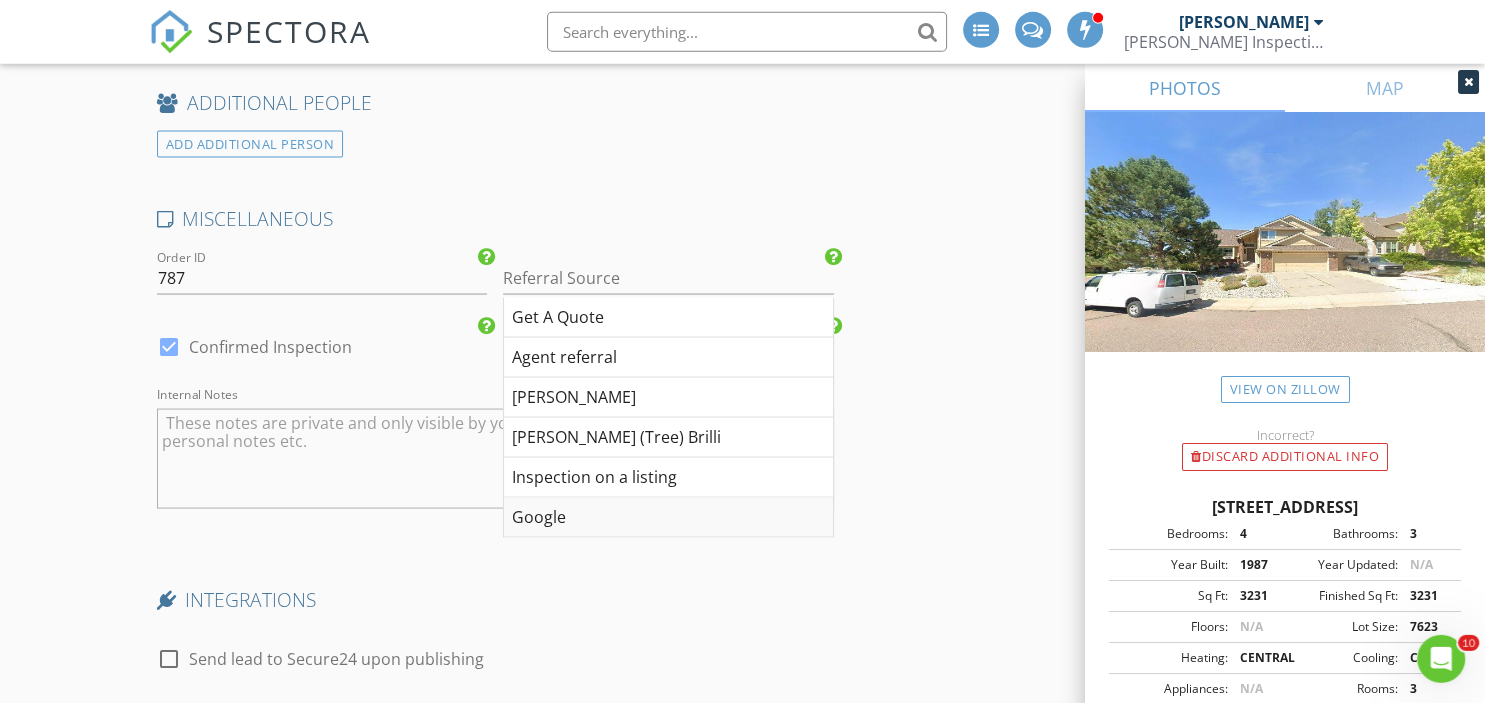 click on "Google" at bounding box center [668, 518] 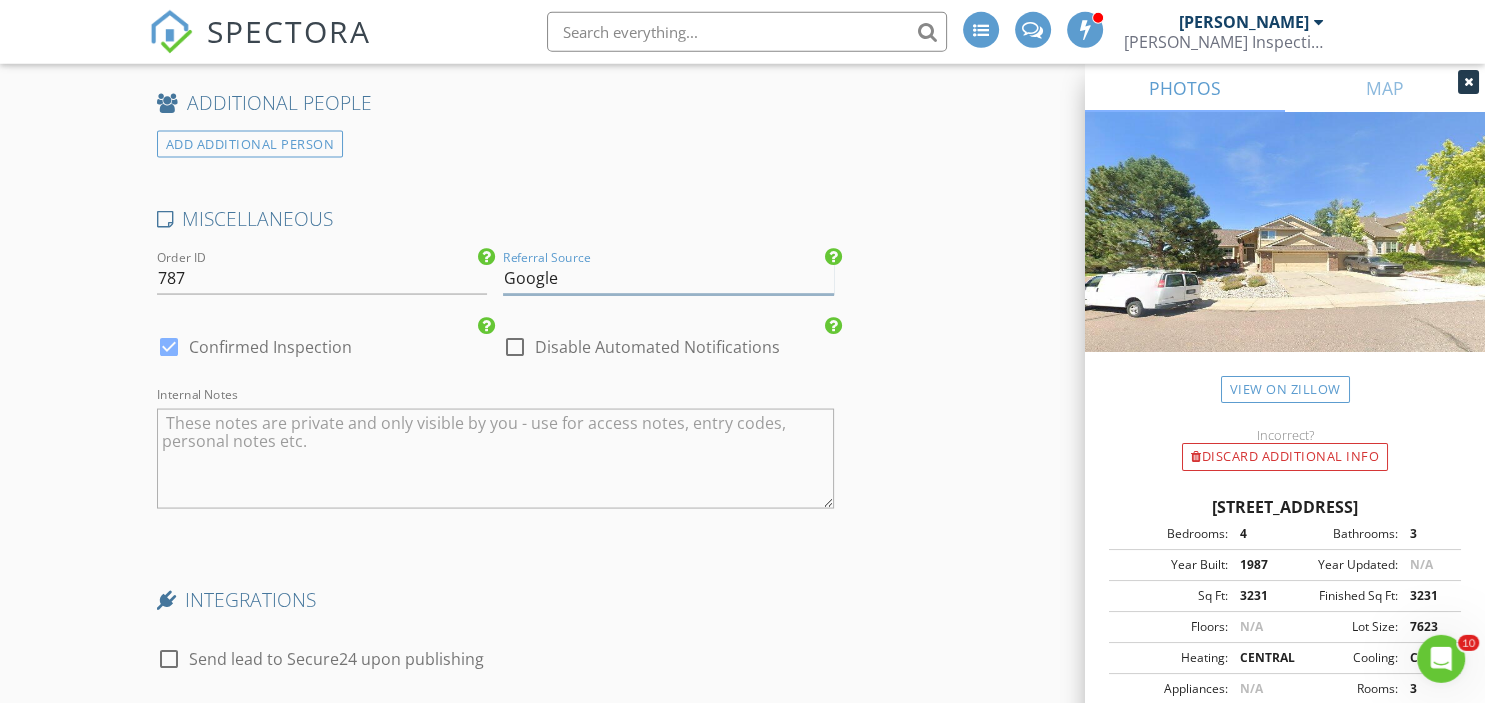 click on "Google" at bounding box center (668, 278) 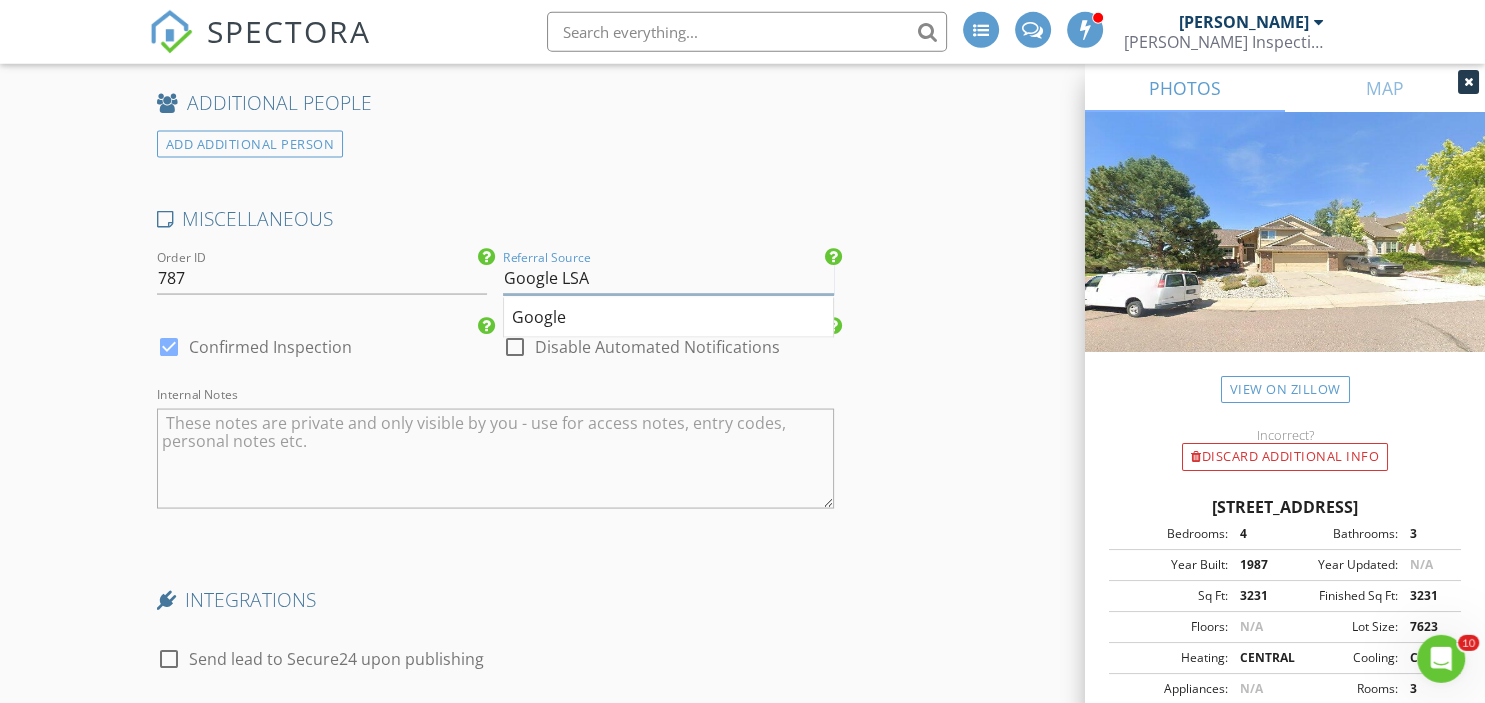 type on "Google LSA" 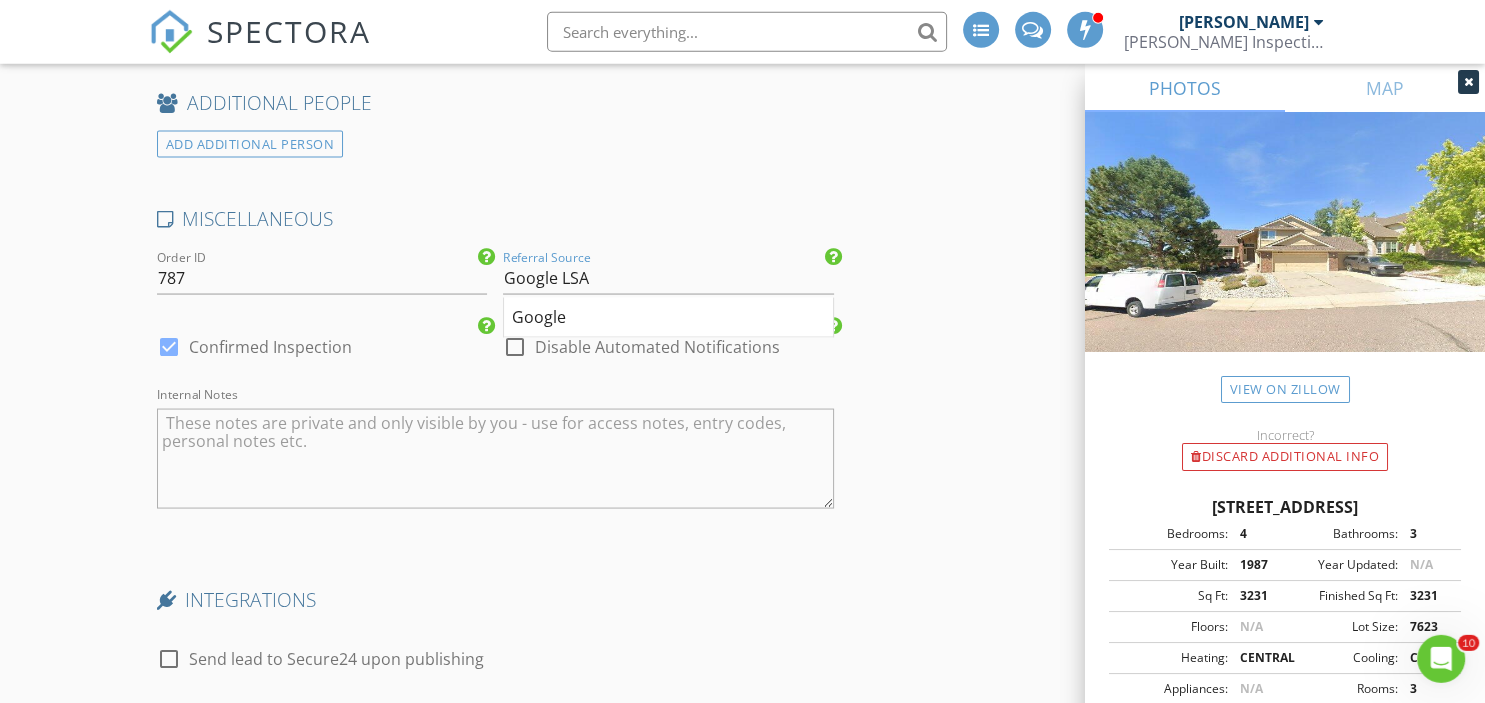 click on "INSPECTOR(S)
check_box   Stephen Stauss   PRIMARY   Stephen Stauss arrow_drop_down   check_box_outline_blank Stephen Stauss specifically requested
Date/Time
07/15/2025 8:00 AM
Location
Address Search       Address 7331 Powderhorn Dr   Unit   City Lone Tree   State CO   Zip 80124   County Douglas     Square Feet 3231   Year Built 1987   Foundation arrow_drop_down     Stephen Stauss     30.8 miles     (an hour)
client
check_box Enable Client CC email for this inspection   Client Search     check_box_outline_blank Client is a Company/Organization     First Name Lyn   Last Name Swinford   Email lynswinford797@gmail.com   CC Email   Phone 303-803-6039   Address   City   State   Zip     Tags         Notes   Private Notes
ADD ADDITIONAL client
SERVICES
check_box_outline_blank" at bounding box center (743, -1130) 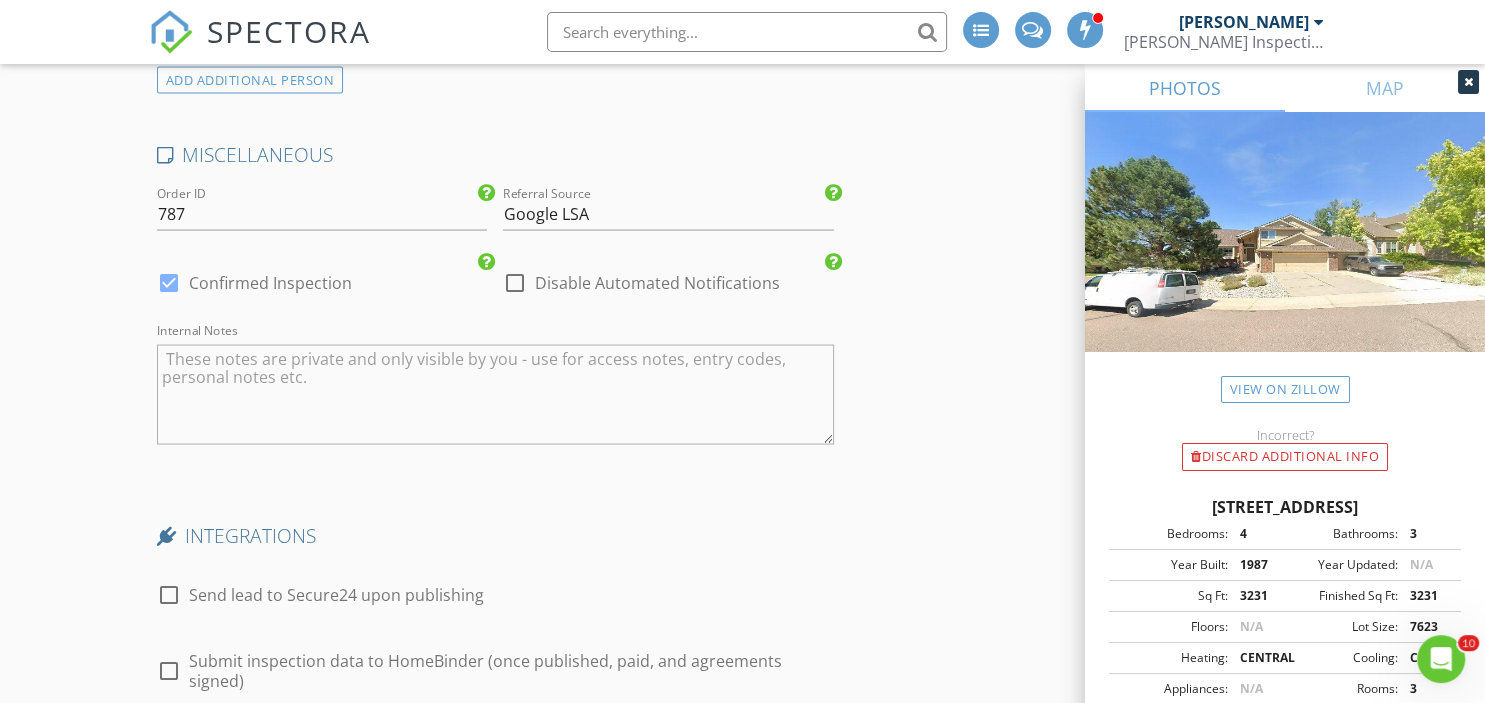 scroll, scrollTop: 4228, scrollLeft: 0, axis: vertical 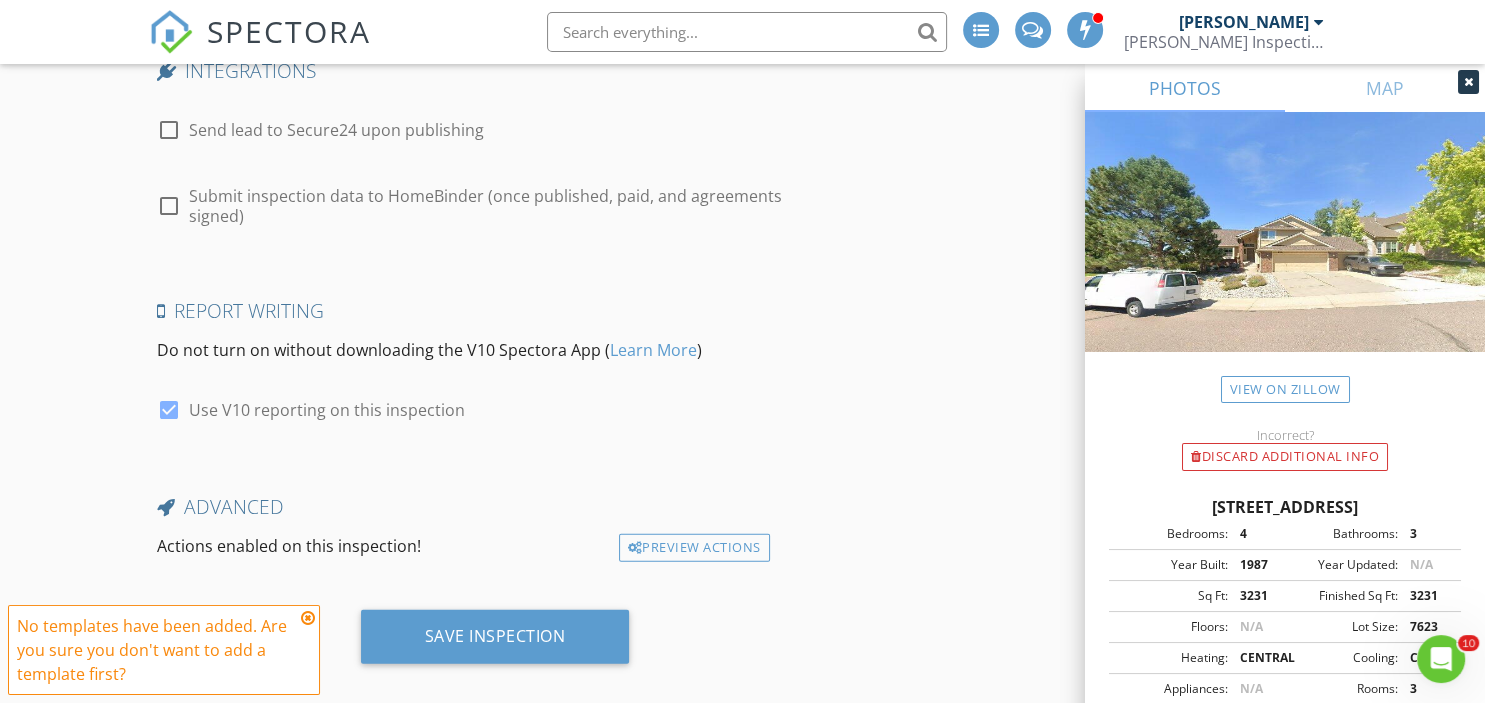 click at bounding box center [308, 618] 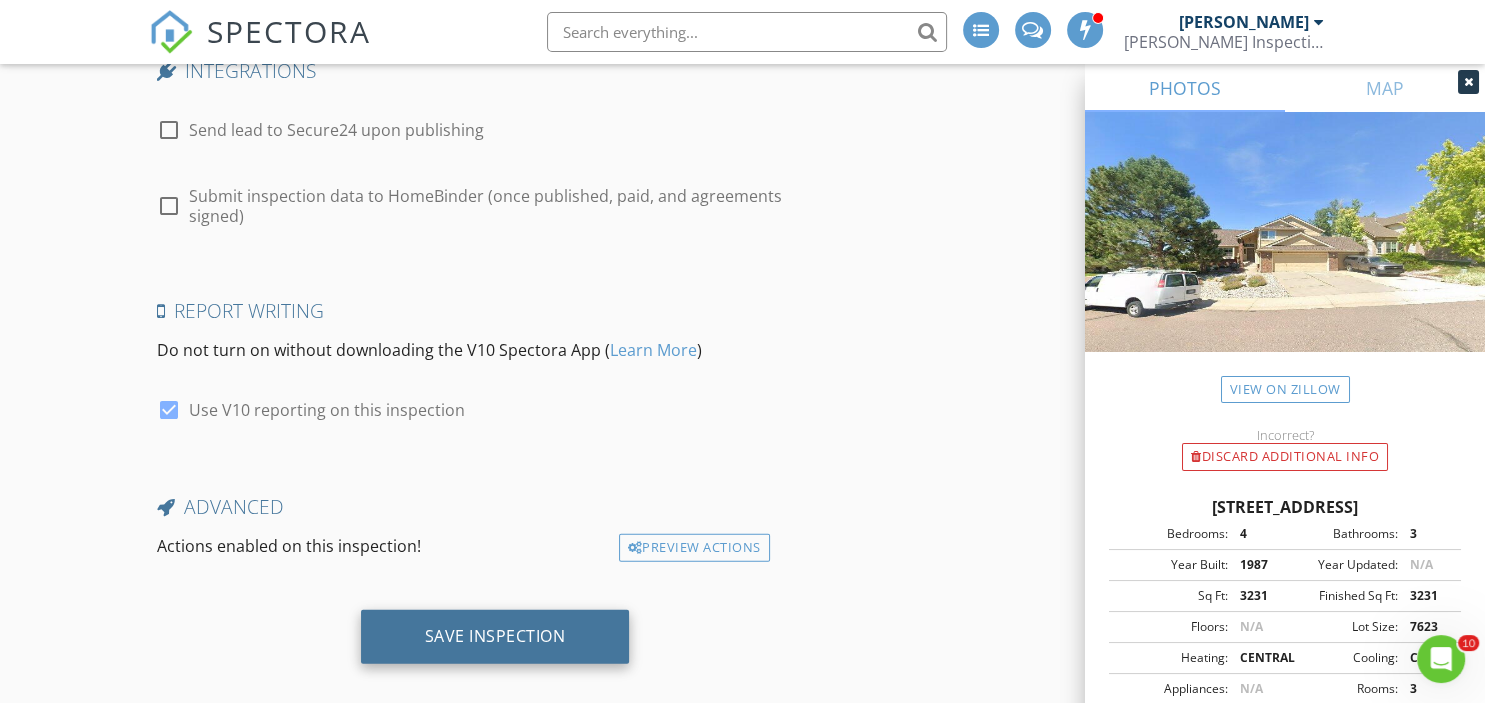 click on "Save Inspection" at bounding box center [495, 637] 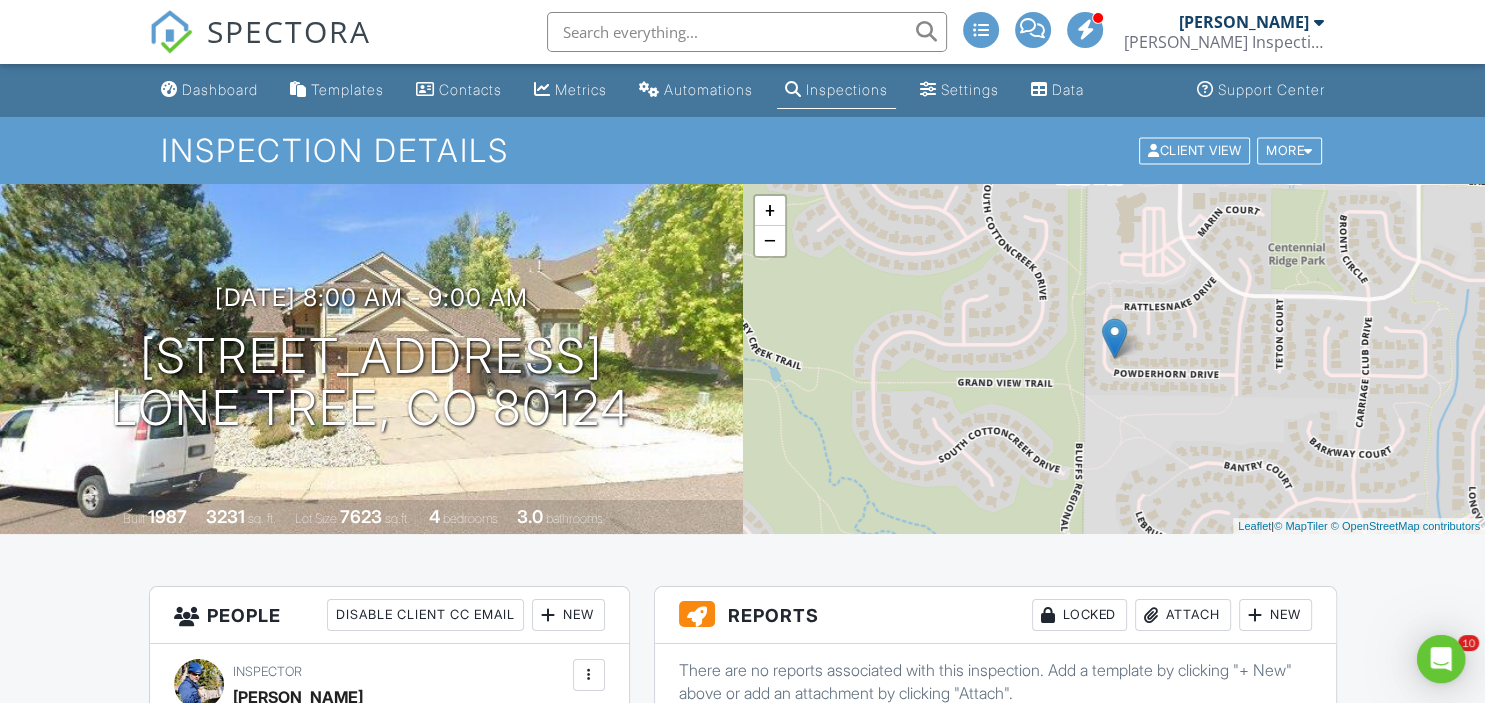 scroll, scrollTop: 0, scrollLeft: 0, axis: both 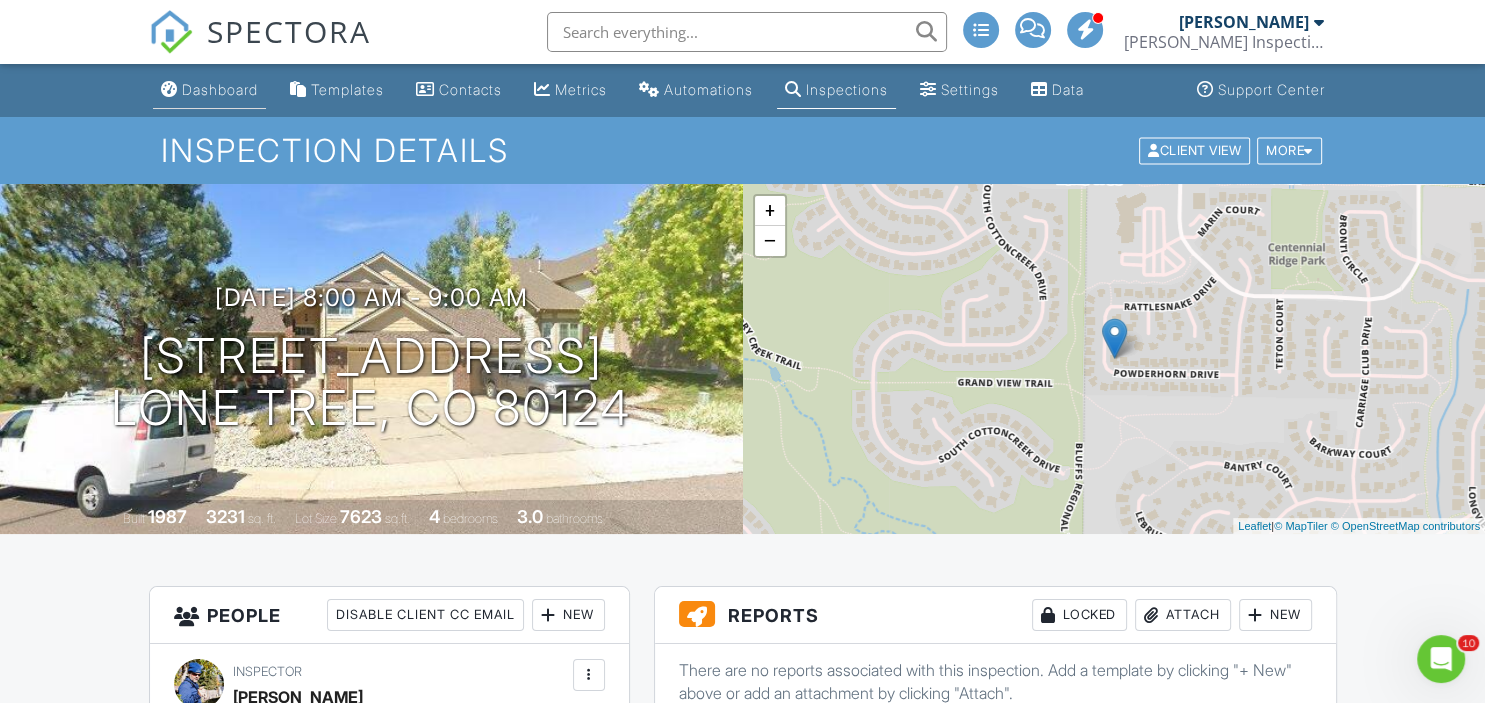 click on "Dashboard" at bounding box center (220, 89) 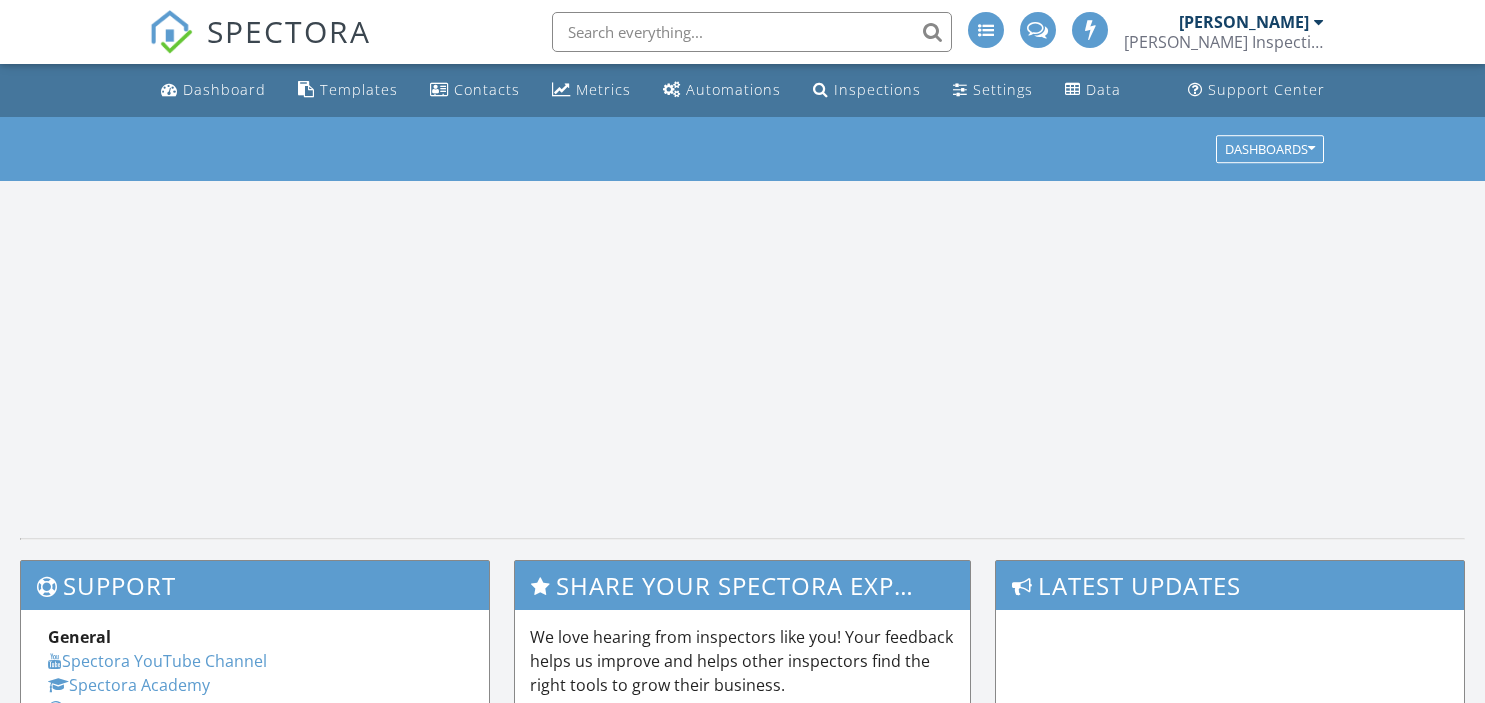 scroll, scrollTop: 0, scrollLeft: 0, axis: both 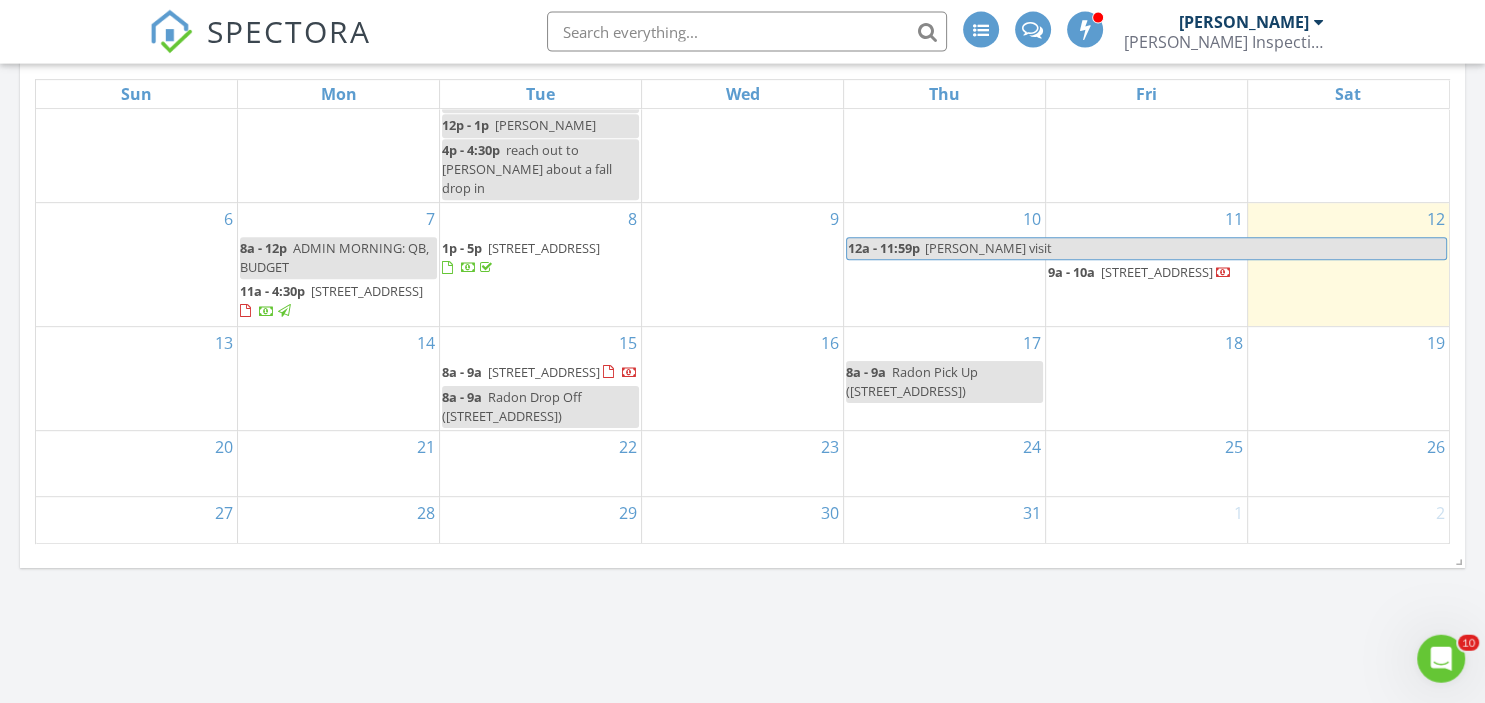 click on "Radon Drop Off ([STREET_ADDRESS])" at bounding box center [512, 406] 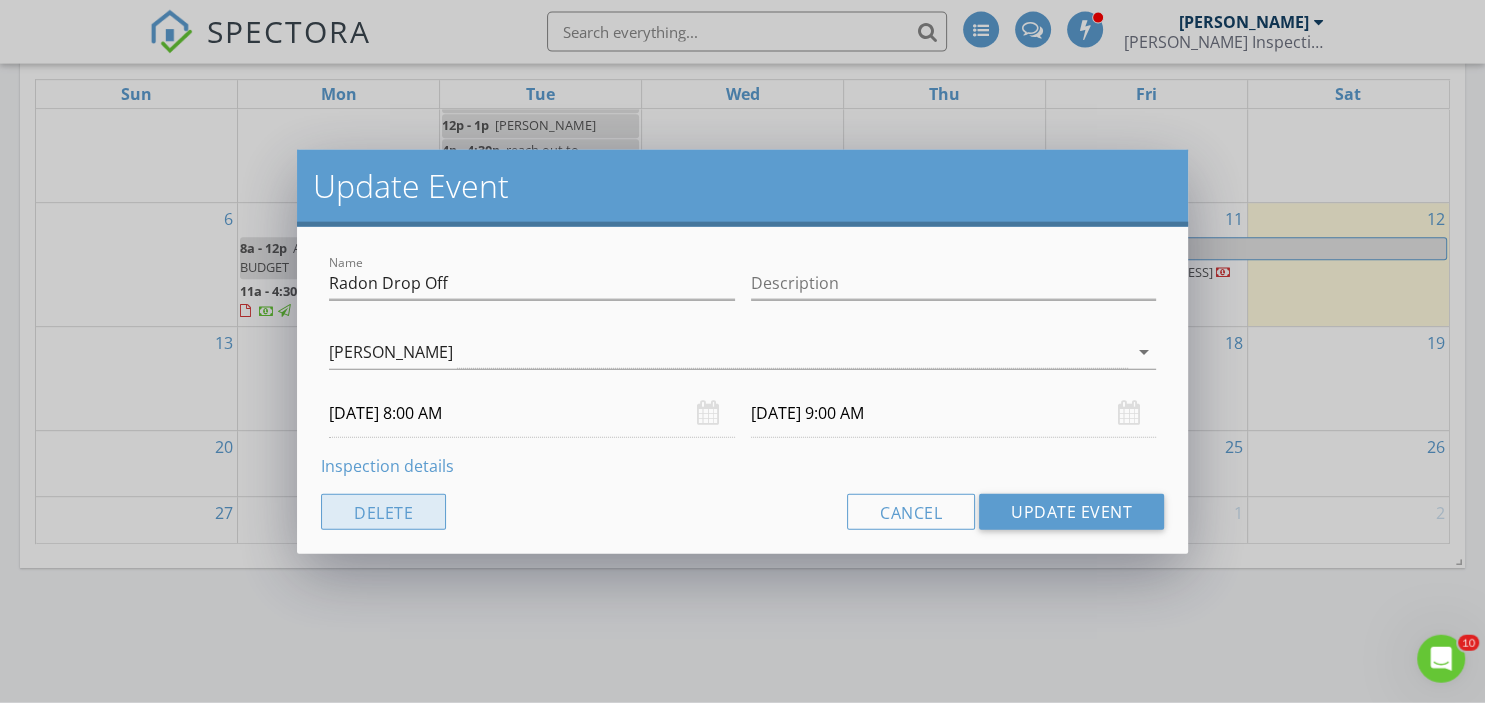 click on "Delete" at bounding box center [383, 512] 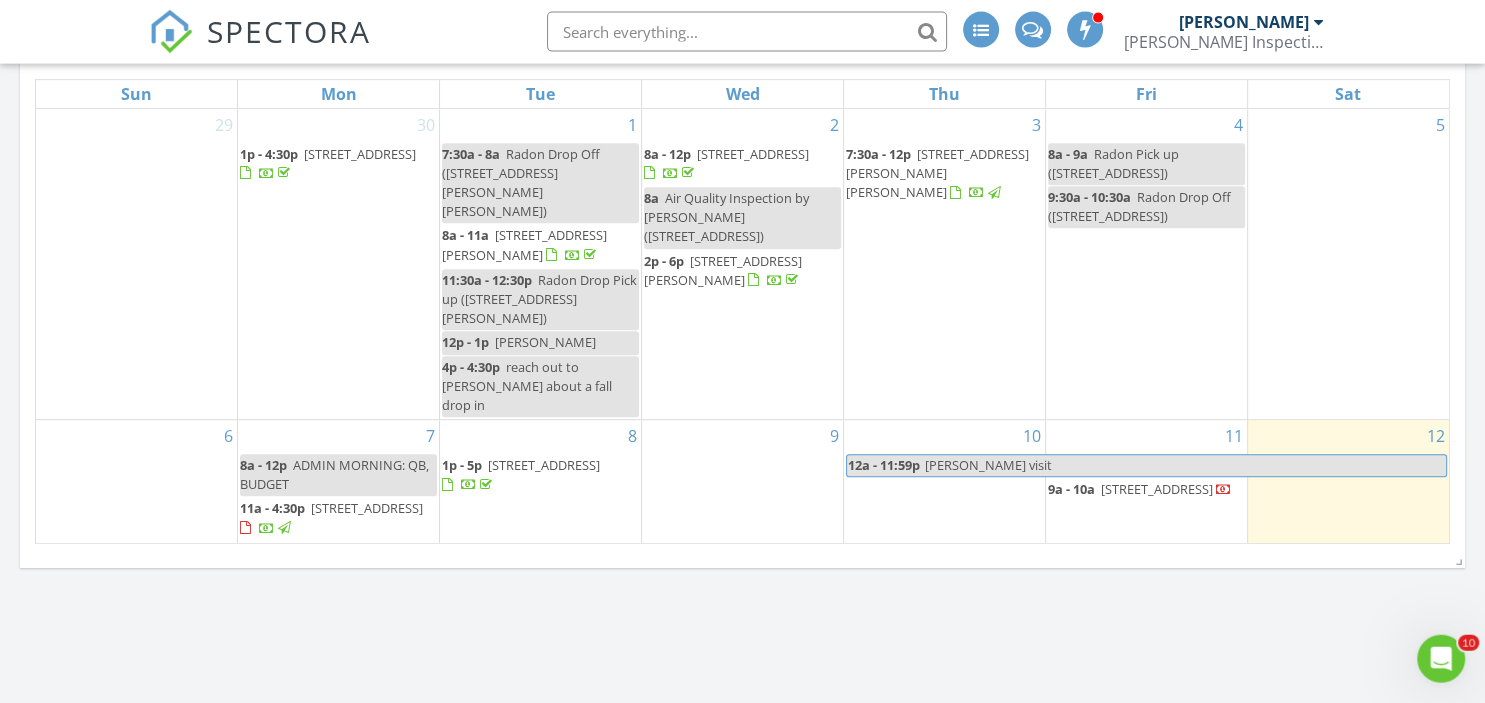 scroll, scrollTop: 174, scrollLeft: 0, axis: vertical 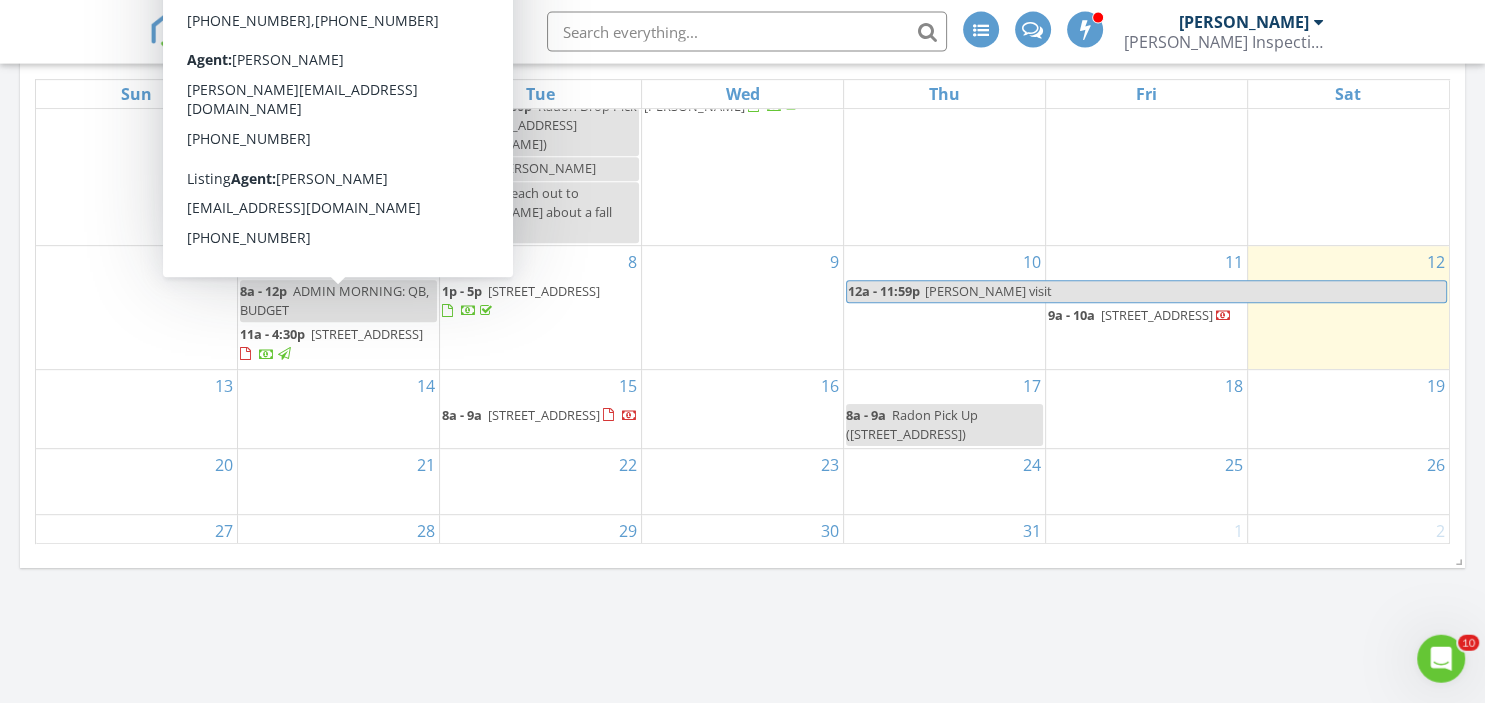 click on "[STREET_ADDRESS]" at bounding box center [367, 334] 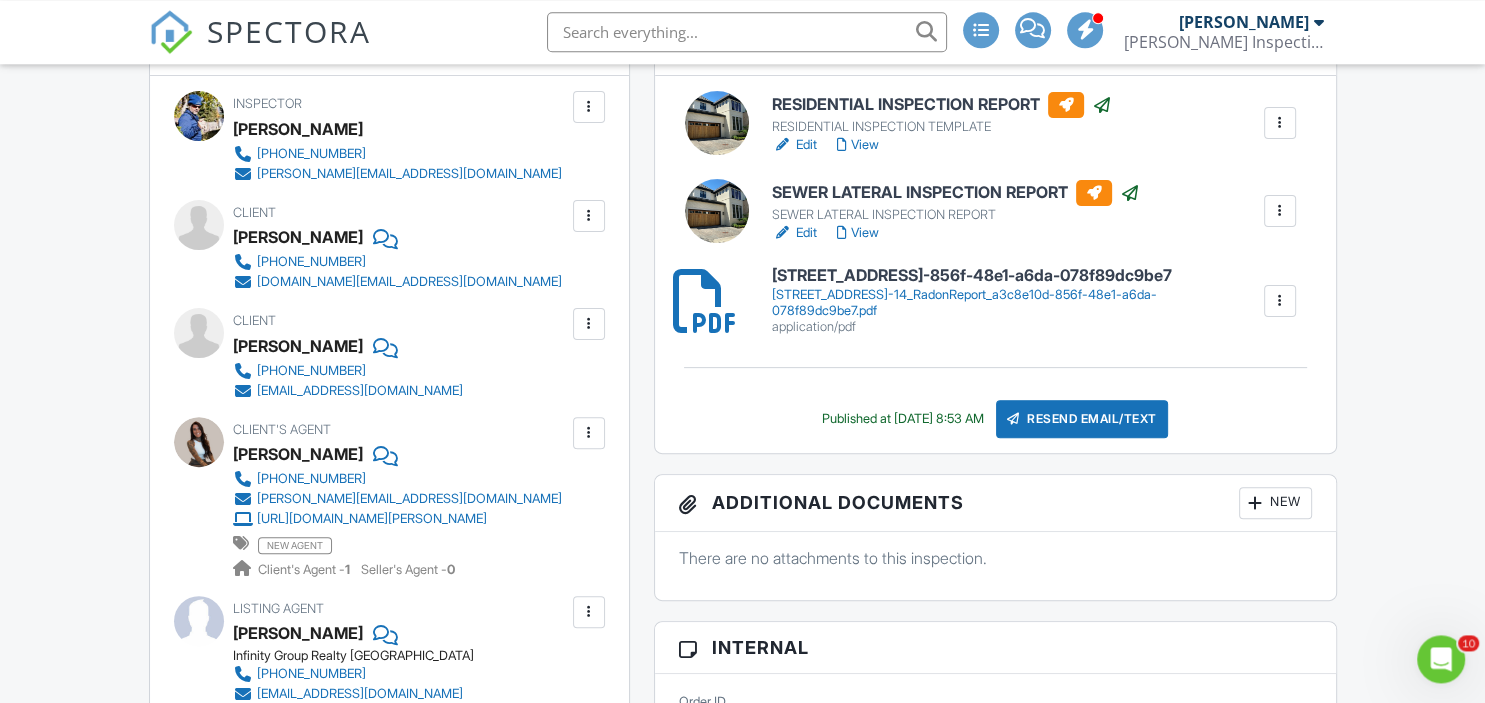 scroll, scrollTop: 0, scrollLeft: 0, axis: both 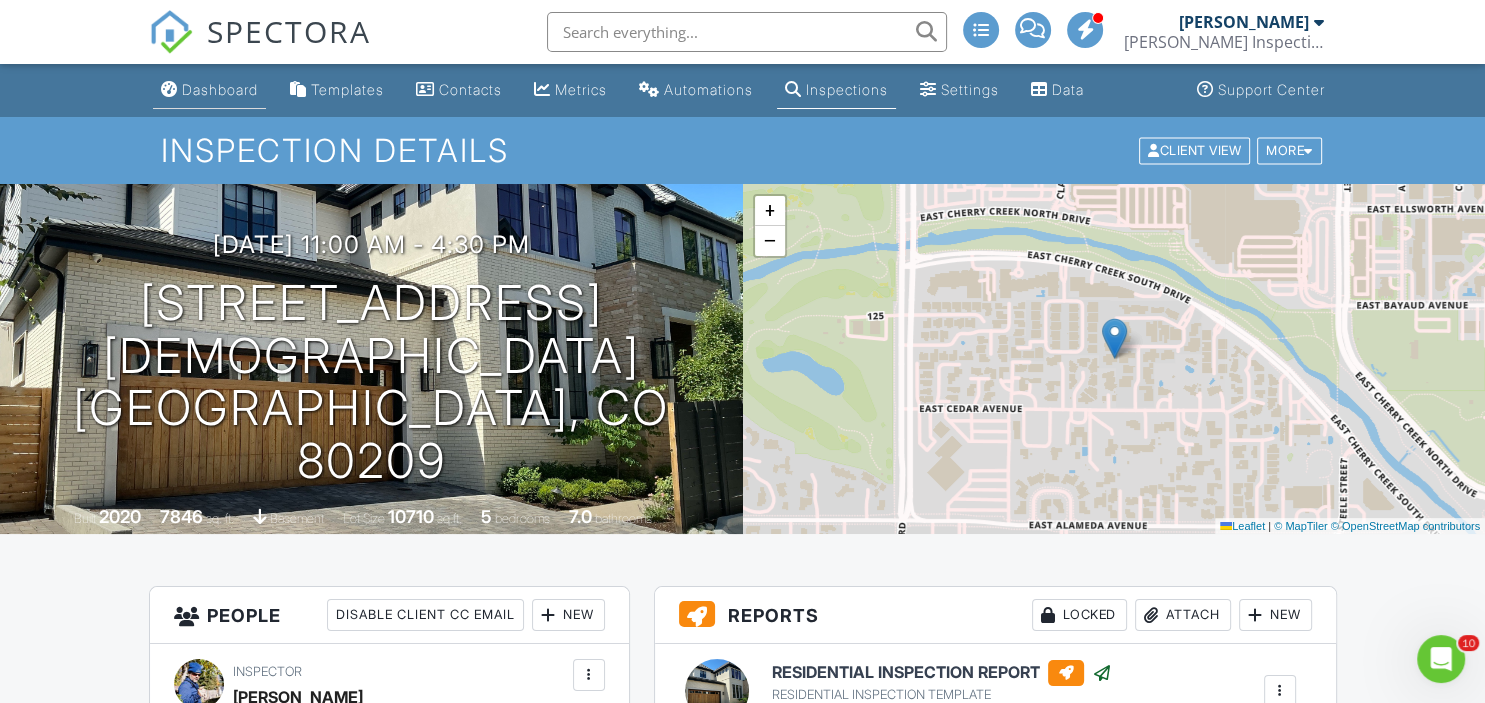 click on "Dashboard" at bounding box center (220, 89) 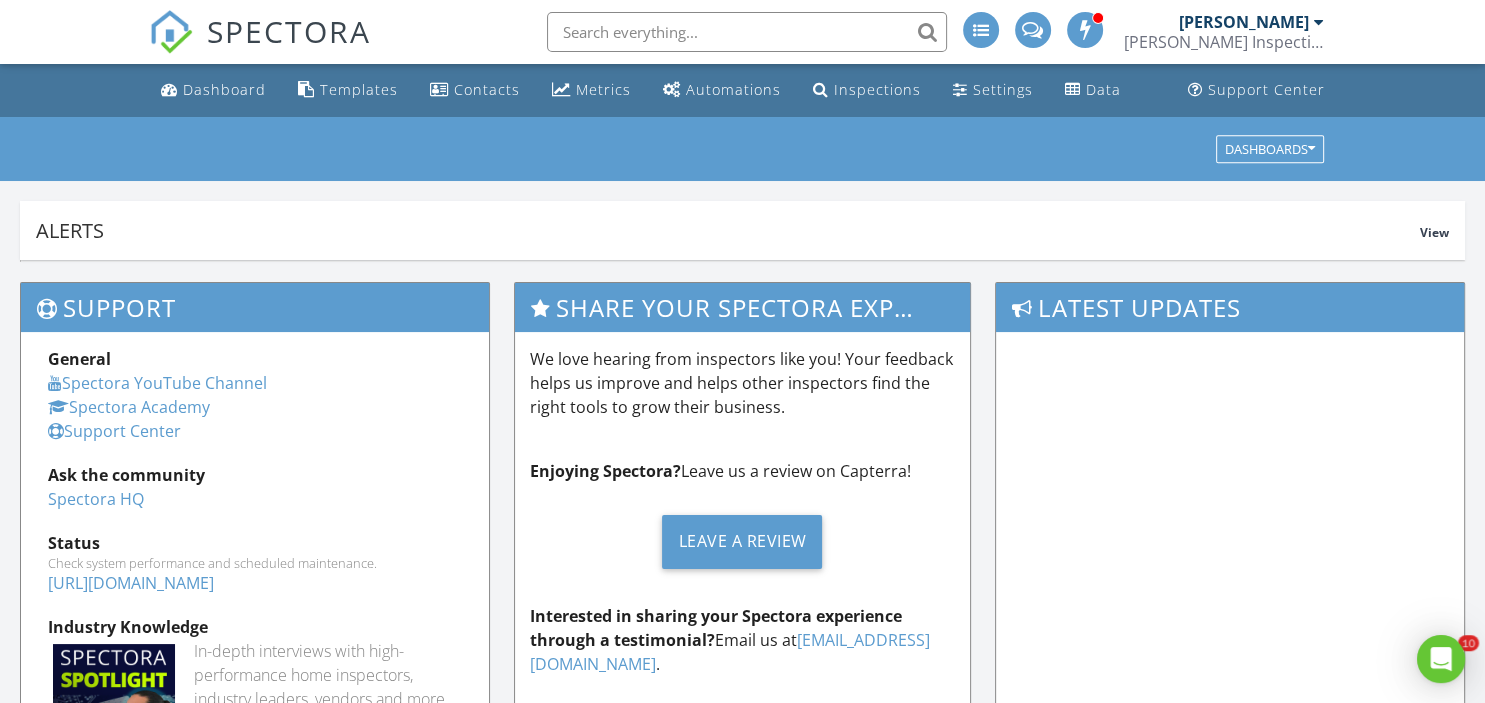 scroll, scrollTop: 0, scrollLeft: 0, axis: both 